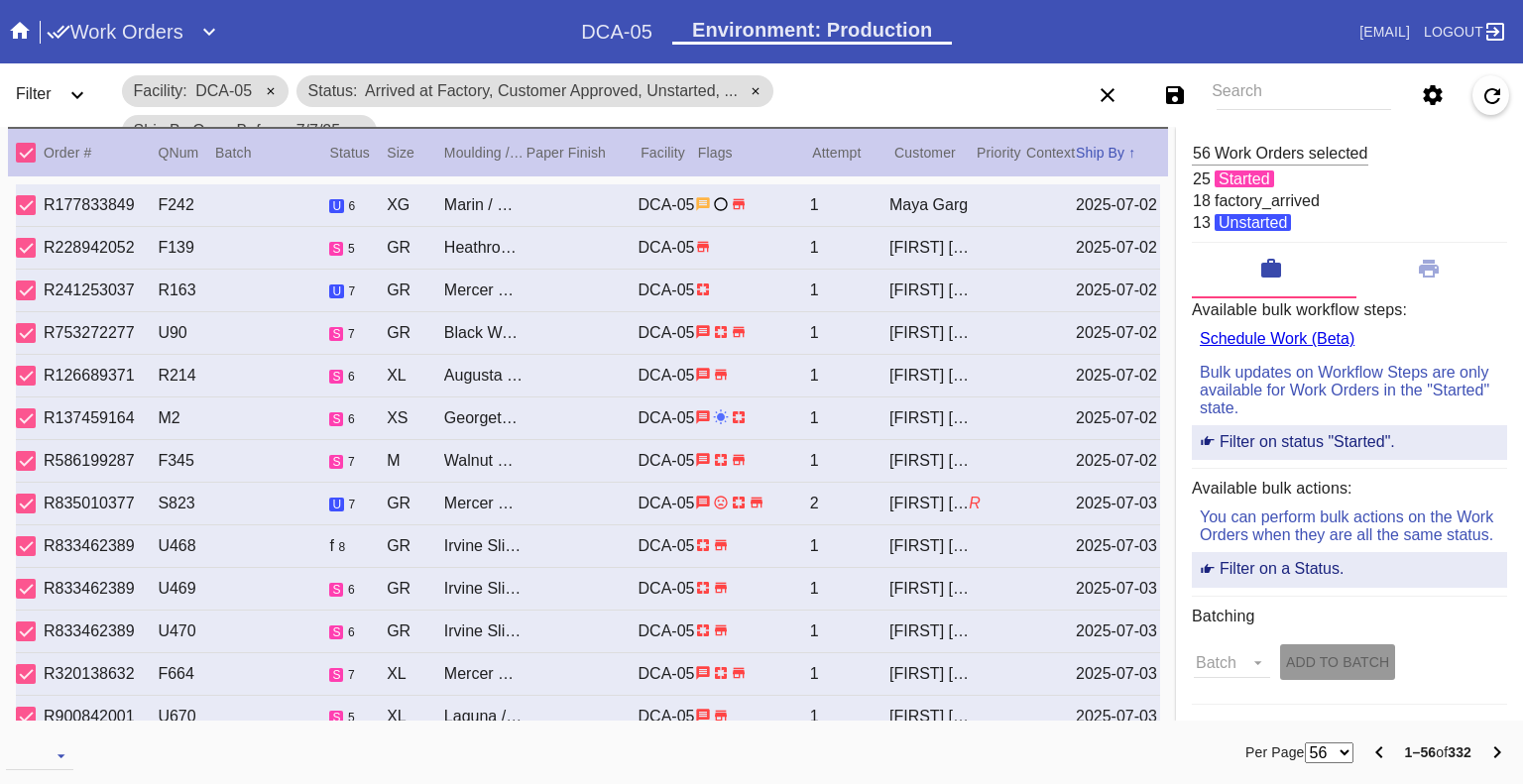 scroll, scrollTop: 0, scrollLeft: 0, axis: both 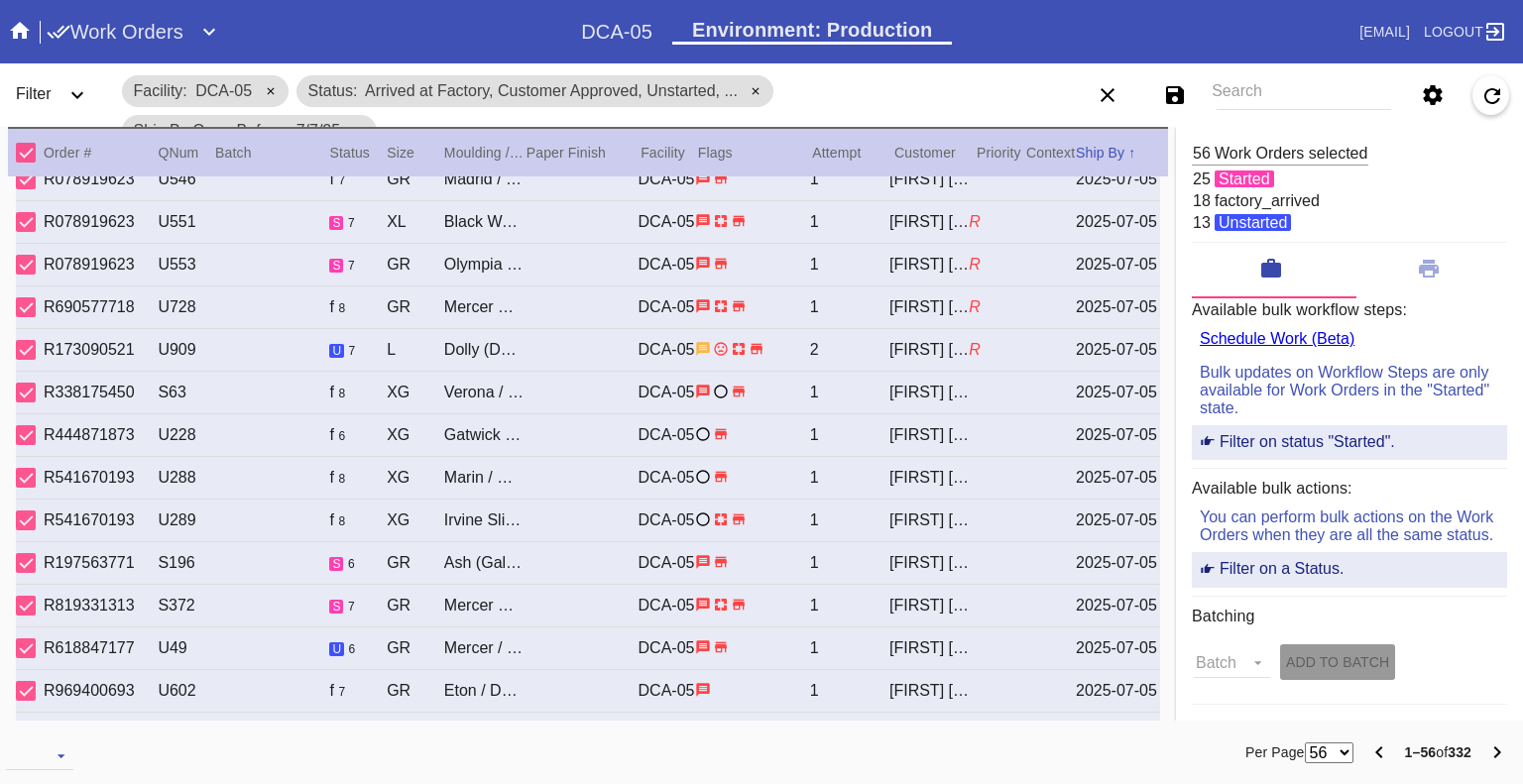 click on "Search" at bounding box center [1304, 95] 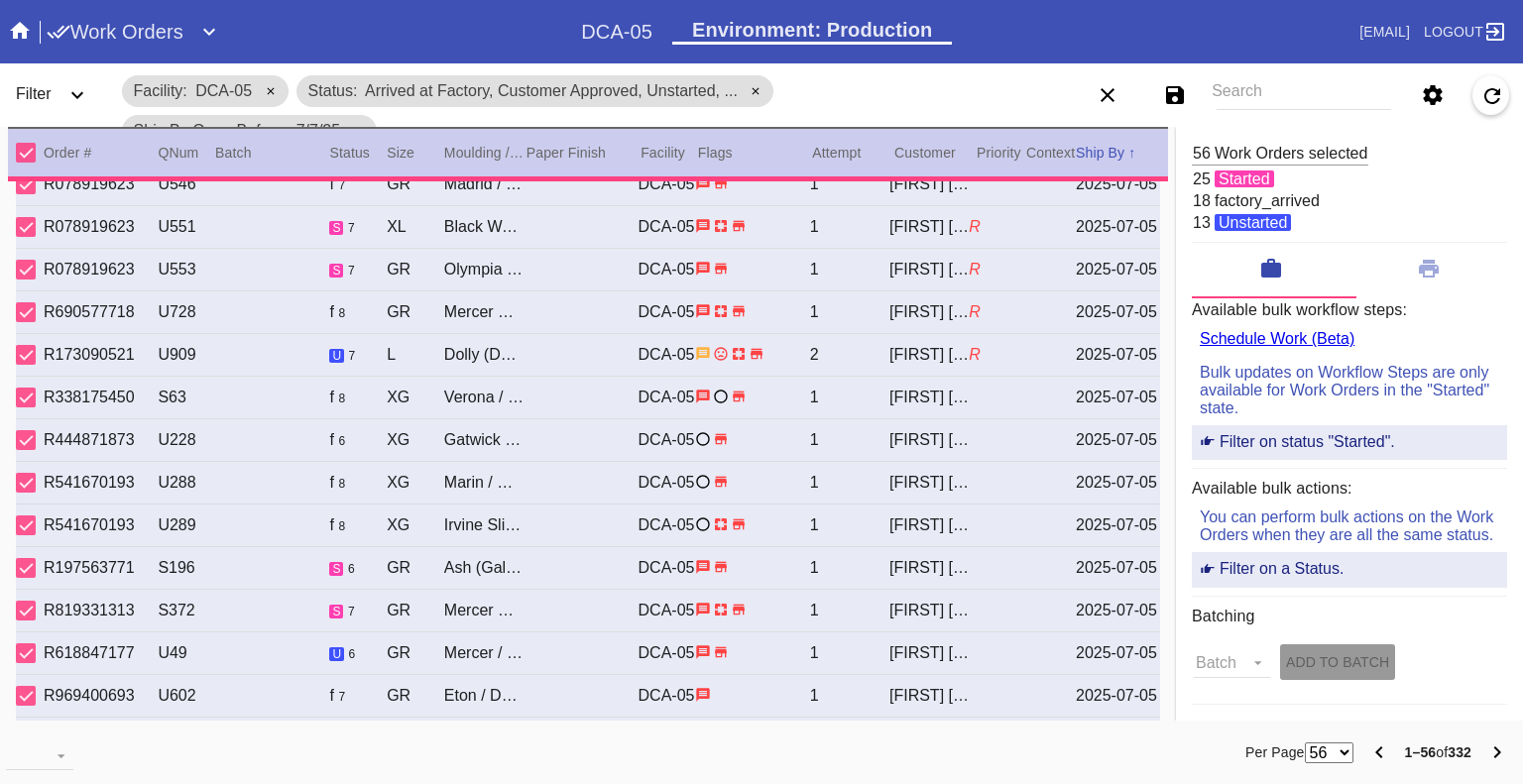 click on "Search" at bounding box center [1304, 95] 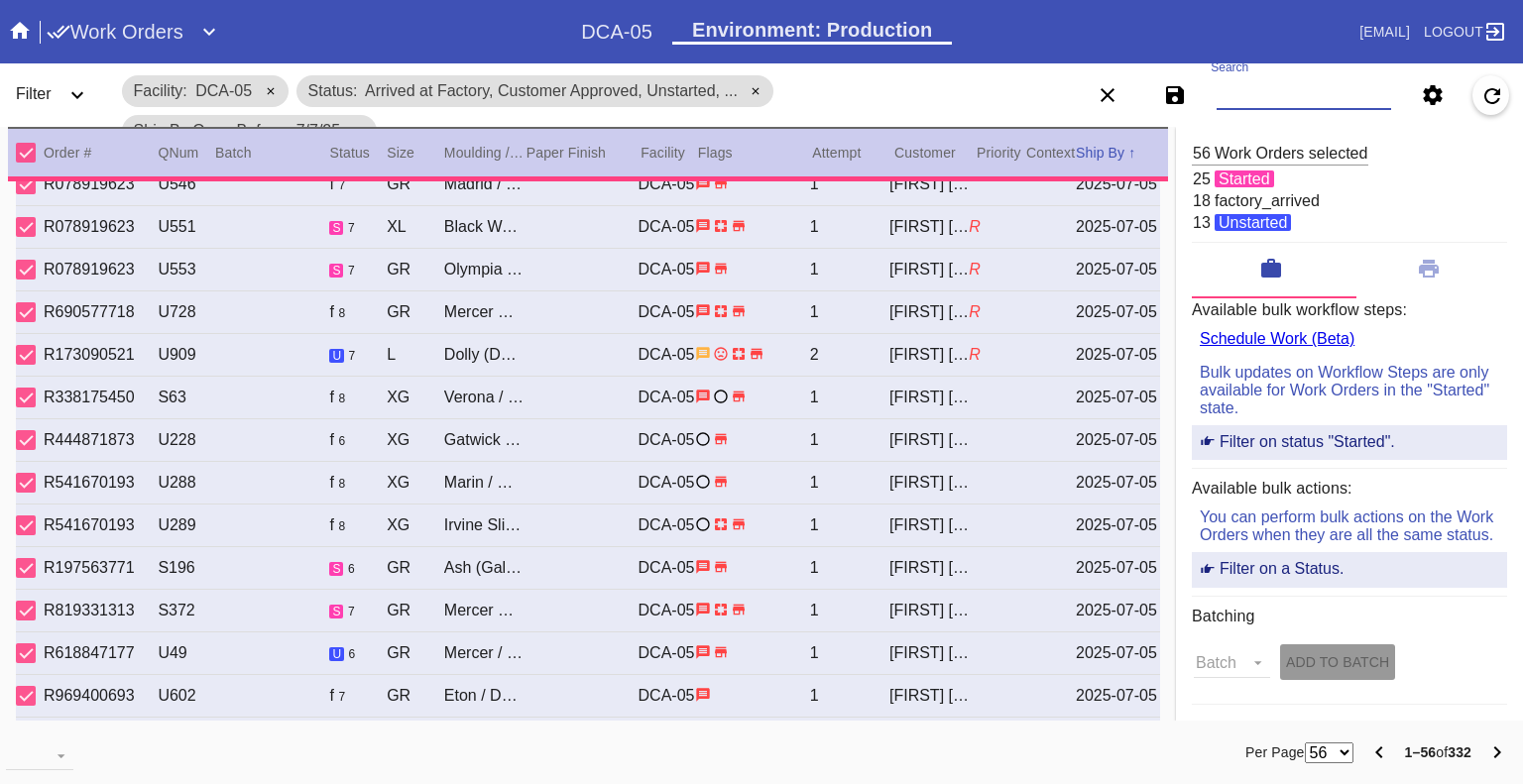 paste on "W944867557079870" 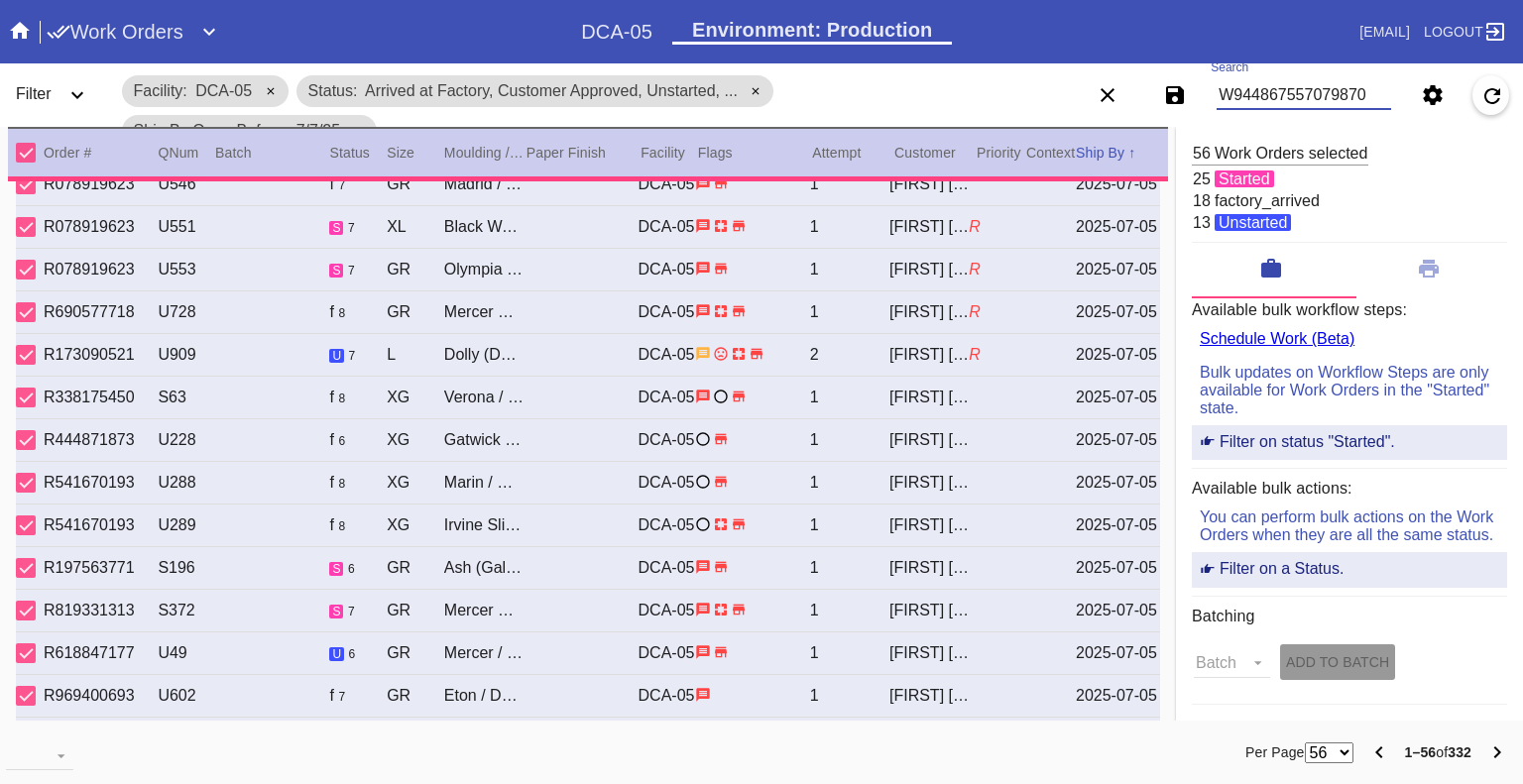 scroll, scrollTop: 0, scrollLeft: 12, axis: horizontal 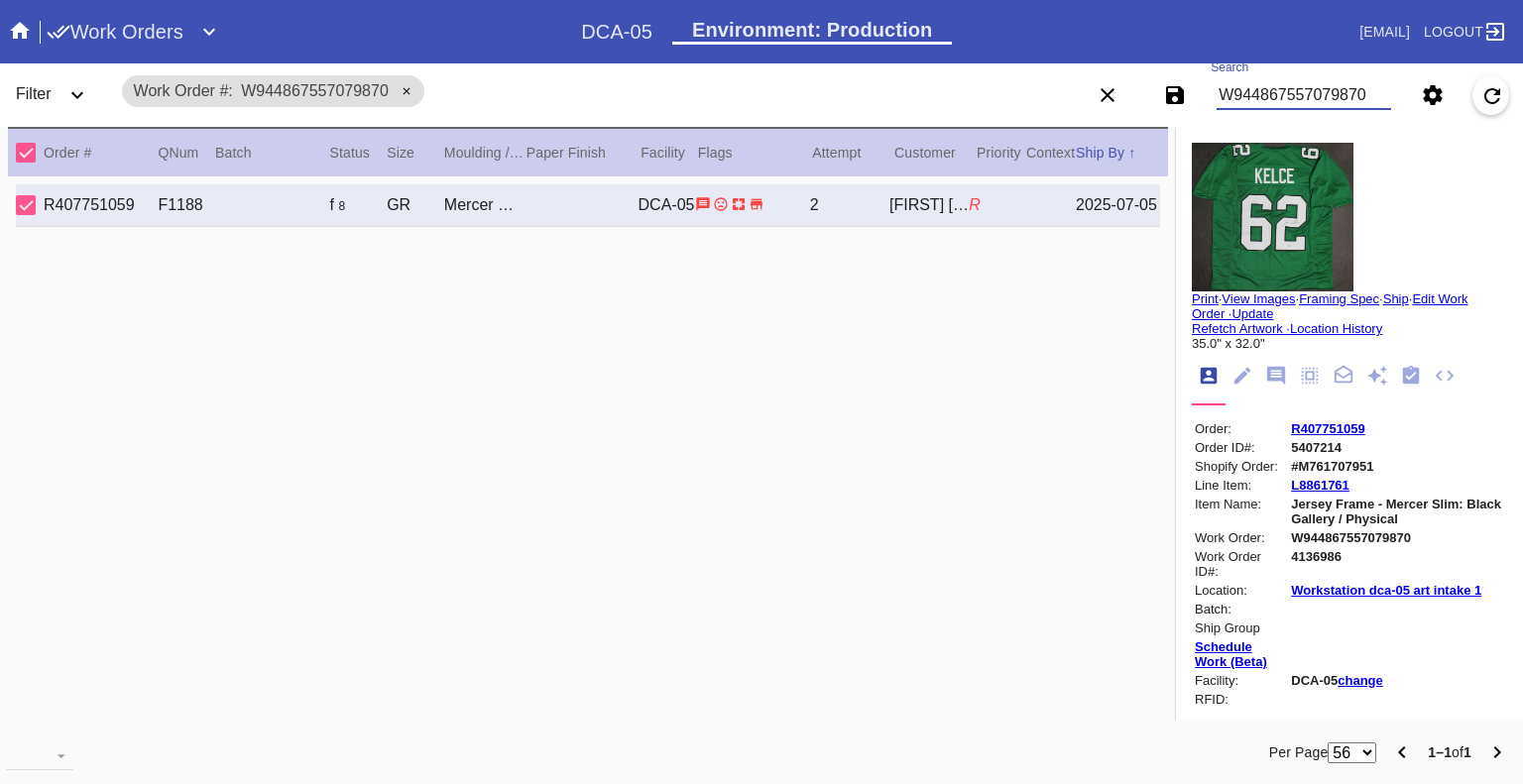 type on "W944867557079870" 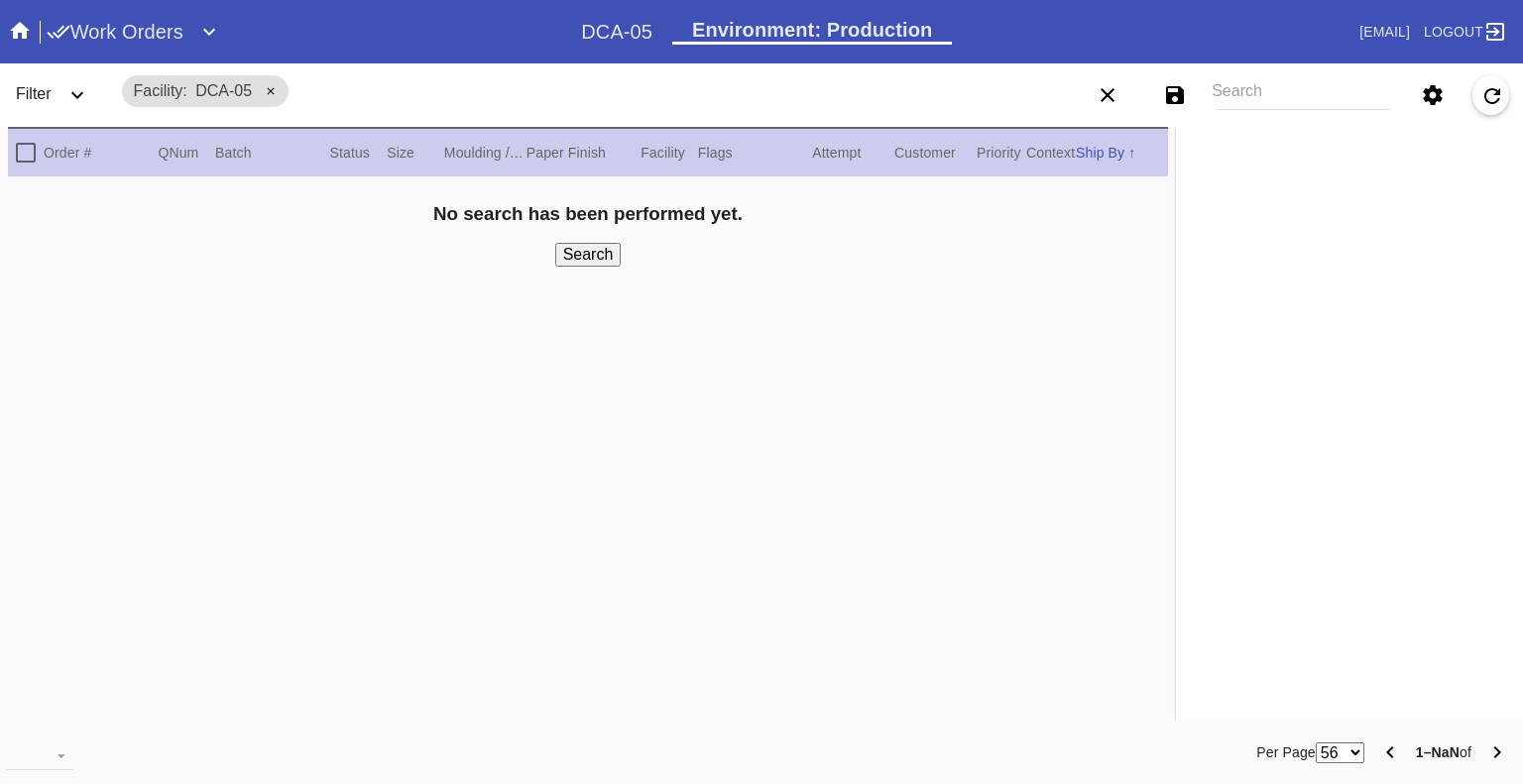 scroll, scrollTop: 0, scrollLeft: 0, axis: both 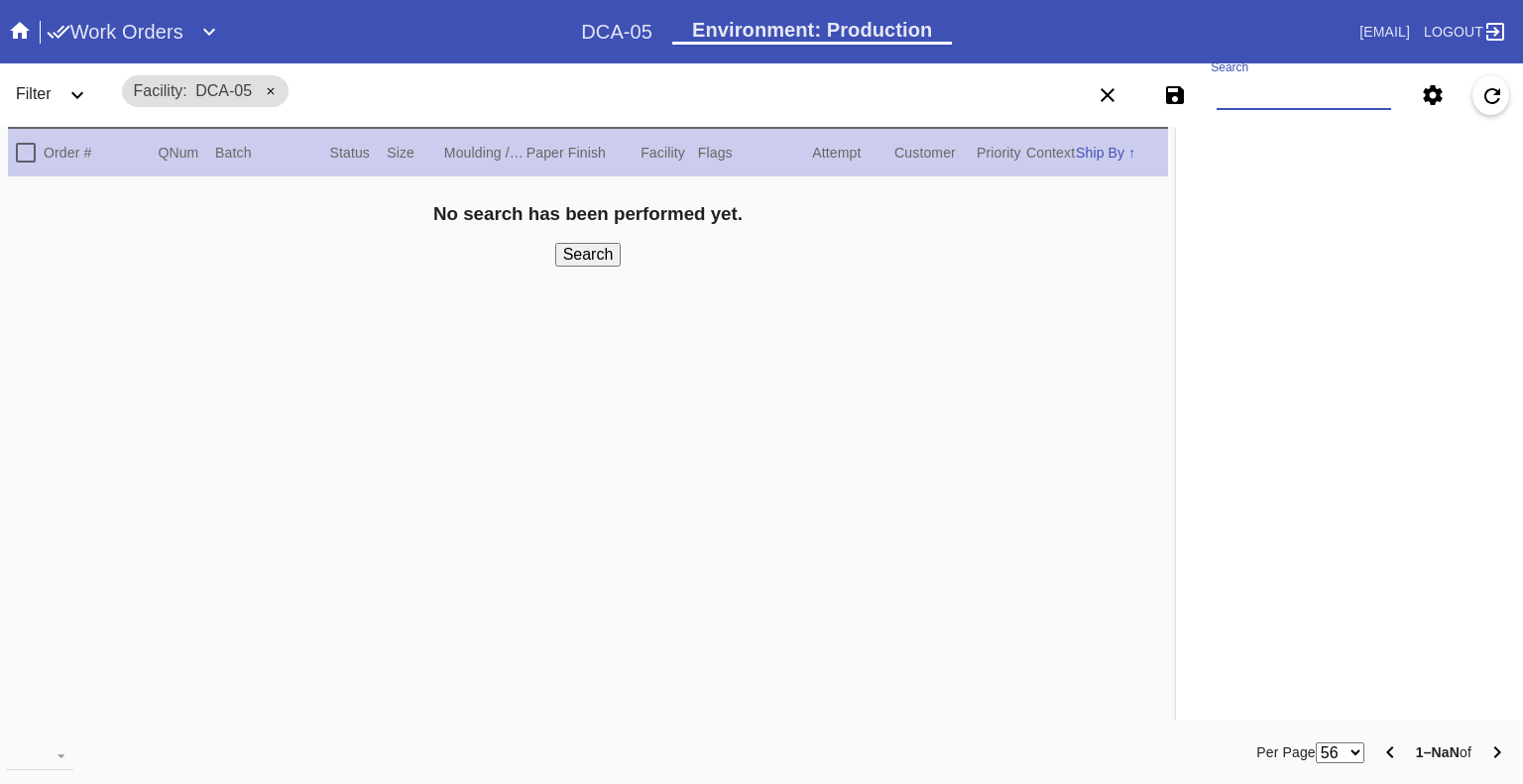 click on "Search" at bounding box center [1304, 95] 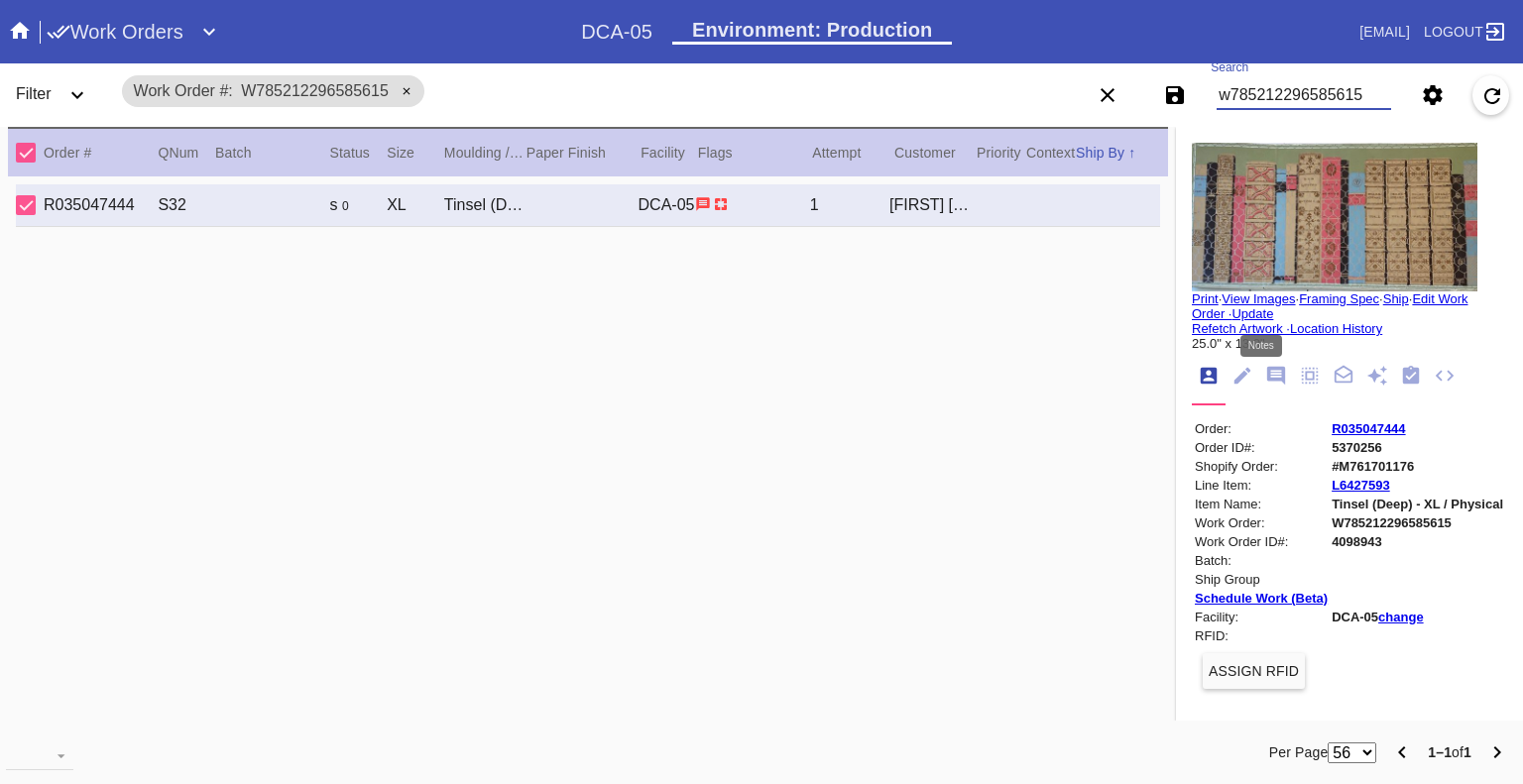 type on "w785212296585615" 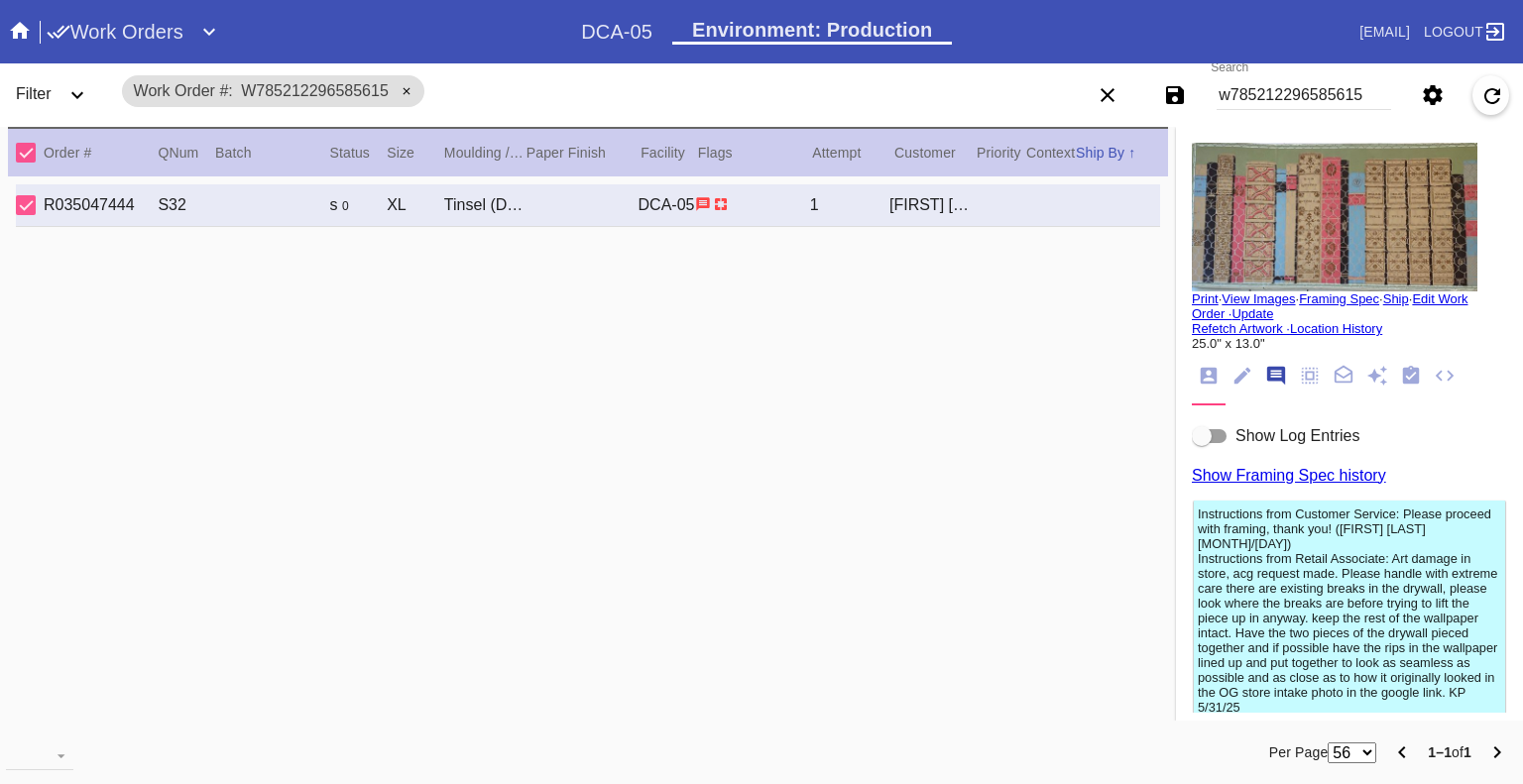 scroll, scrollTop: 122, scrollLeft: 0, axis: vertical 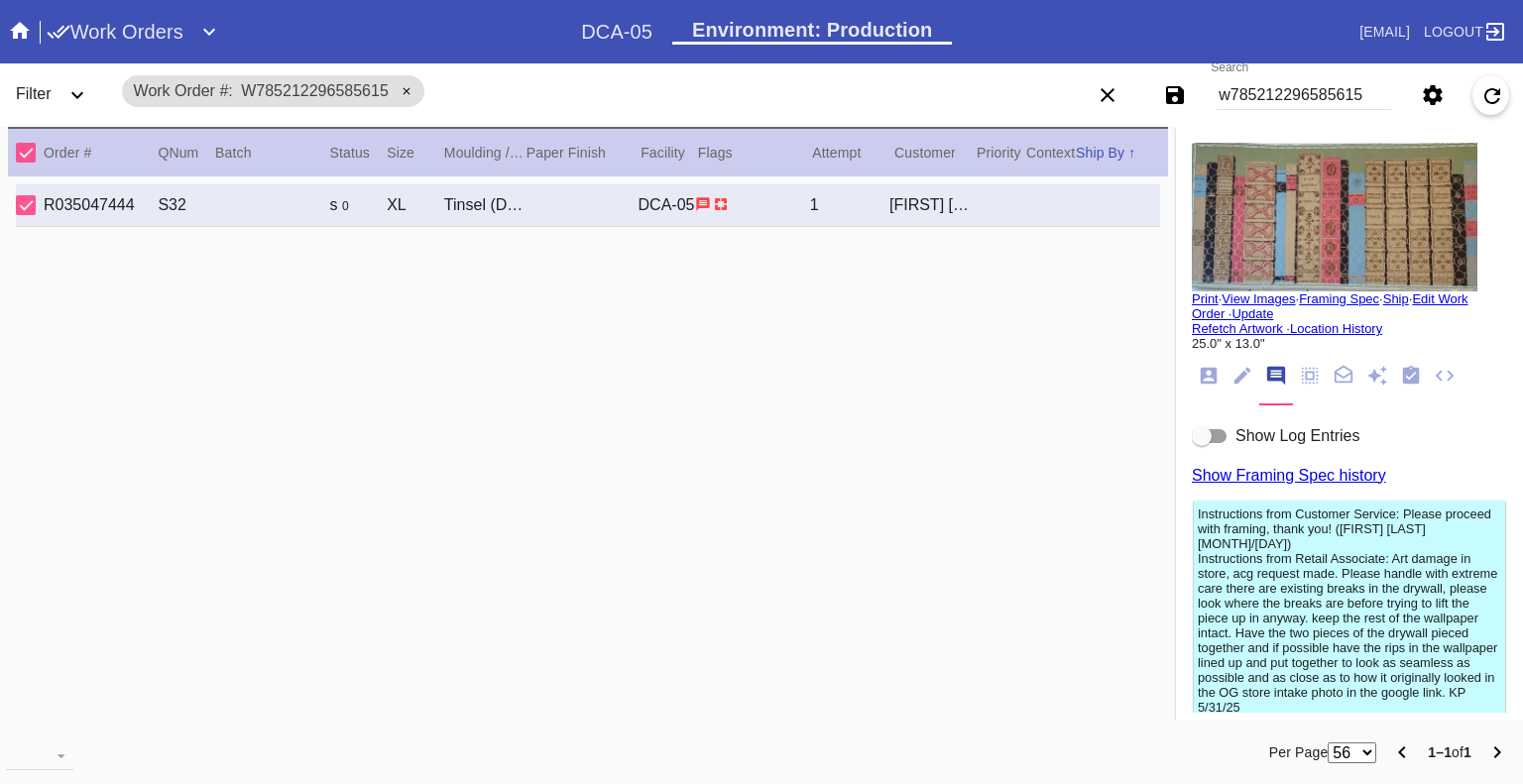 click at bounding box center (1210, 436) 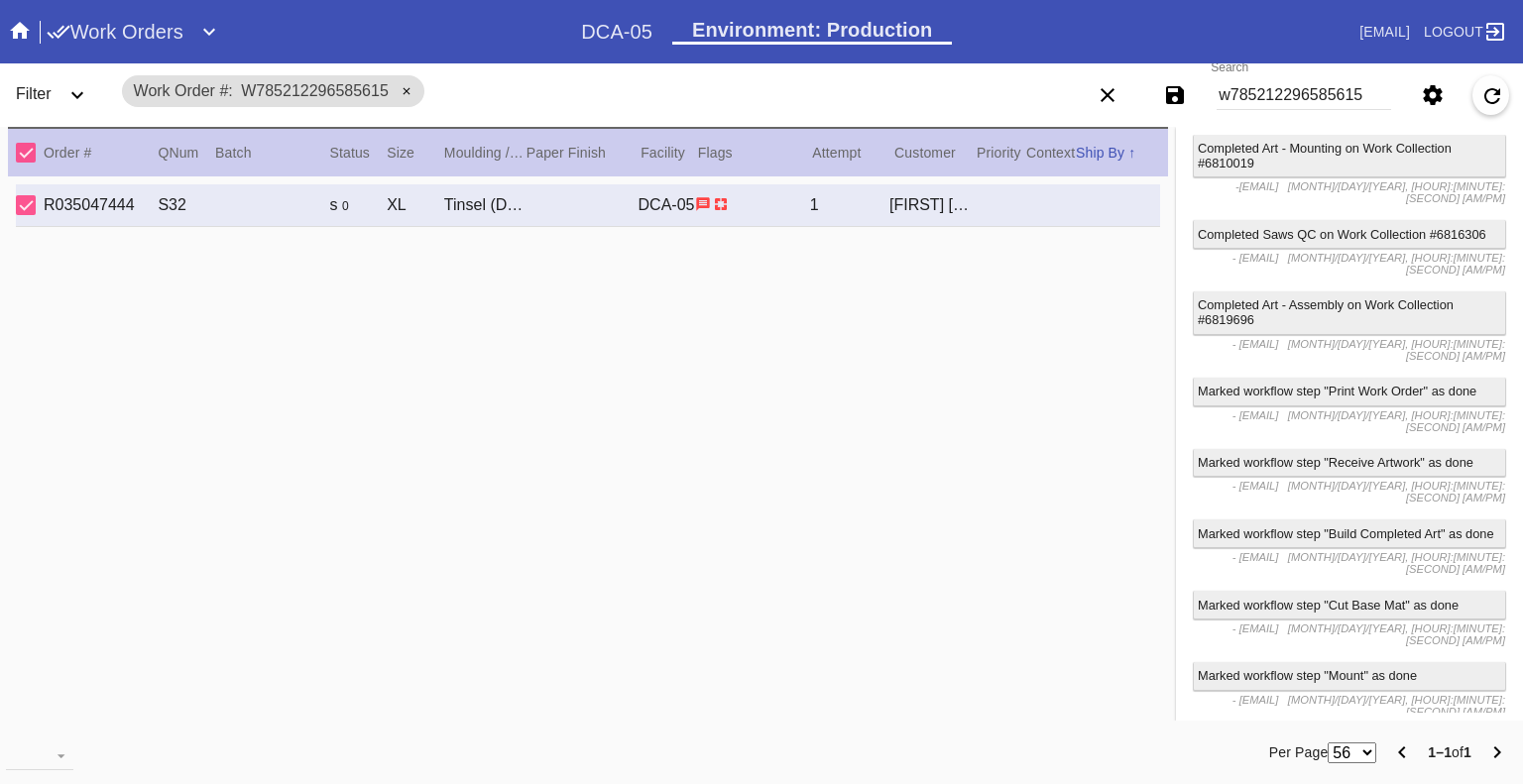 scroll, scrollTop: 3718, scrollLeft: 0, axis: vertical 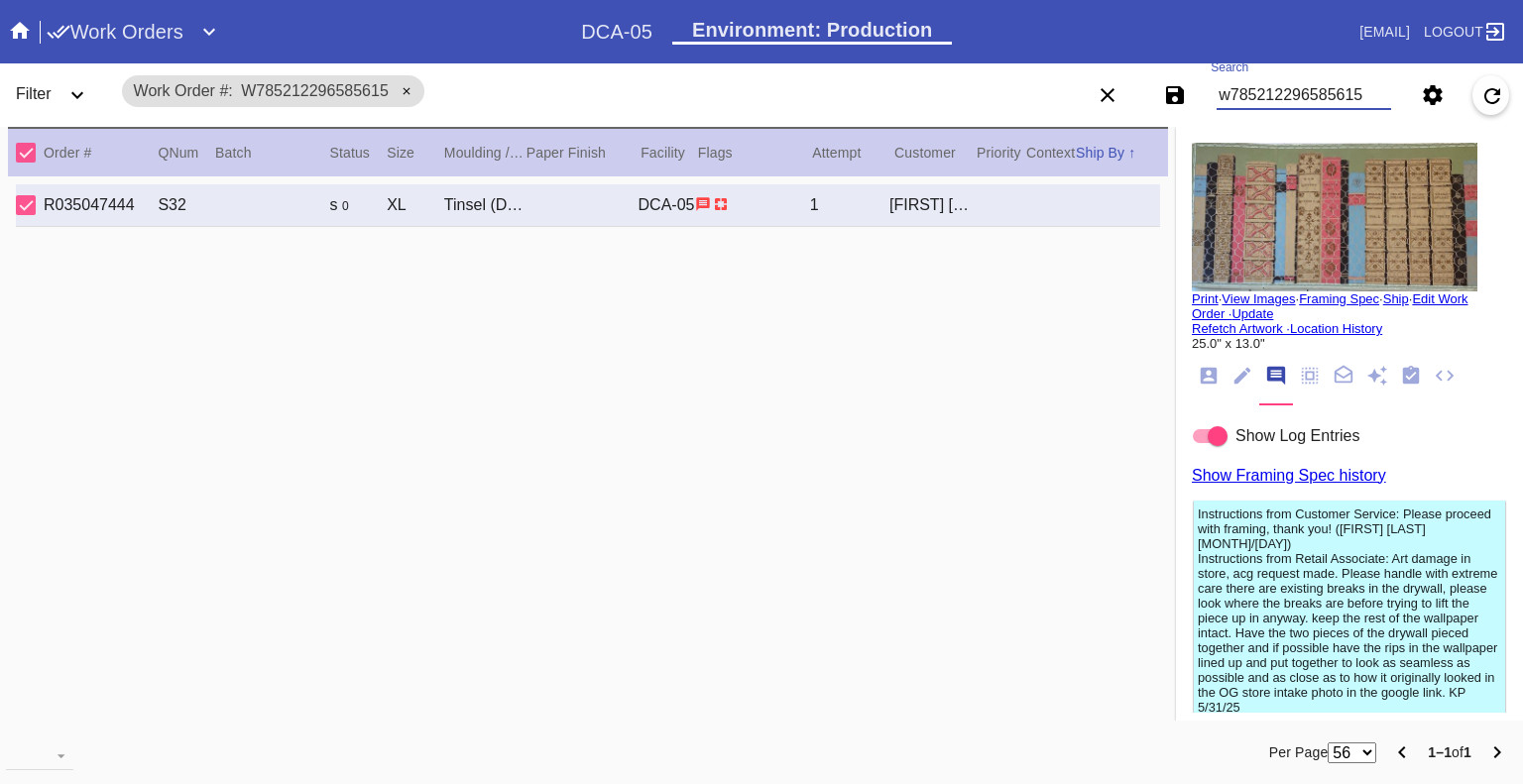 drag, startPoint x: 1375, startPoint y: 94, endPoint x: 1211, endPoint y: 92, distance: 164.01219 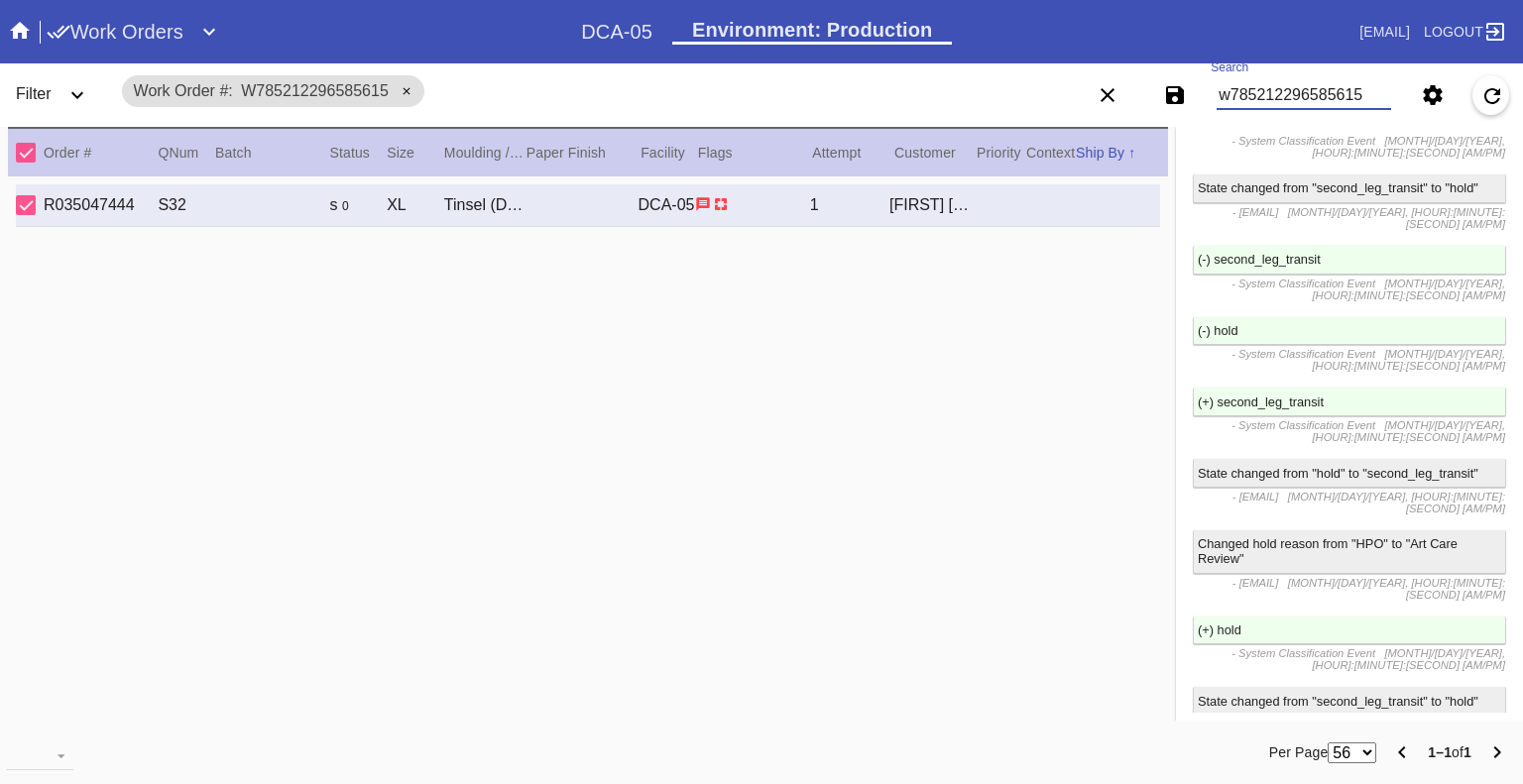 scroll, scrollTop: 2874, scrollLeft: 0, axis: vertical 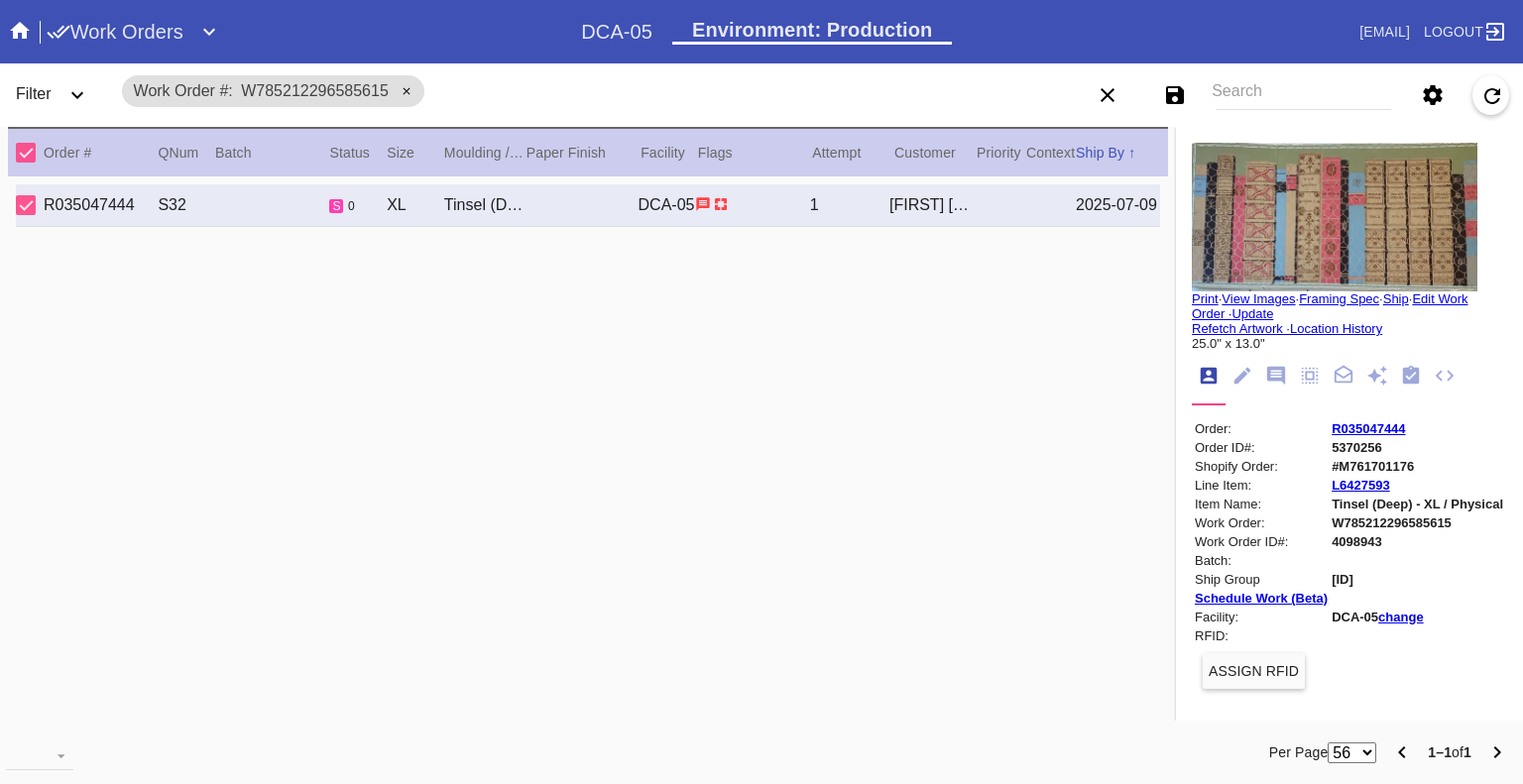 click at bounding box center [1335, 217] 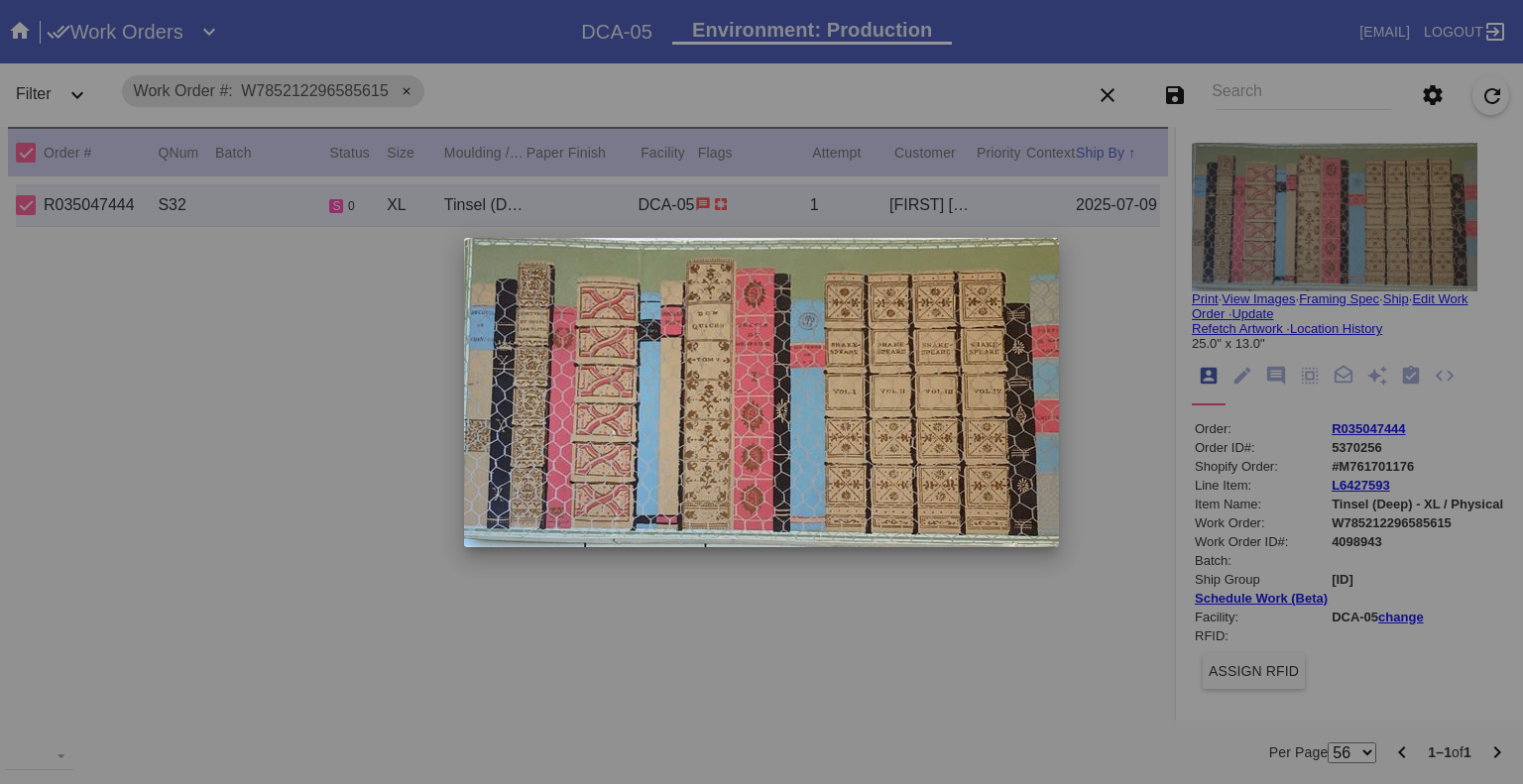 click at bounding box center [762, 392] 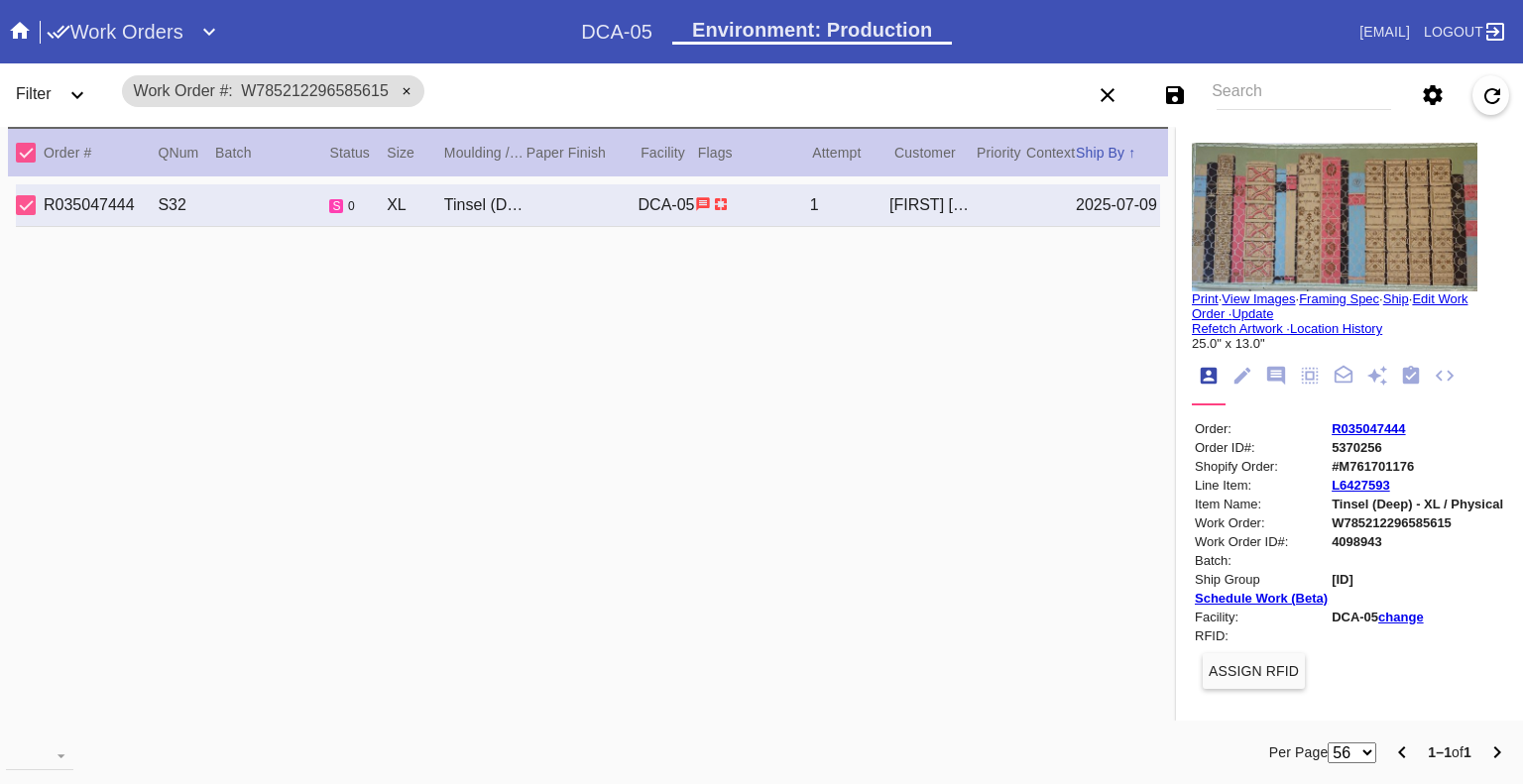 click on "View Images" at bounding box center (1258, 298) 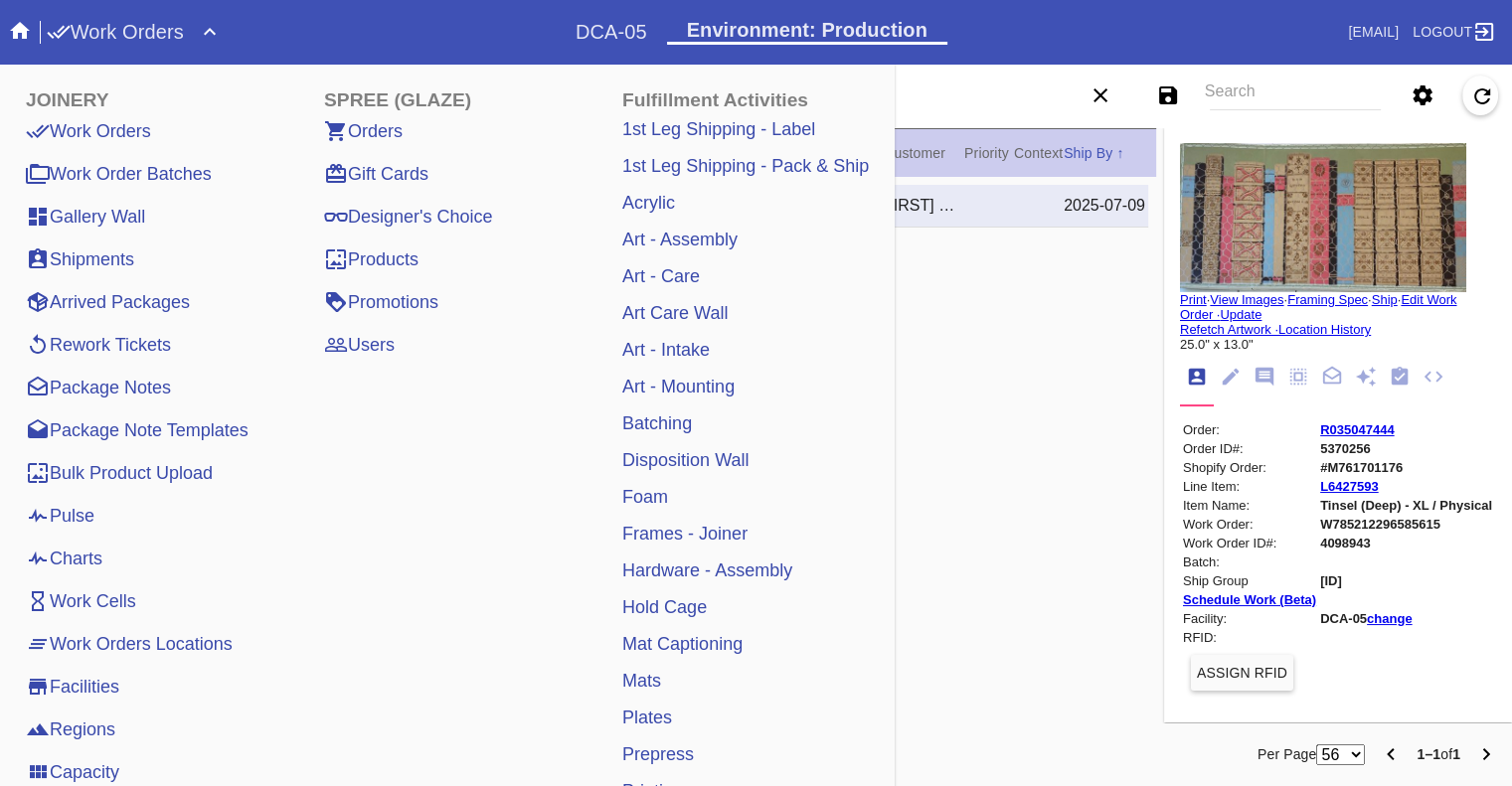 click on "Pulse" at bounding box center [60, 516] 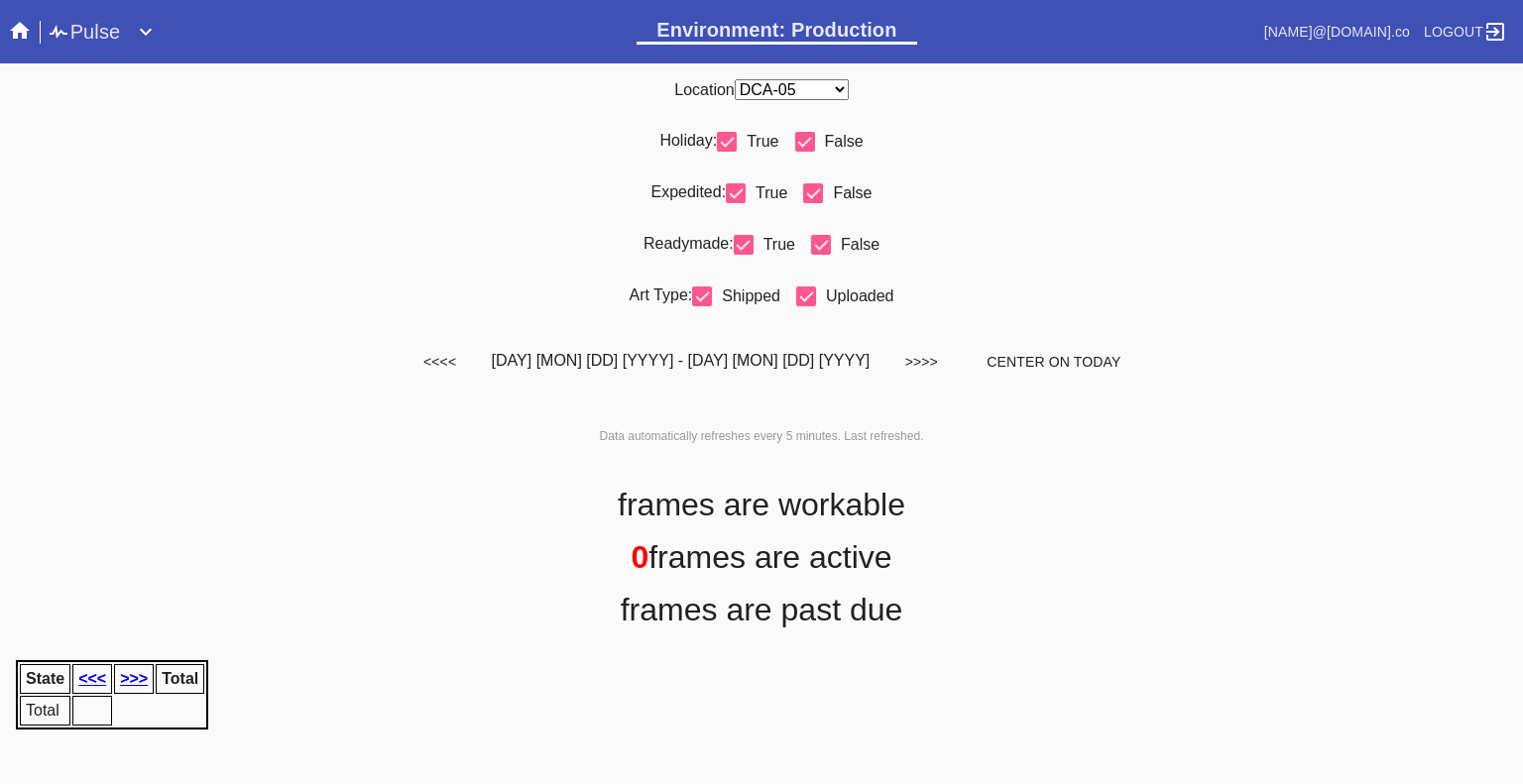 scroll, scrollTop: 0, scrollLeft: 0, axis: both 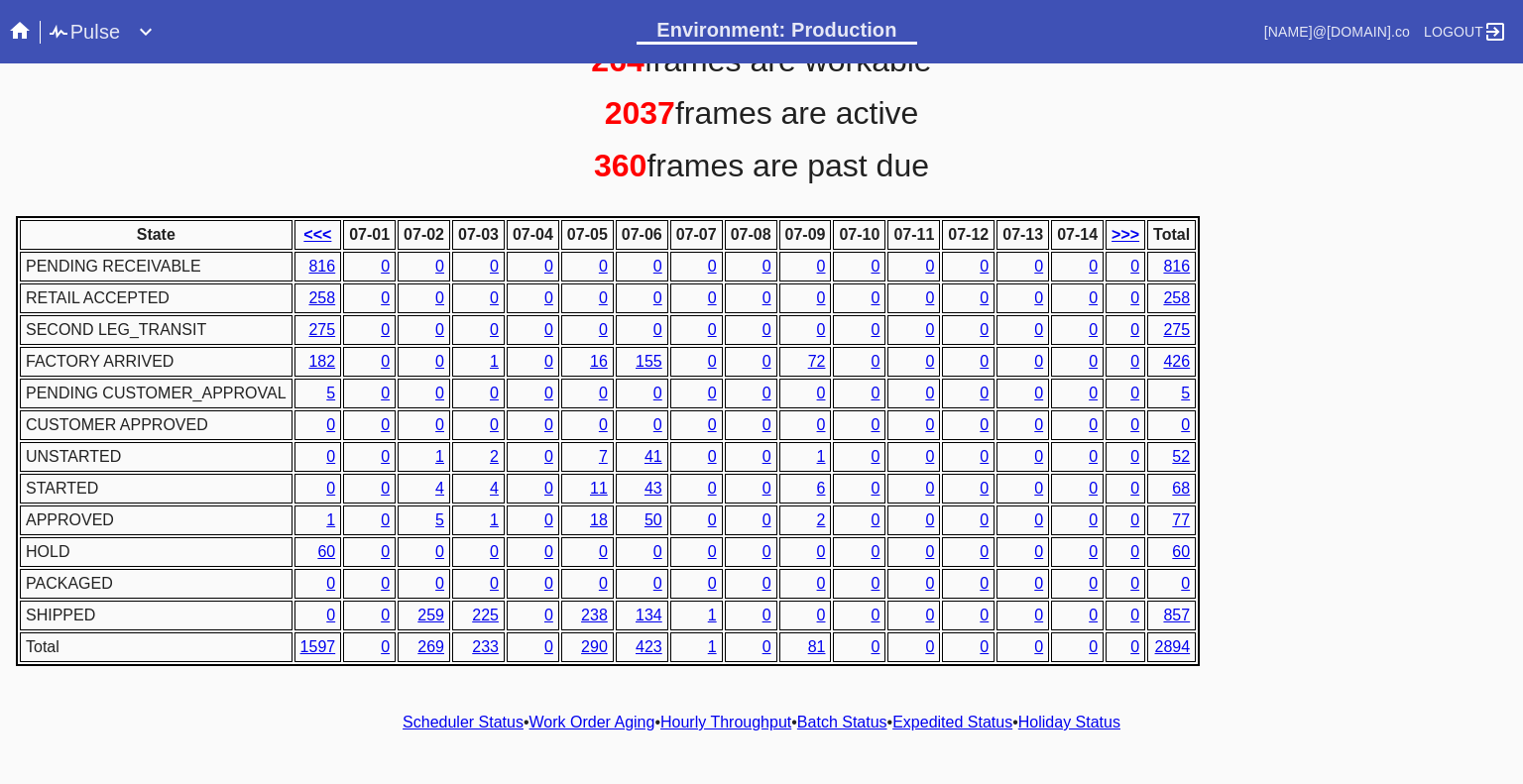 click on "Scheduler Status  •  Work Order Aging  •  Hourly Throughput  •  Batch Status  •  Expedited Status  •  Holiday Status" at bounding box center (762, 723) 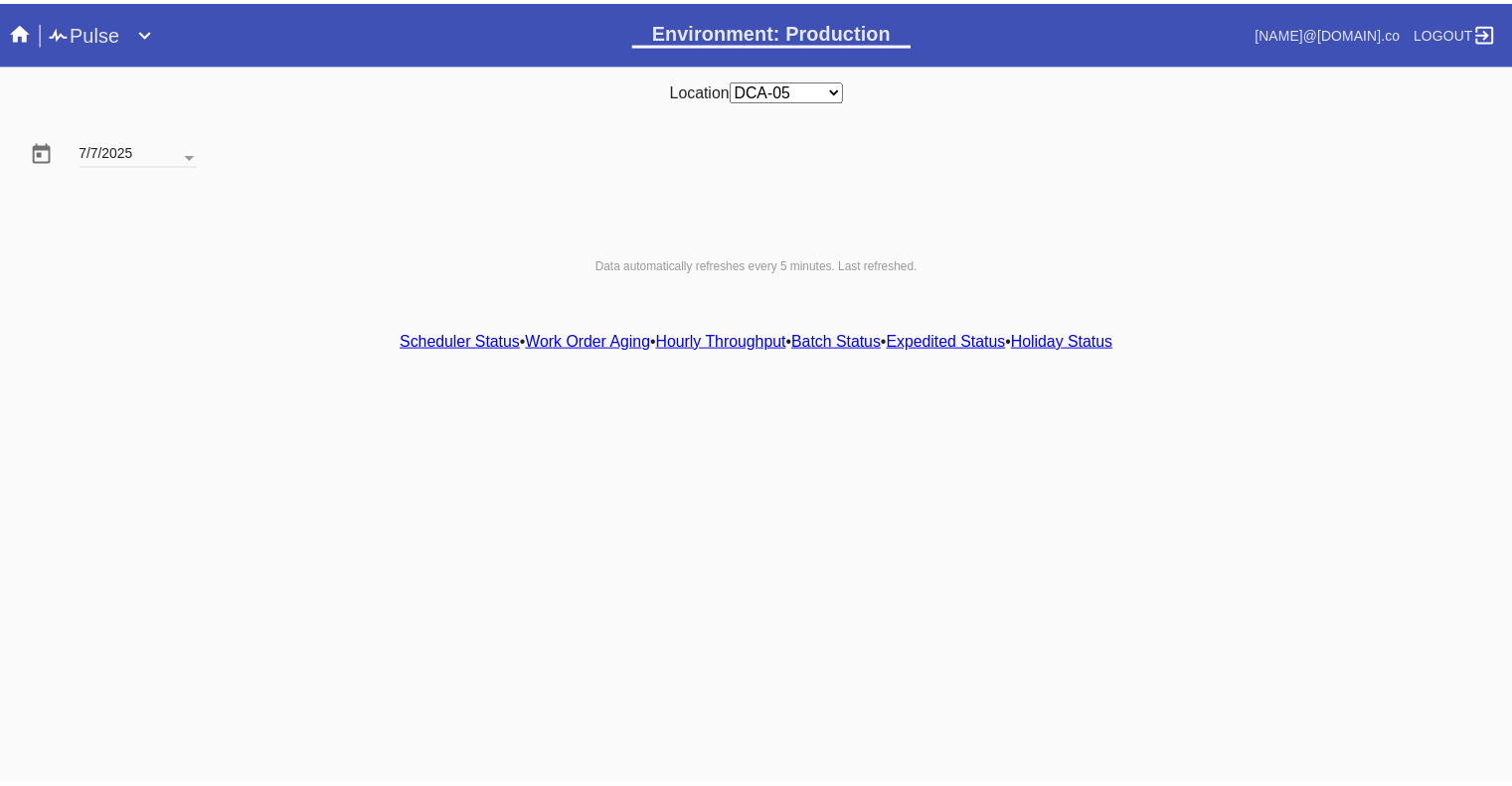 scroll, scrollTop: 0, scrollLeft: 0, axis: both 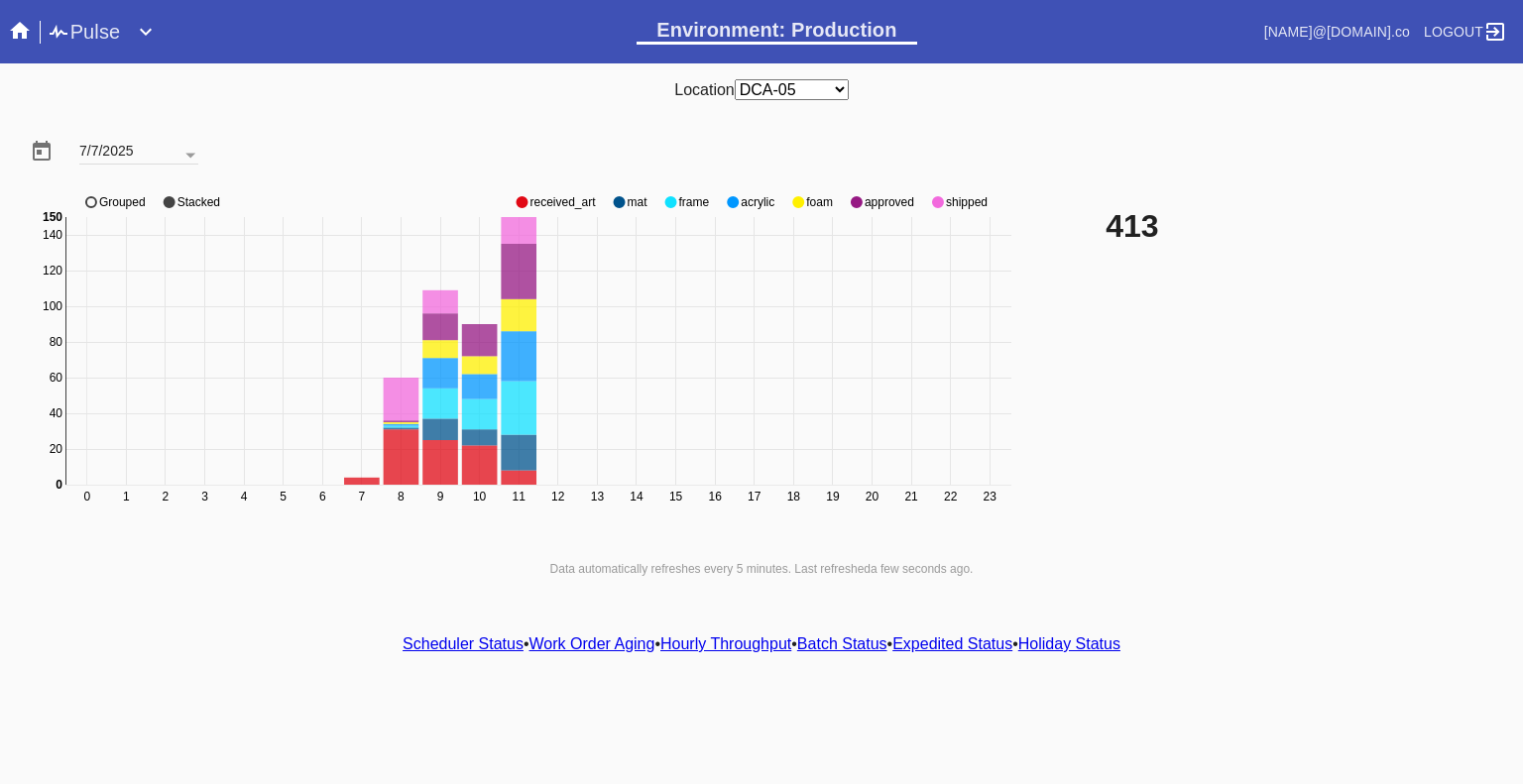 click at bounding box center [522, 202] 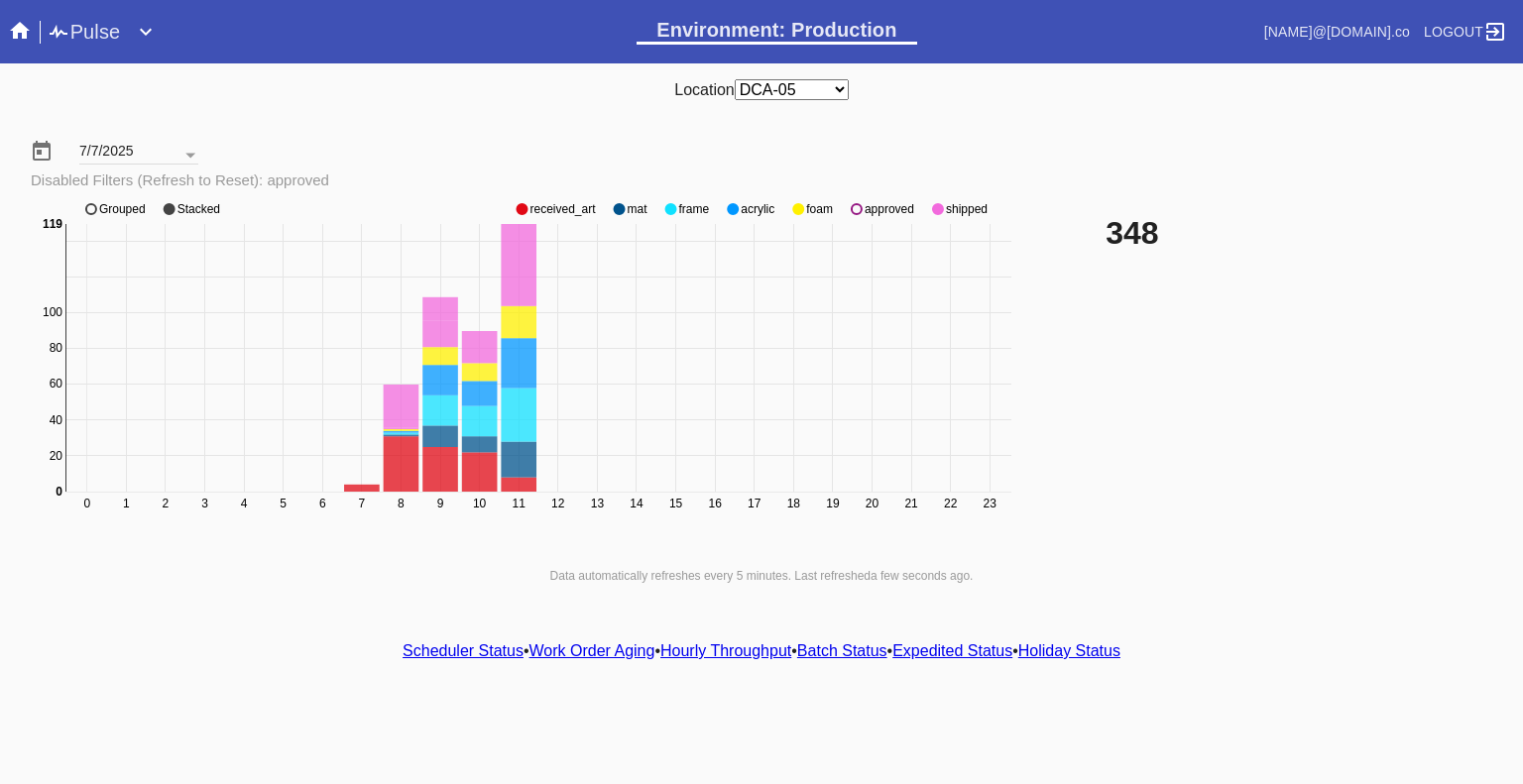 click on "0 1 2 3 4 5 6 7 8 9 10 11 12 13 14 15 16 17 18 19 20 21 22 23 0 20 40 60 80 100 120 140 0 119 received_art mat frame acrylic foam approved shipped Grouped Stacked" at bounding box center [524, 368] 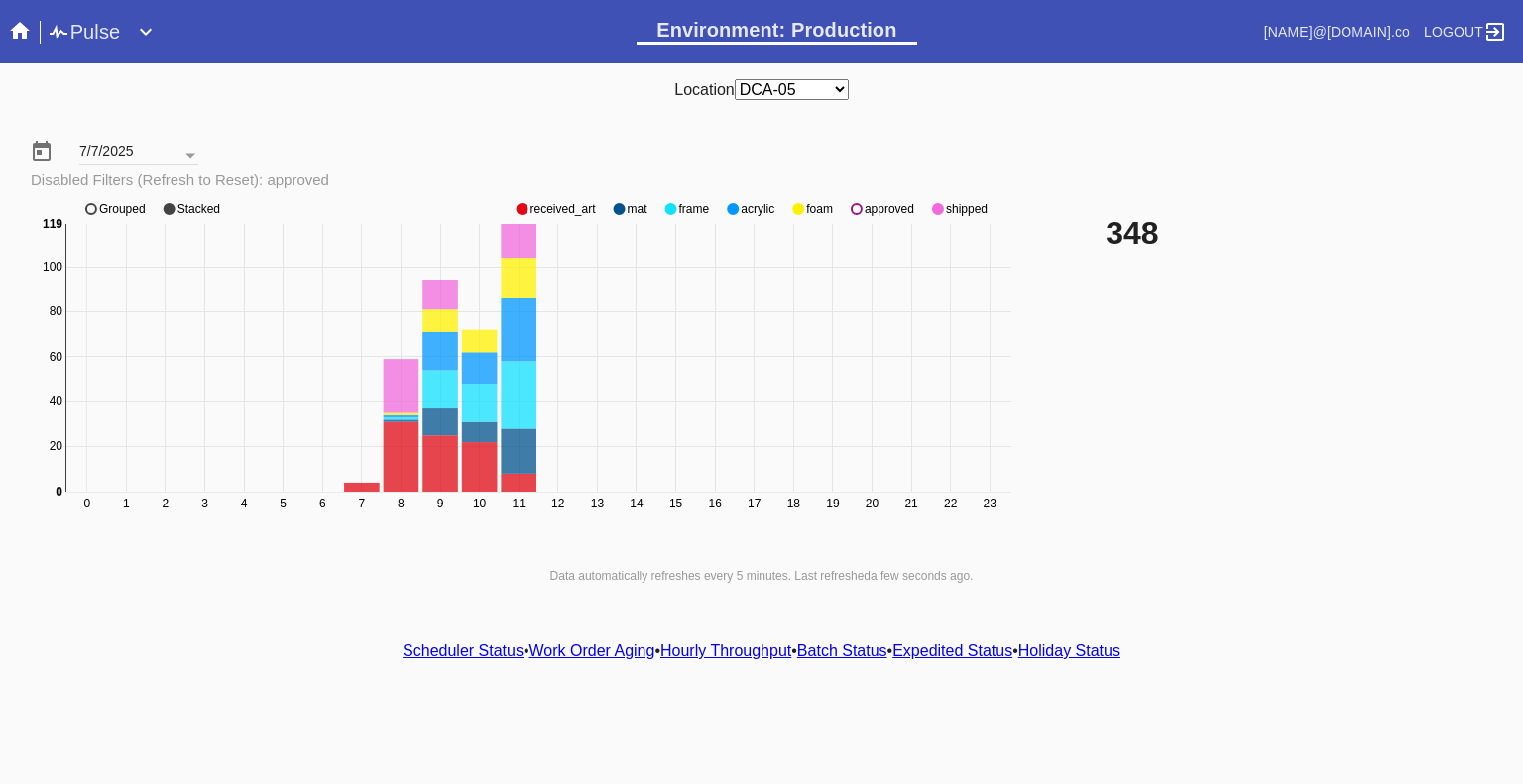 click at bounding box center [522, 209] 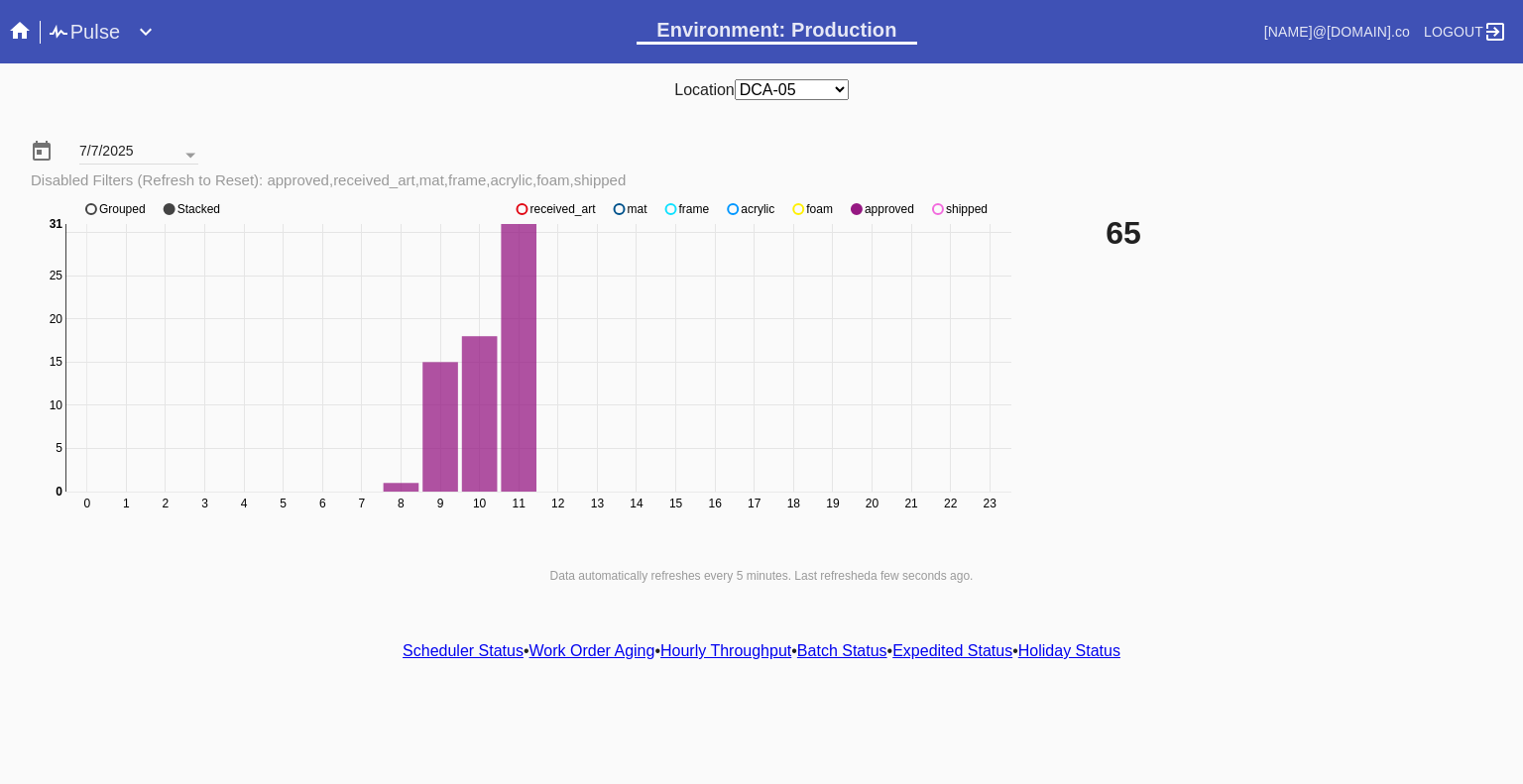 click at bounding box center (522, 209) 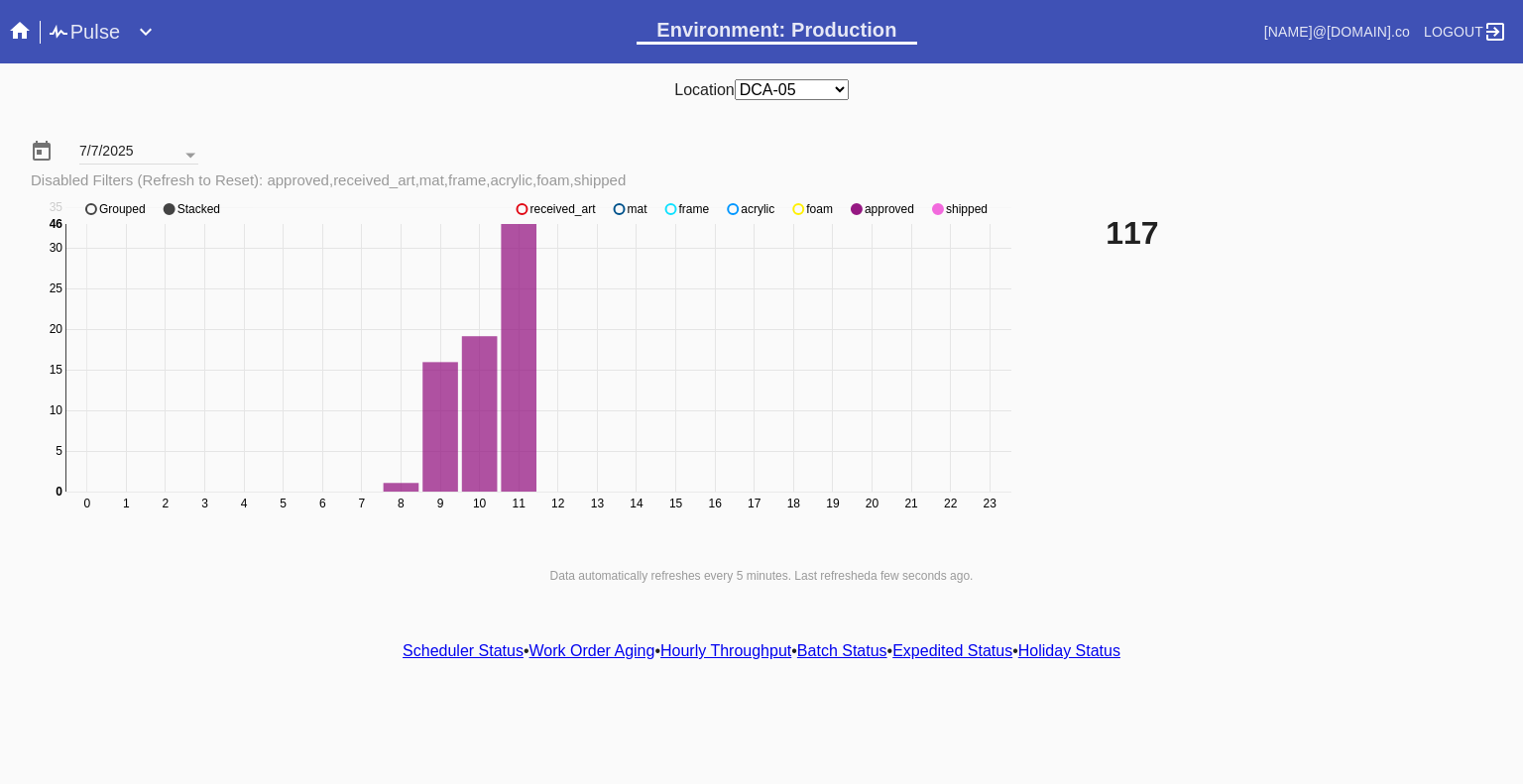 click at bounding box center (522, 209) 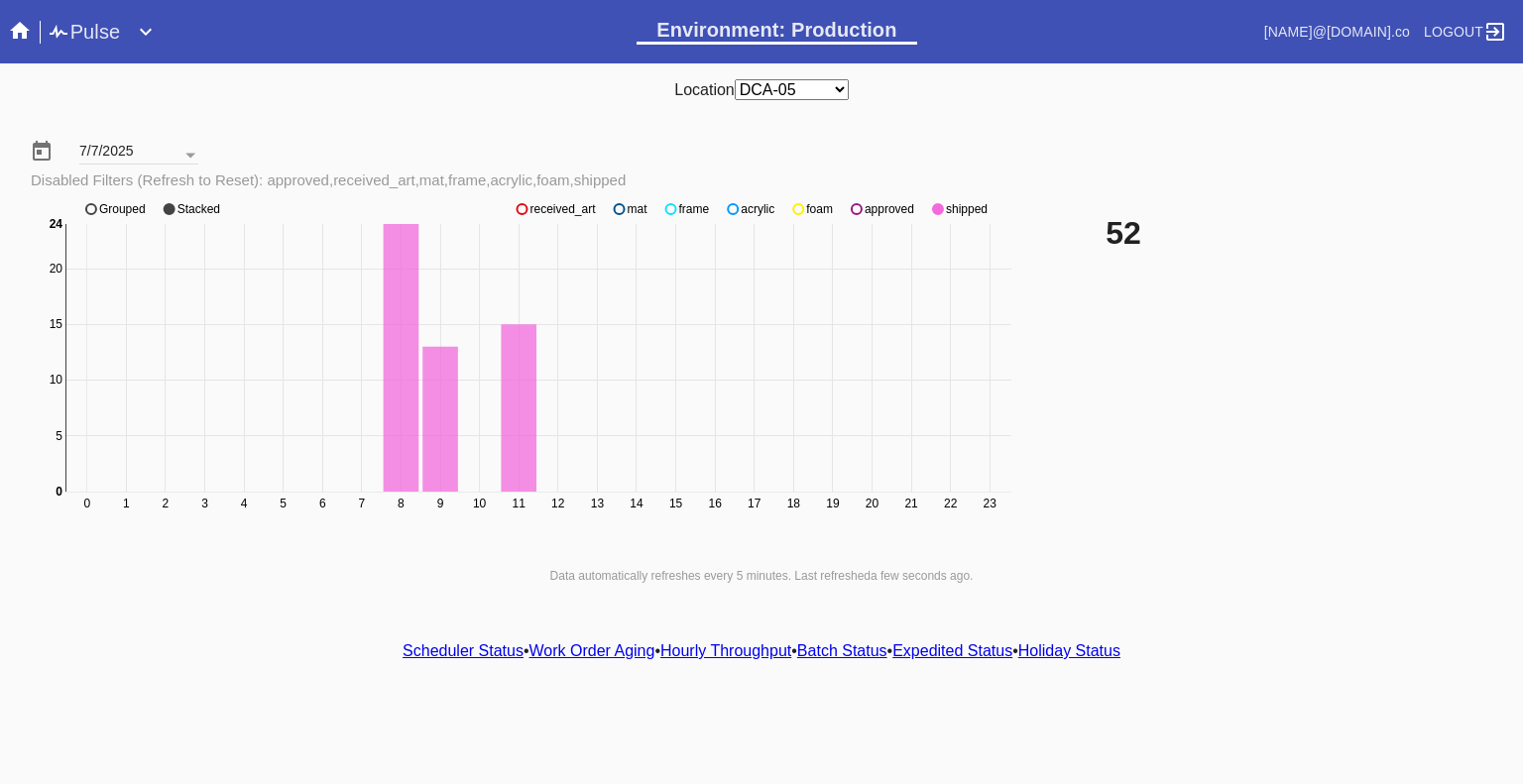 click at bounding box center [522, 209] 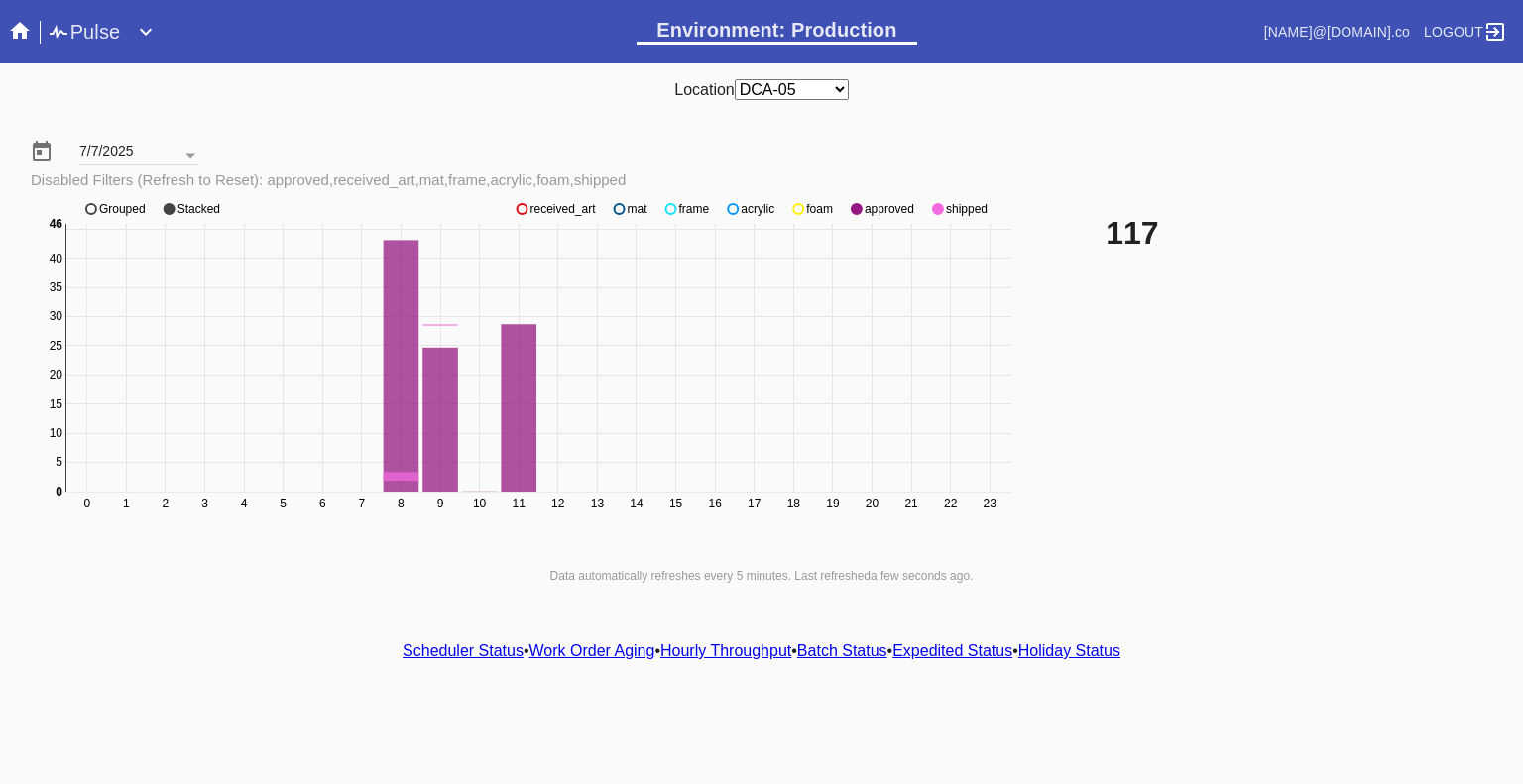 click at bounding box center (522, 209) 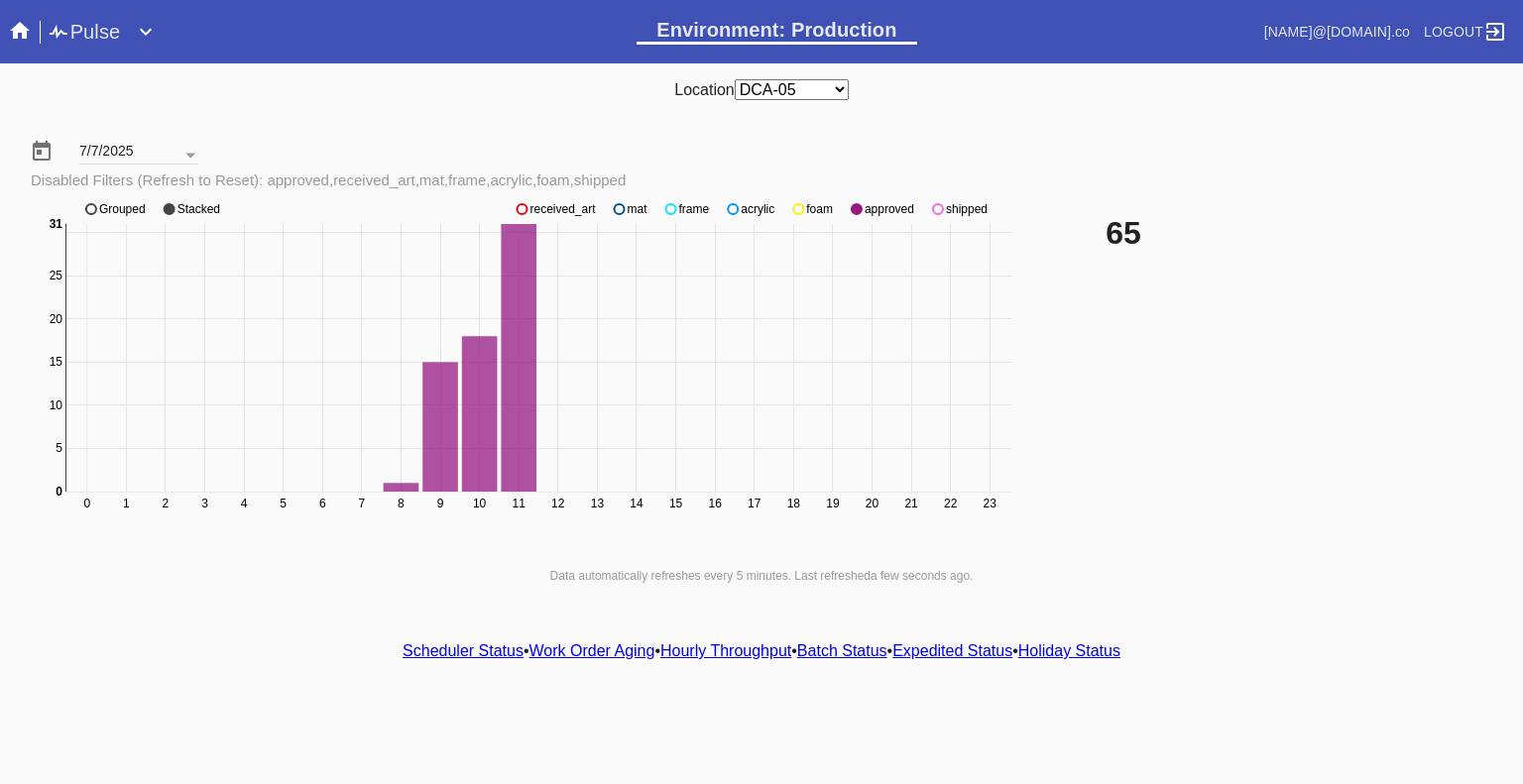 click on "Pulse" at bounding box center (332, 32) 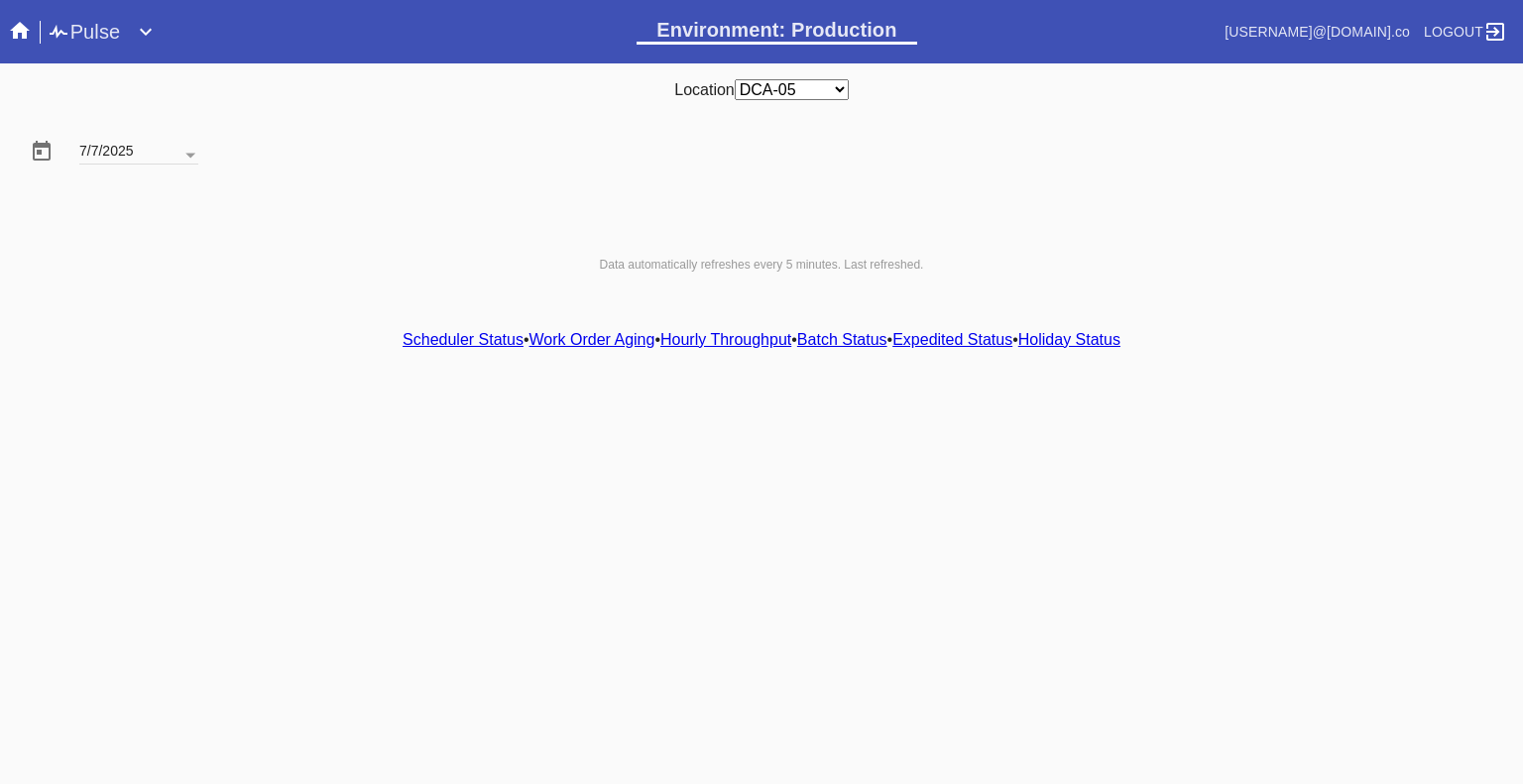 scroll, scrollTop: 0, scrollLeft: 0, axis: both 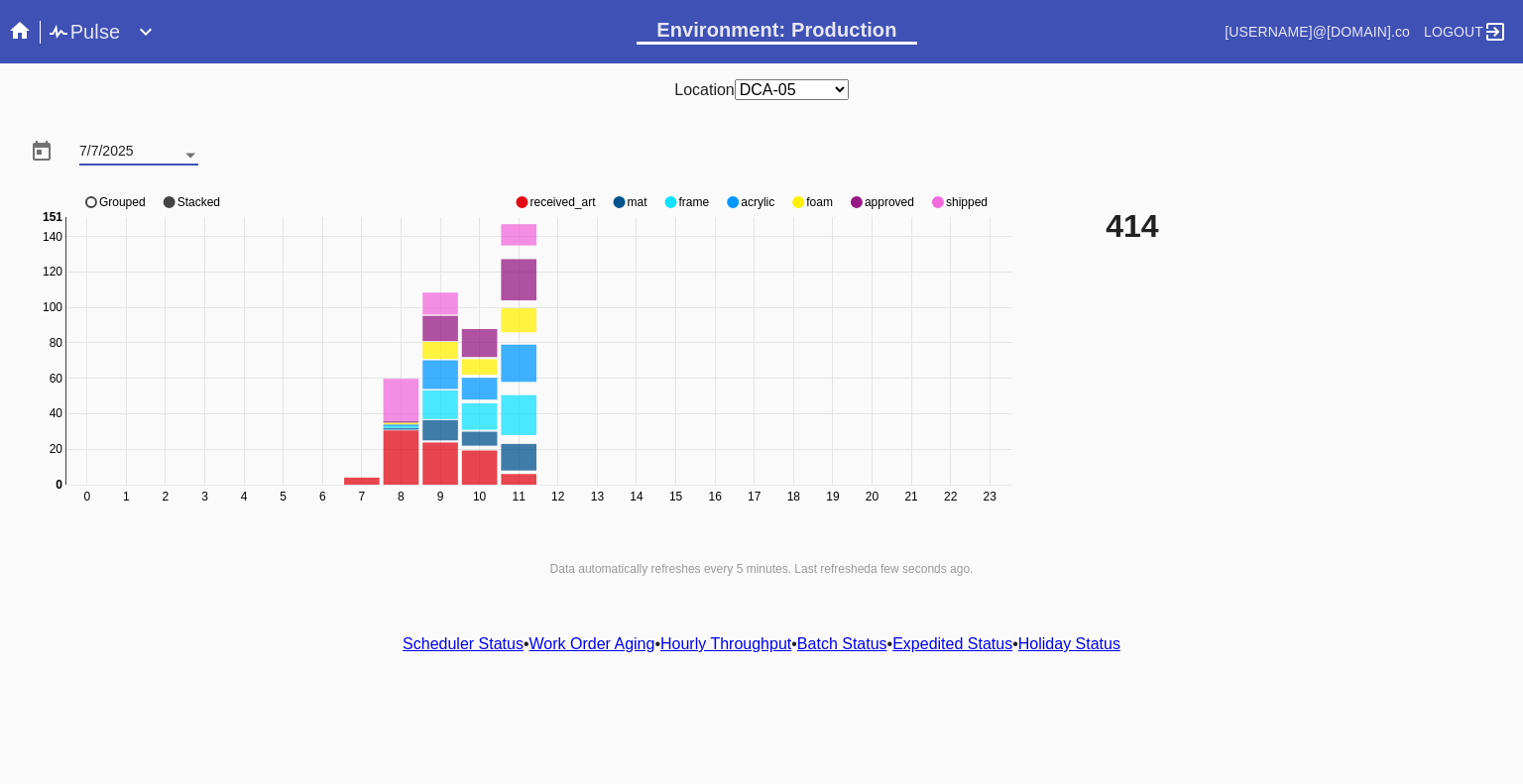 click at bounding box center (190, 156) 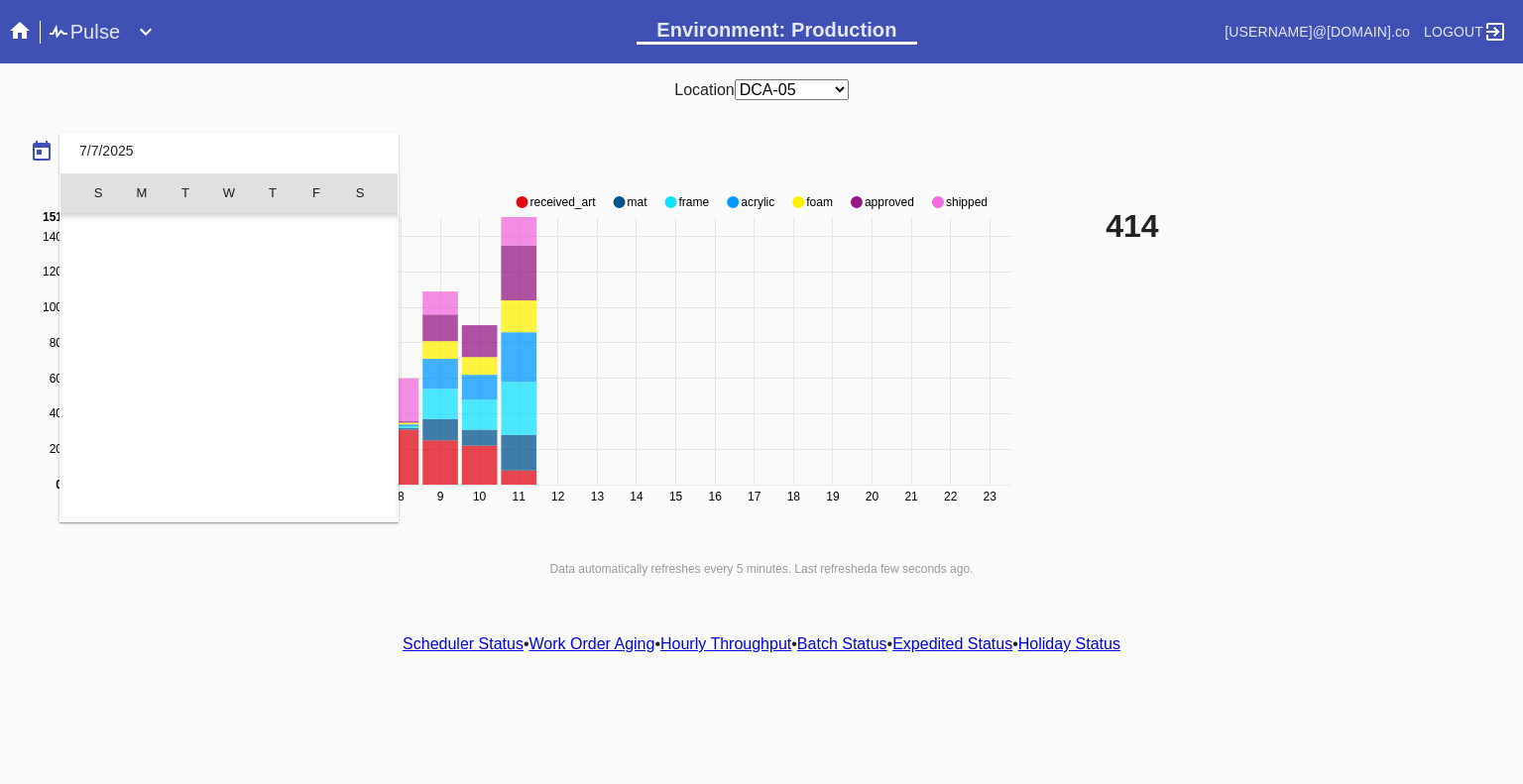 scroll, scrollTop: 458595, scrollLeft: 0, axis: vertical 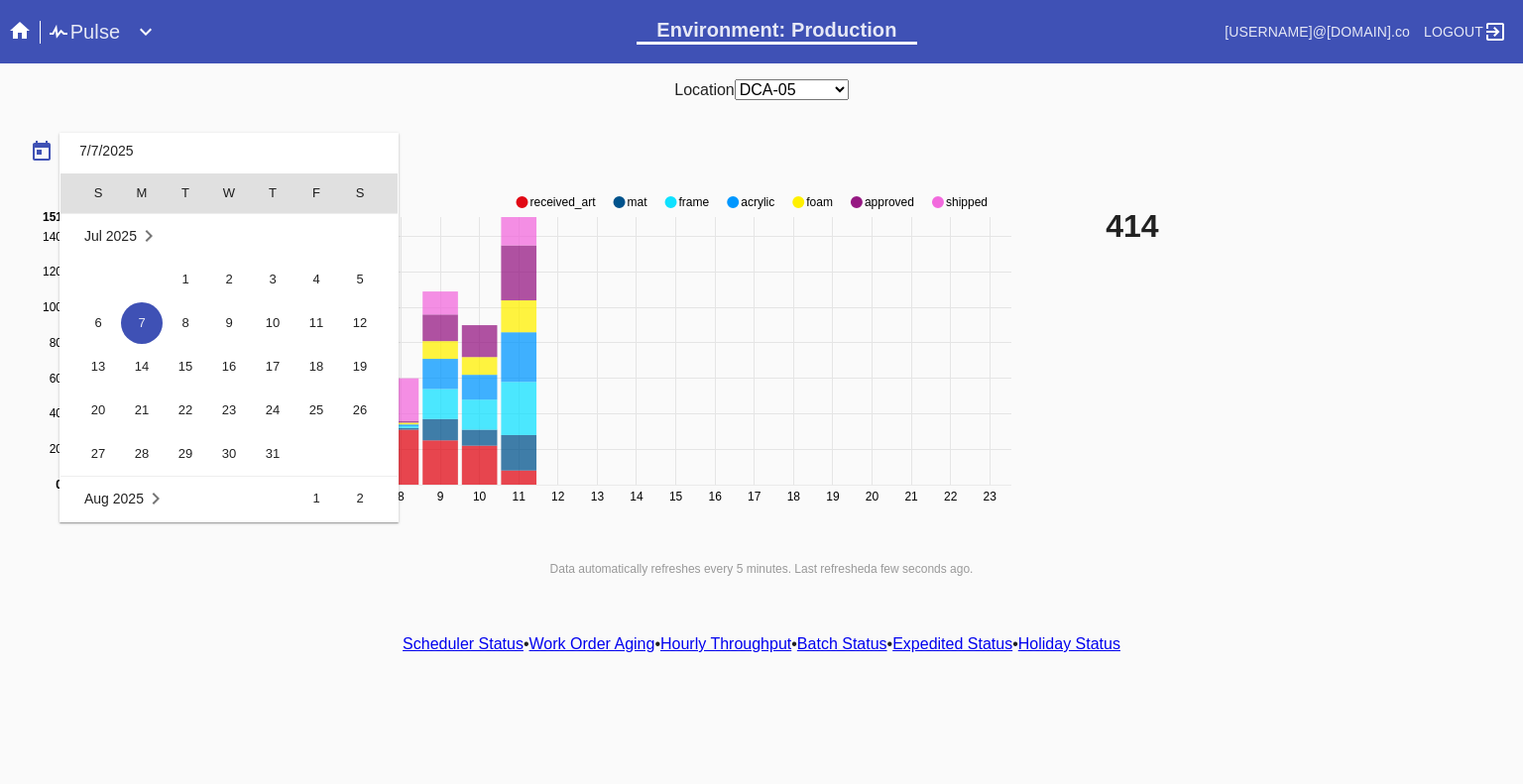 click on "4" at bounding box center (316, 280) 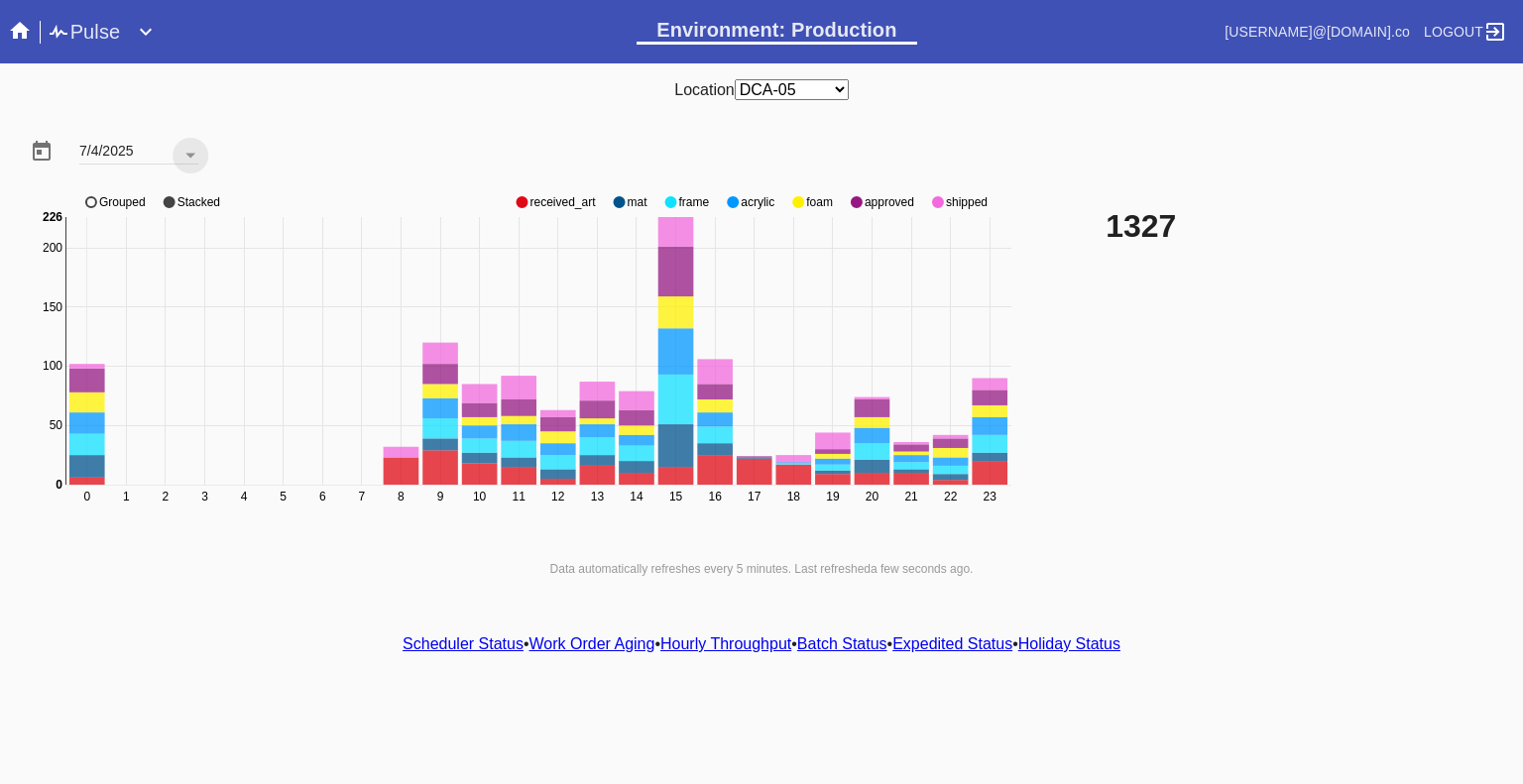 click at bounding box center (522, 202) 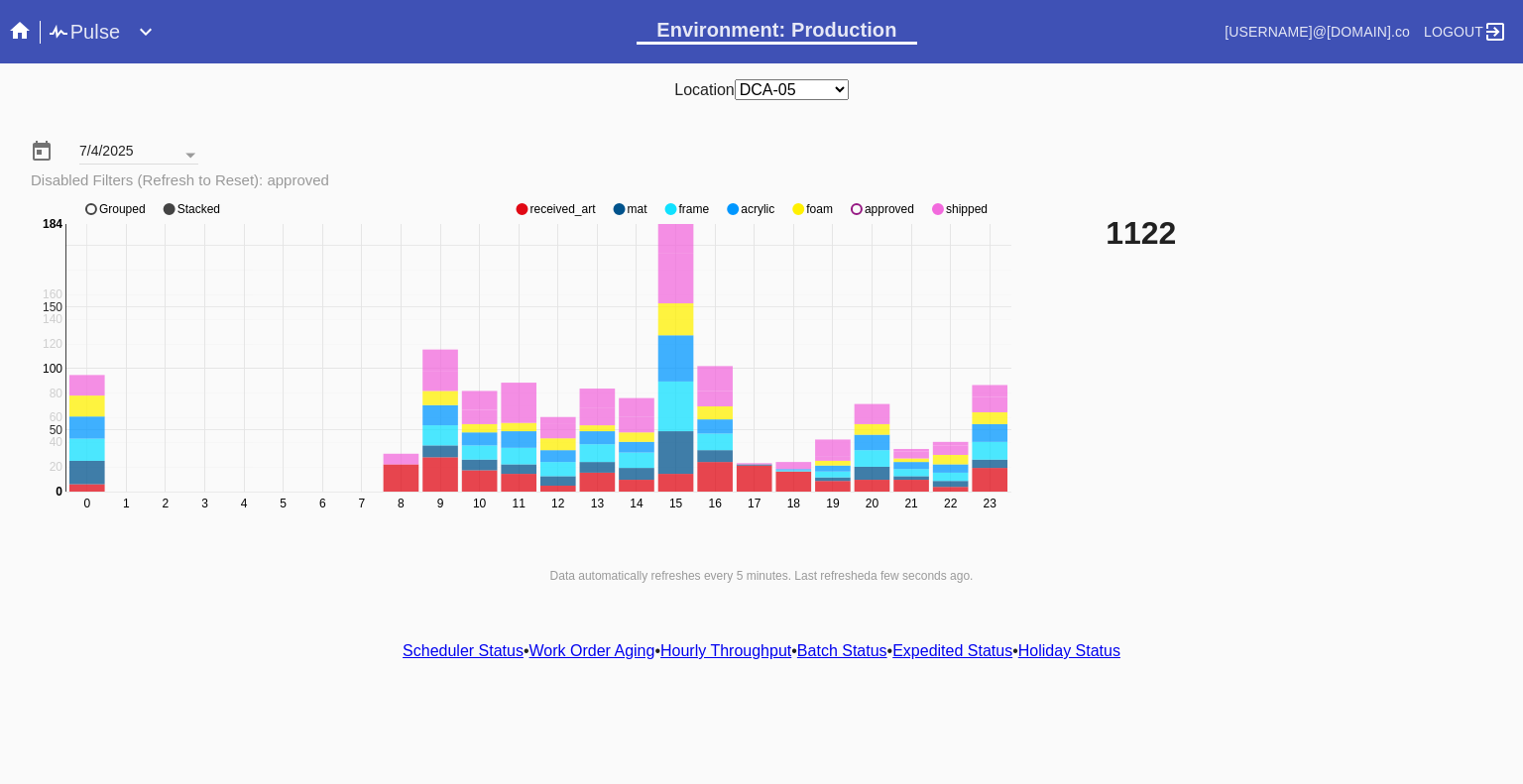 click on "0 1 2 3 4 5 6 7 8 9 10 11 12 13 14 15 16 17 18 19 20 21 22 23 50 150 200 0 20 40 60 80 100 120 140 160 180 0 184 received_art mat frame acrylic foam approved shipped Grouped Stacked" at bounding box center [524, 368] 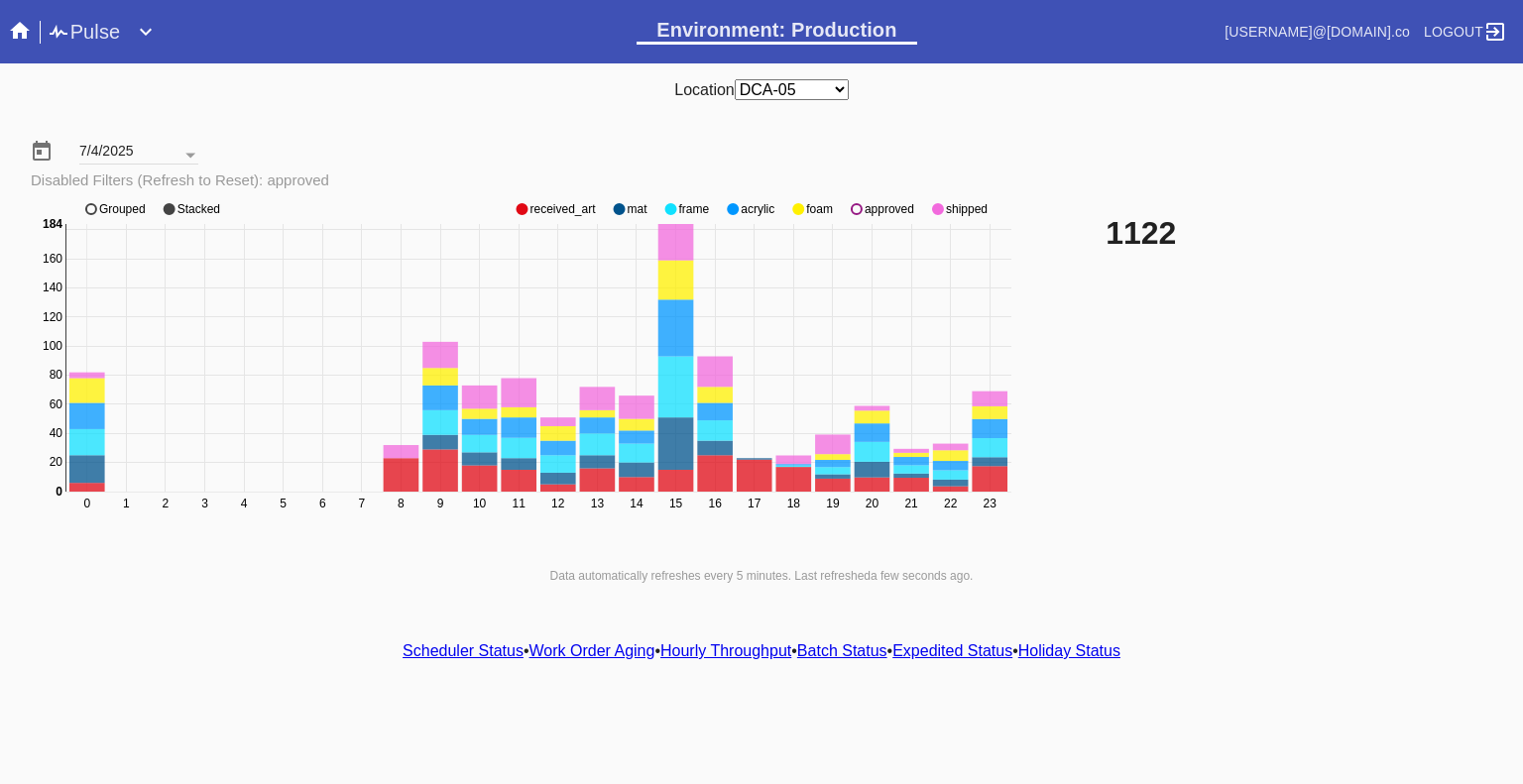 click at bounding box center (522, 209) 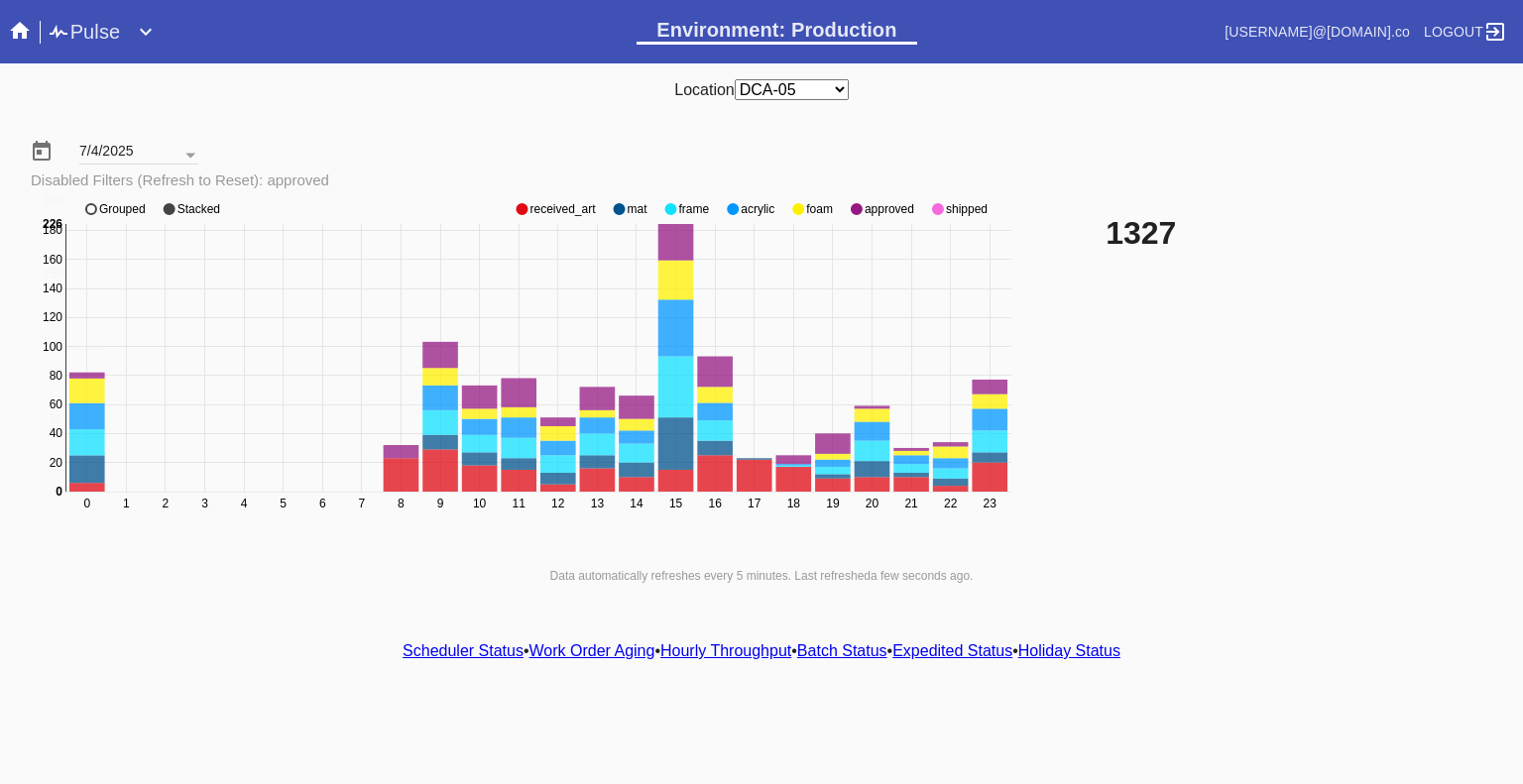 click at bounding box center (522, 209) 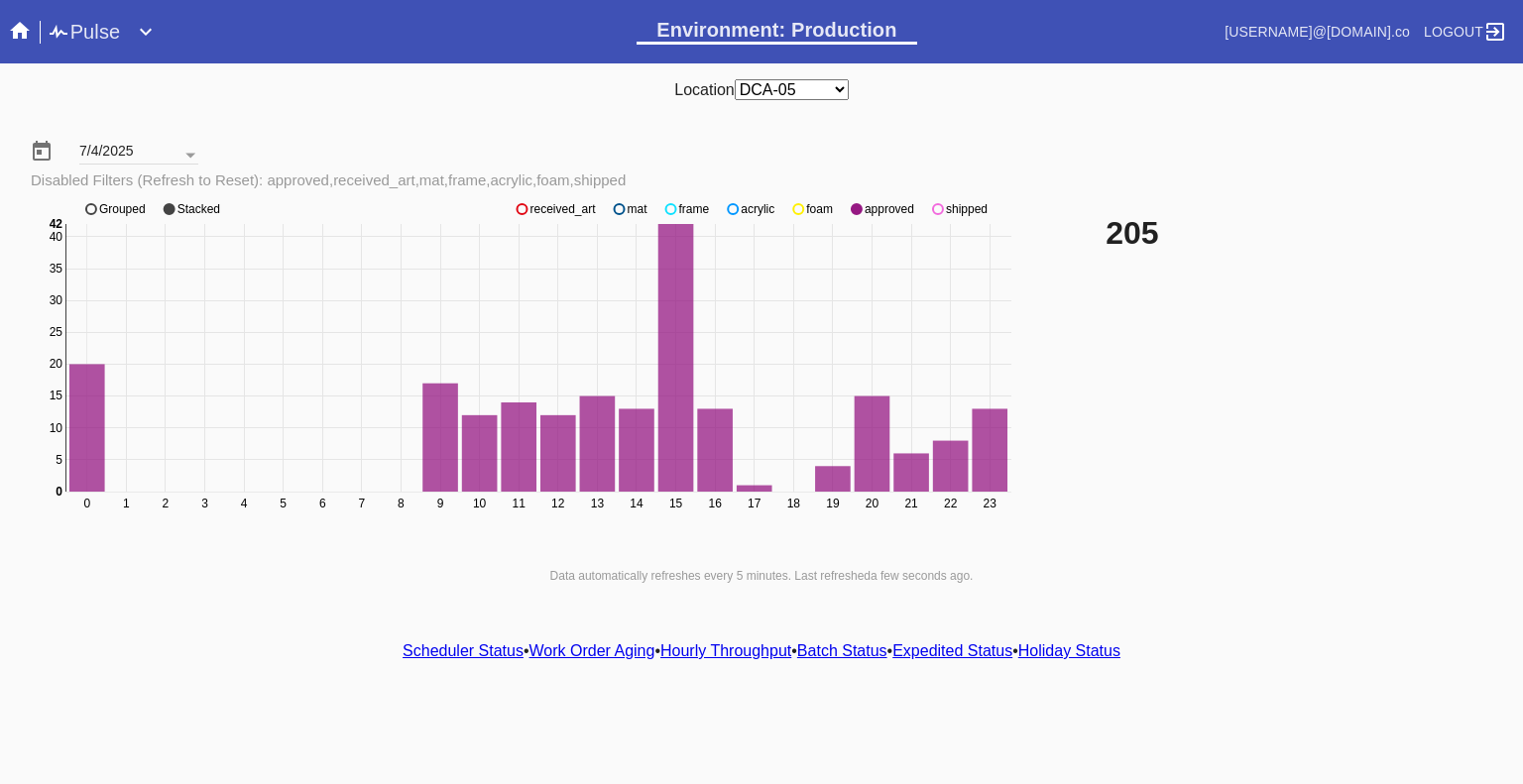 click at bounding box center [522, 209] 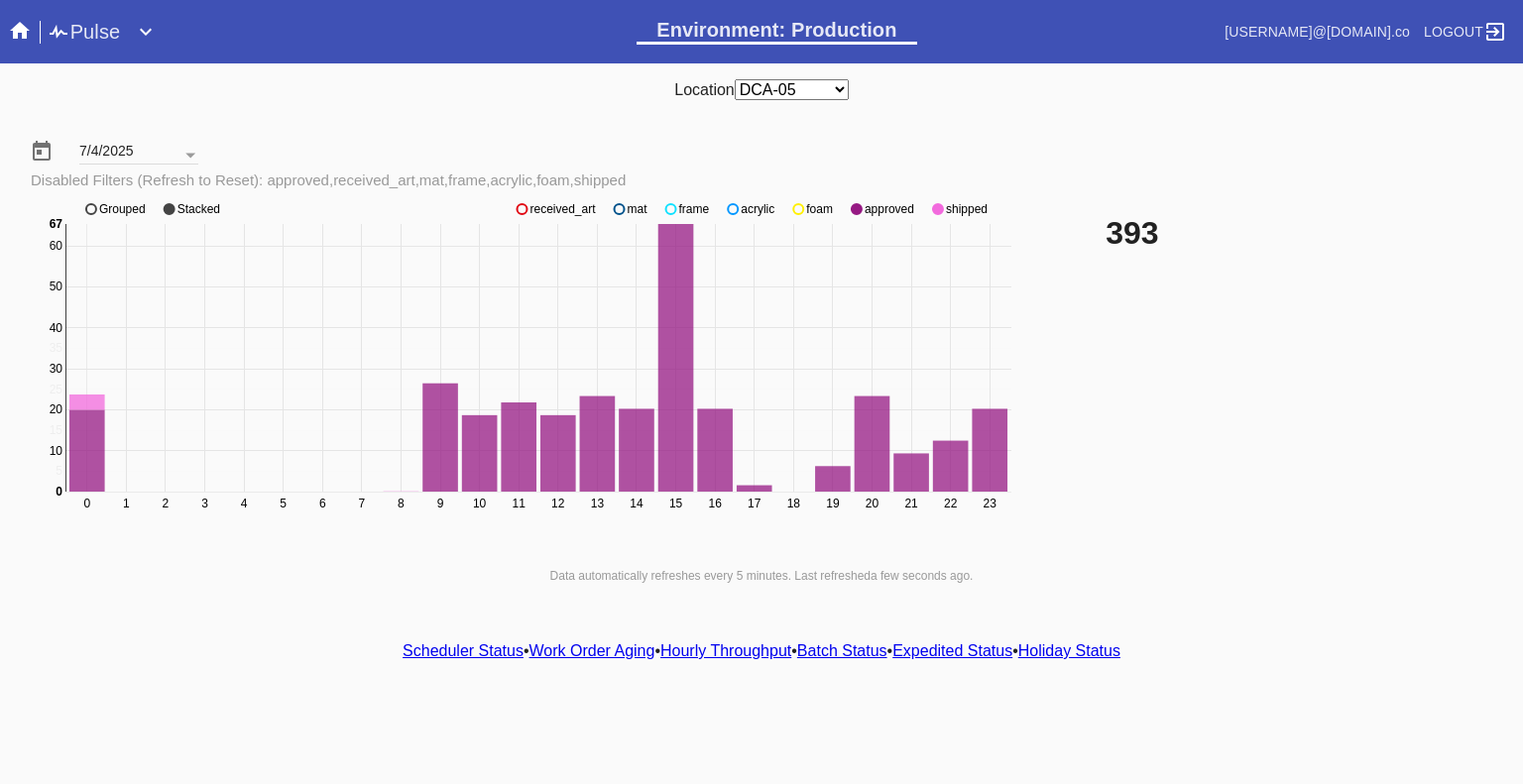 click at bounding box center (522, 209) 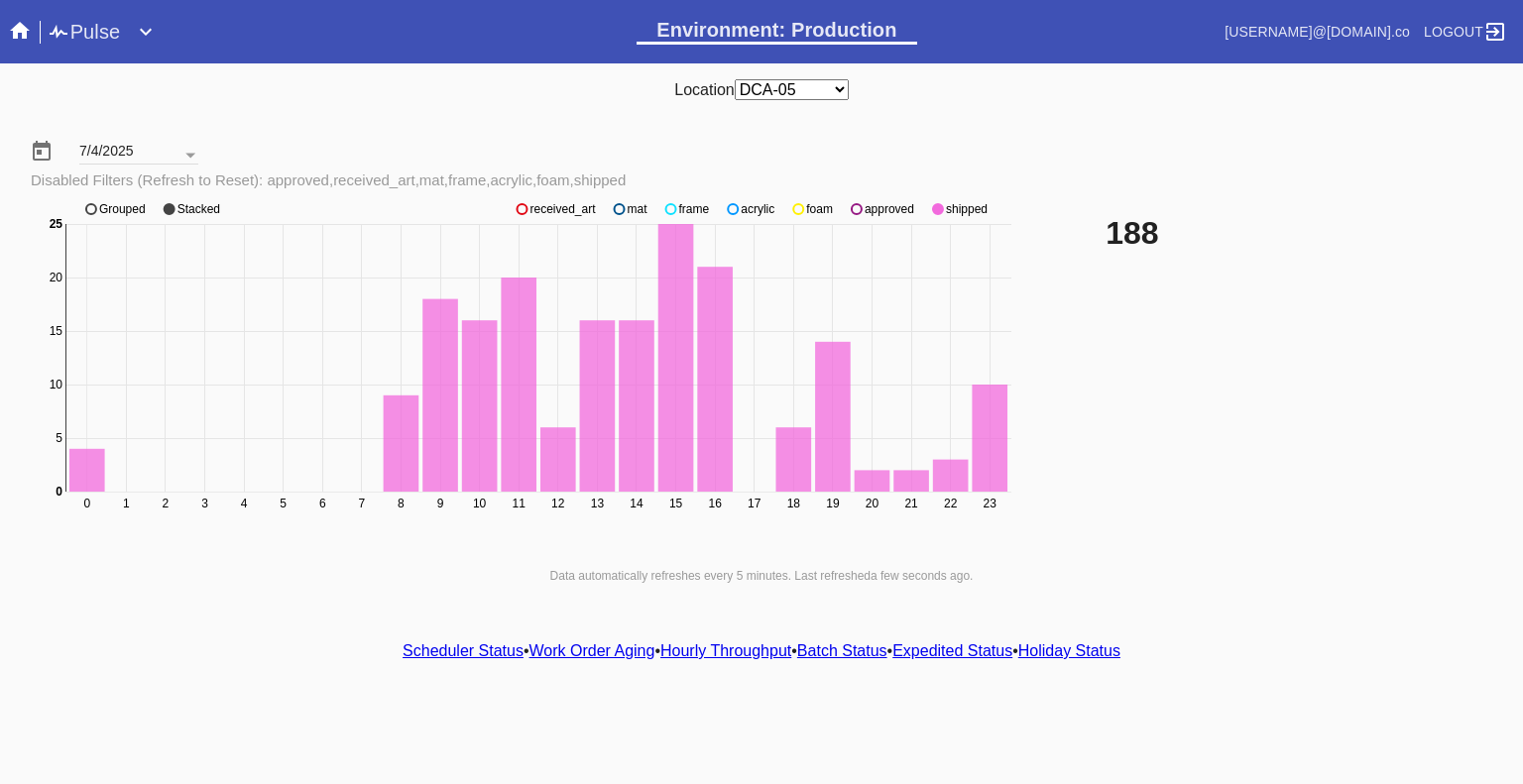click at bounding box center (522, 209) 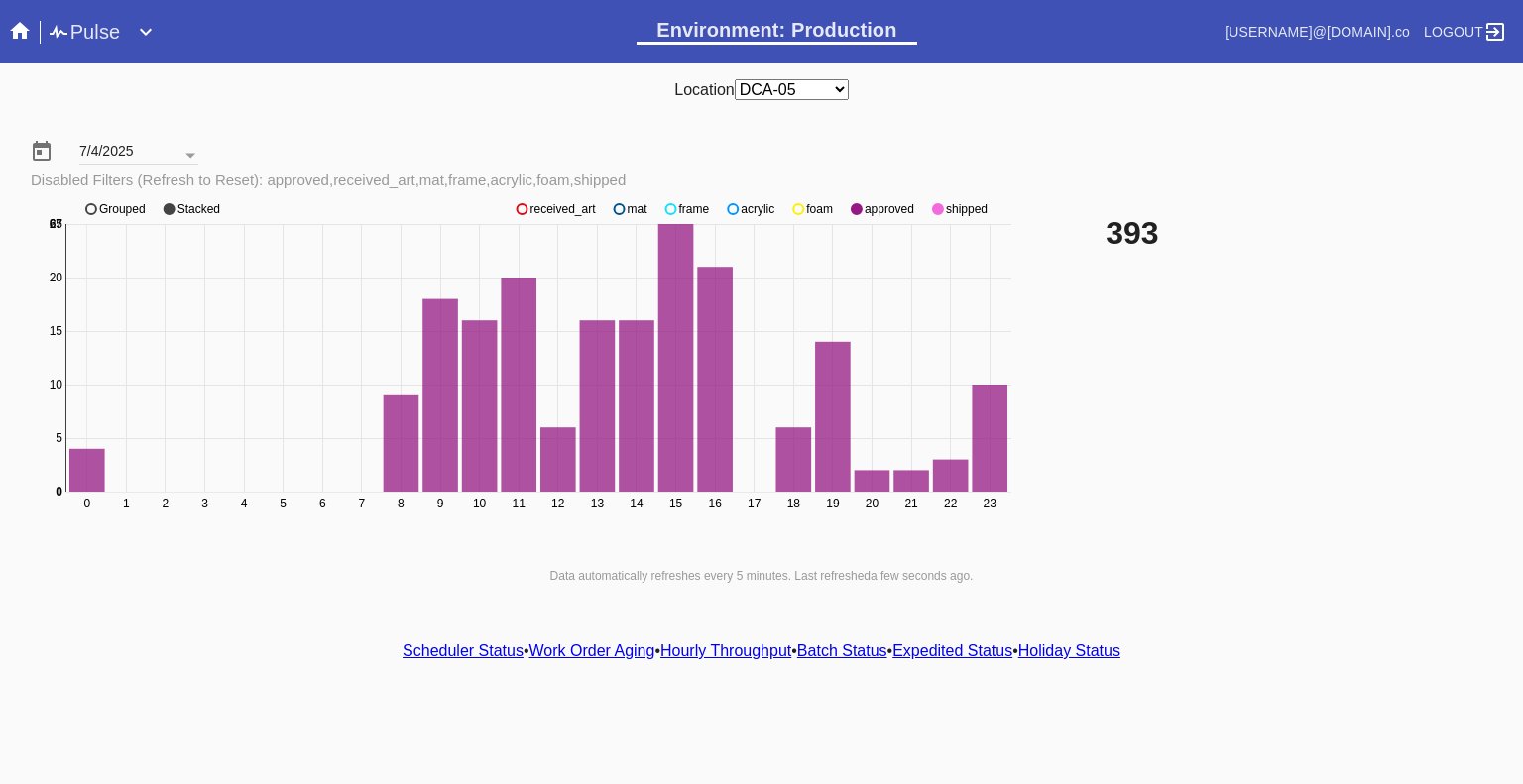 click at bounding box center (522, 209) 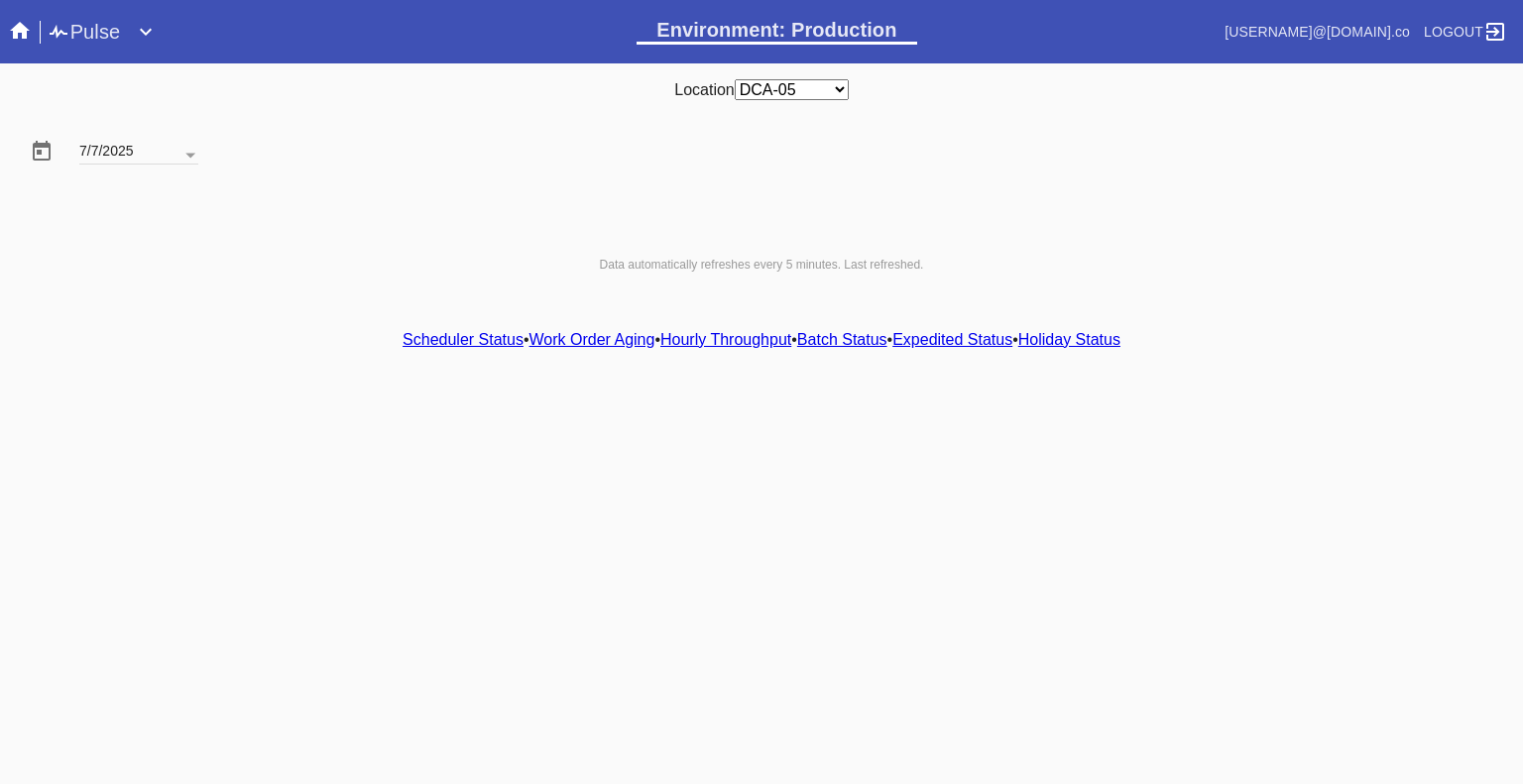 scroll, scrollTop: 0, scrollLeft: 0, axis: both 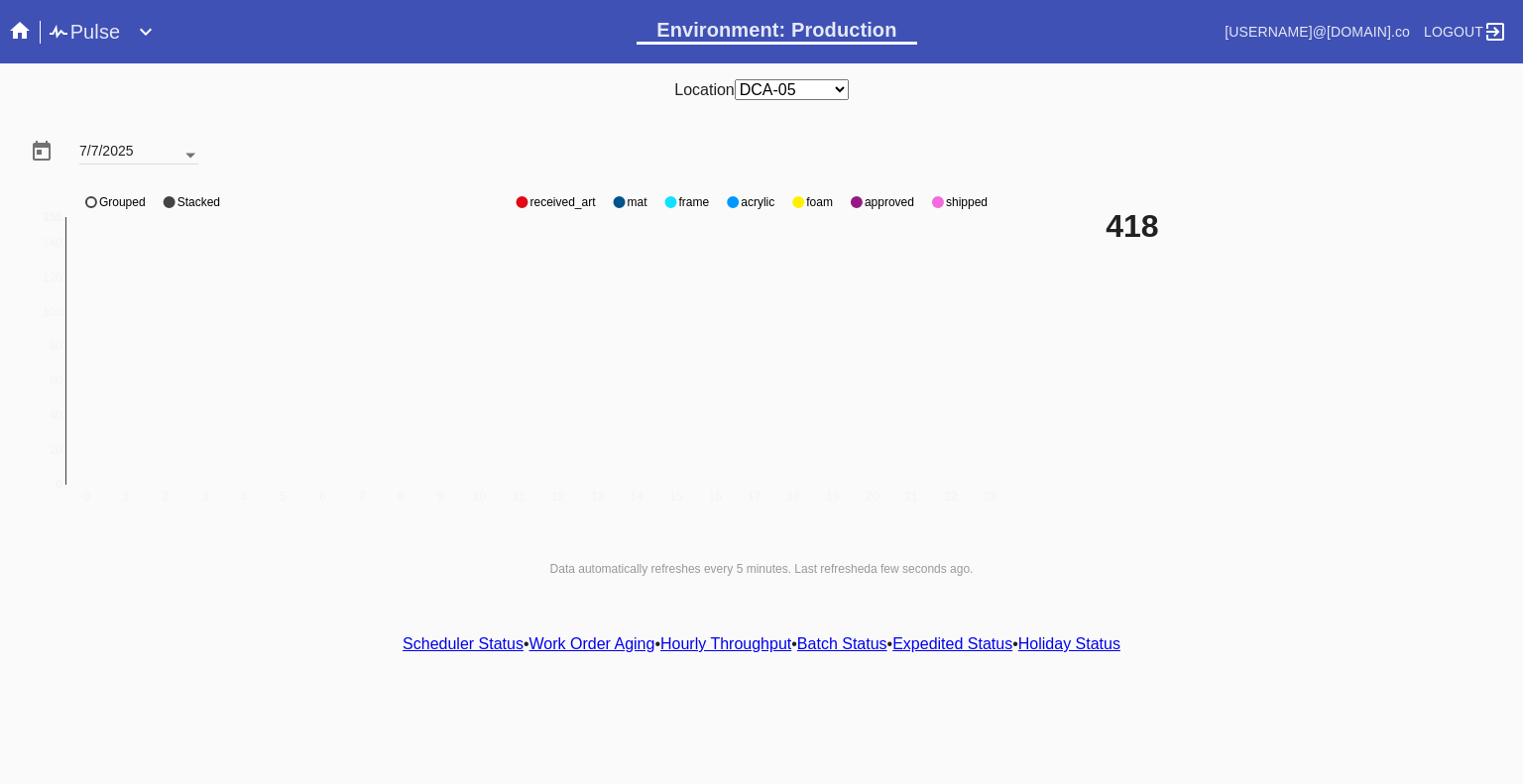 click at bounding box center [190, 156] 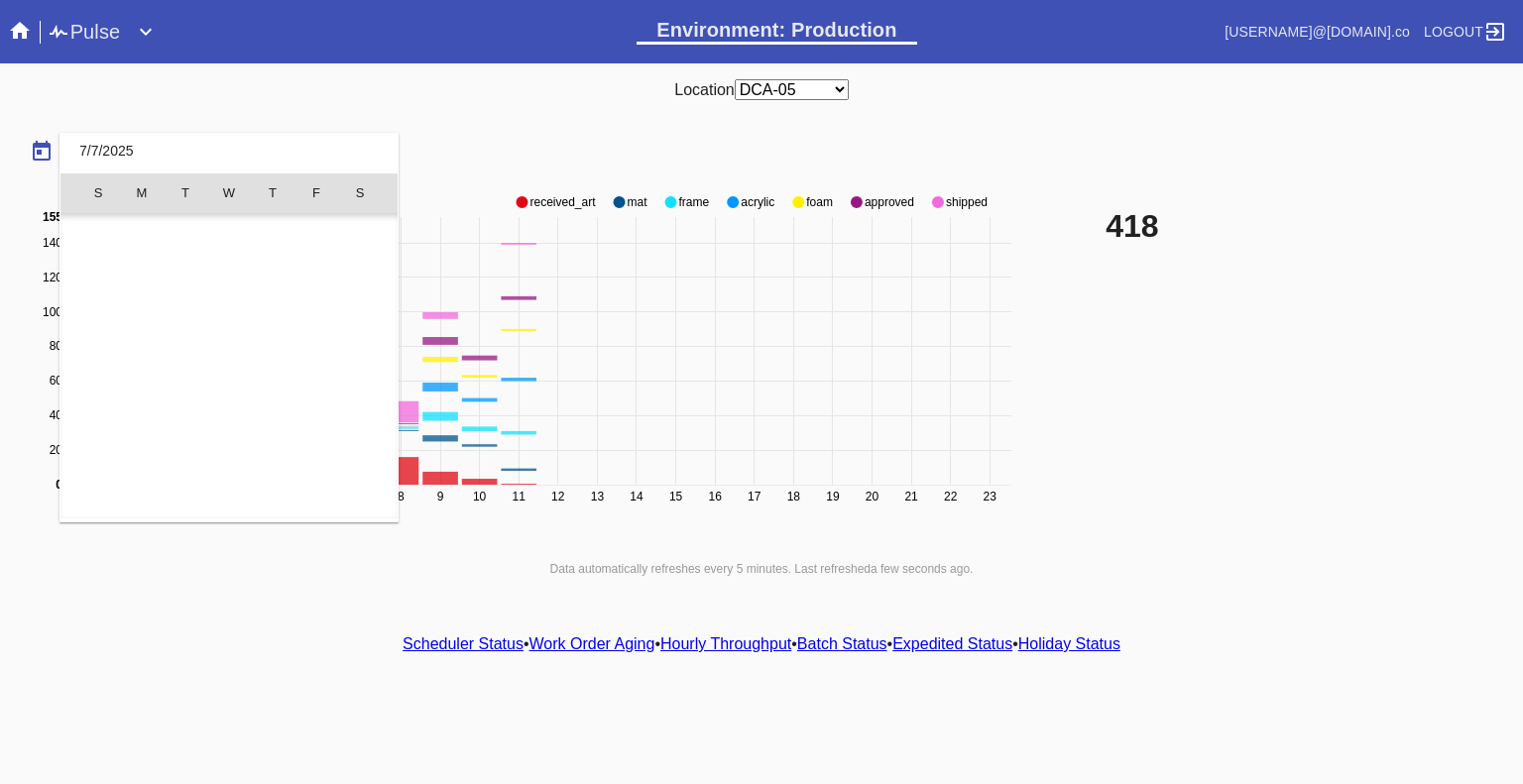 scroll, scrollTop: 458595, scrollLeft: 0, axis: vertical 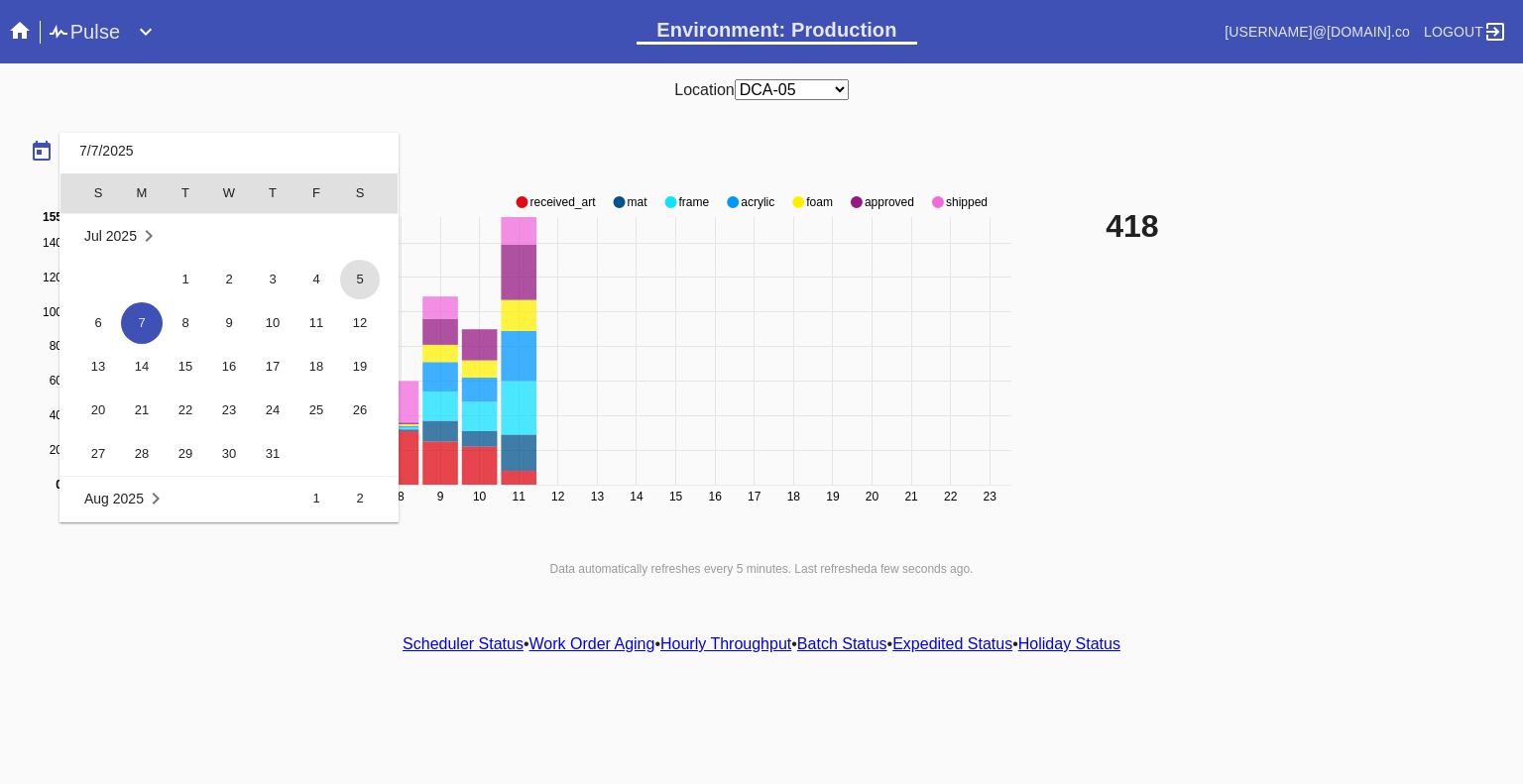 click on "5" at bounding box center [360, 280] 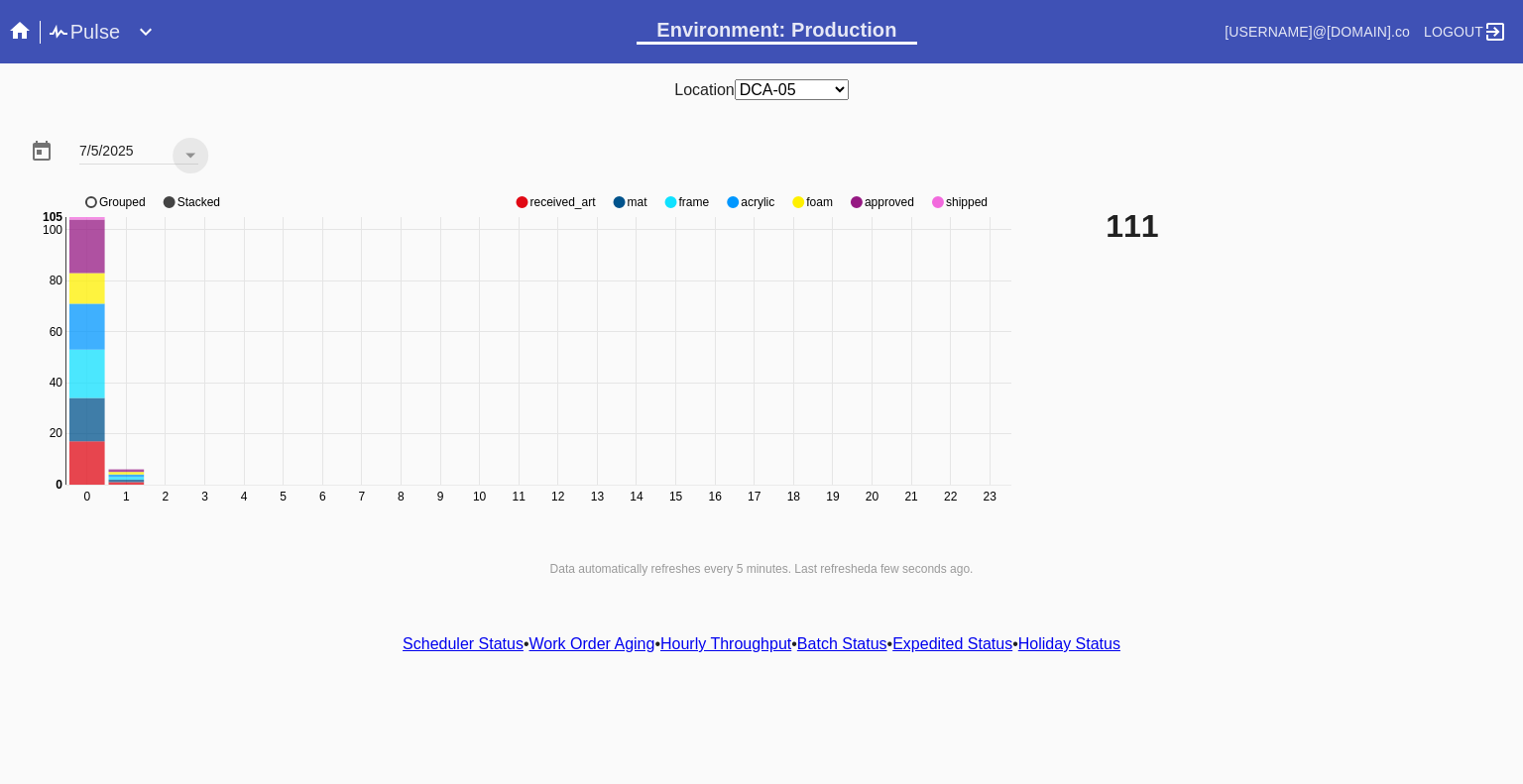 click at bounding box center [20, 31] 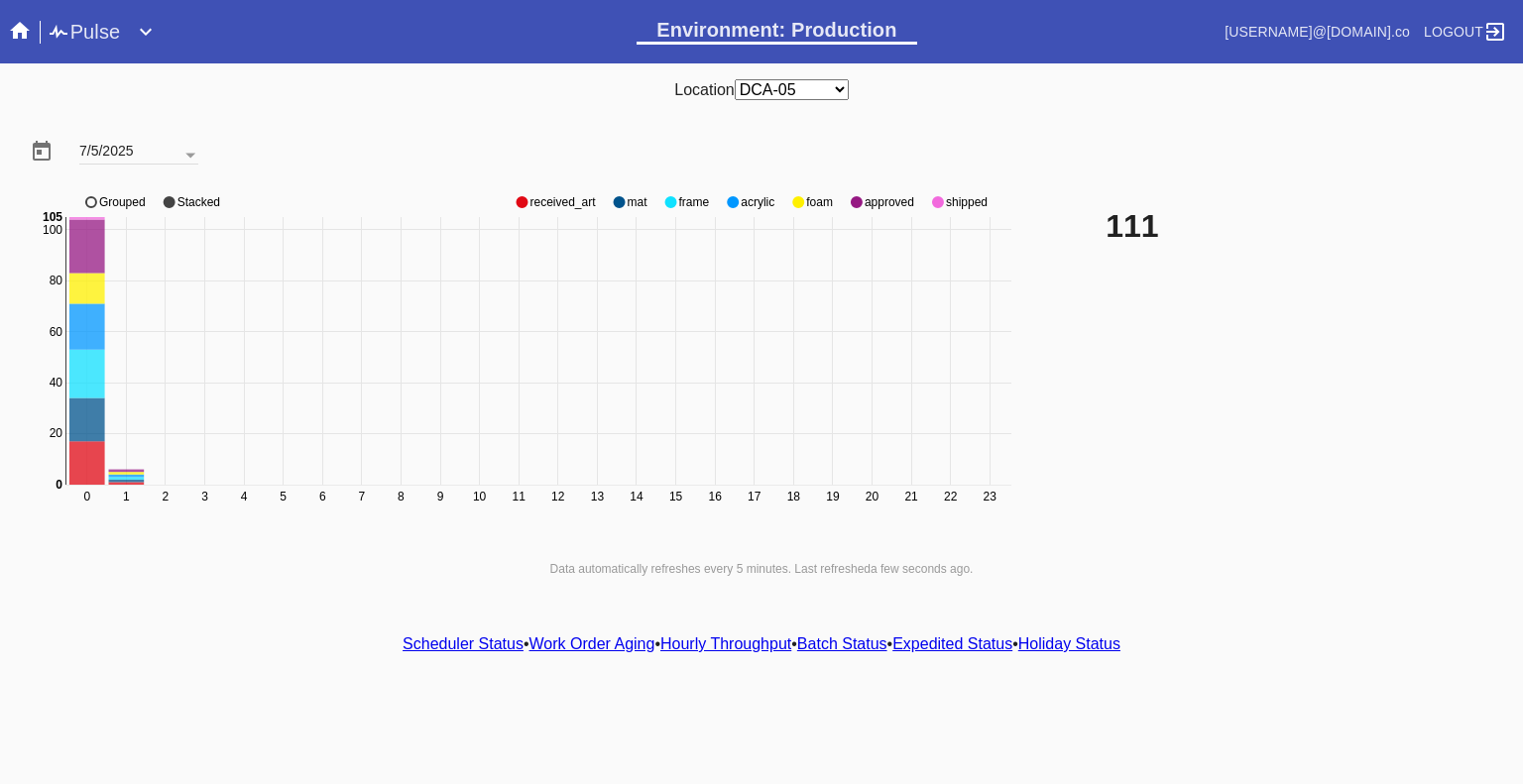 click at bounding box center [20, 31] 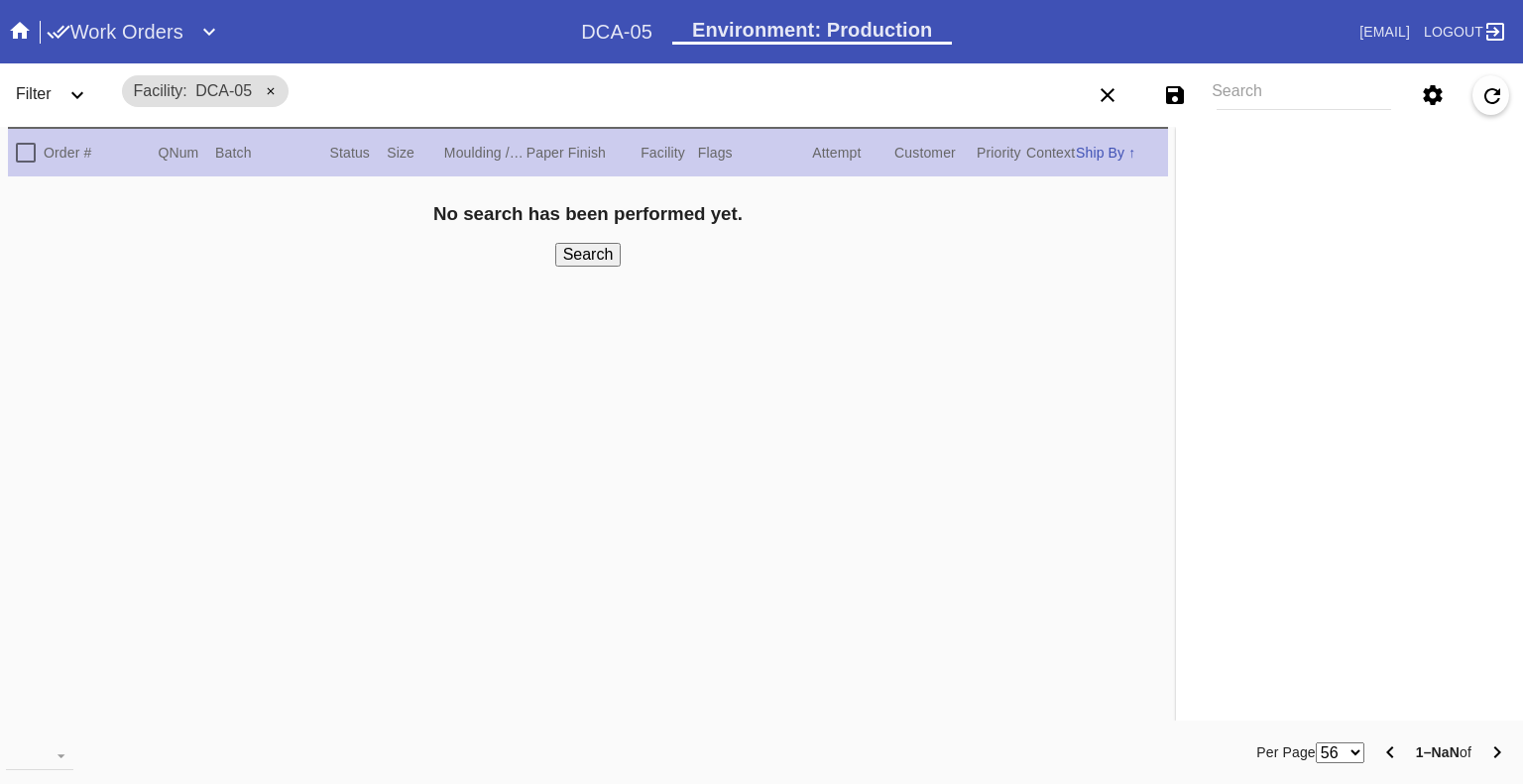 scroll, scrollTop: 0, scrollLeft: 0, axis: both 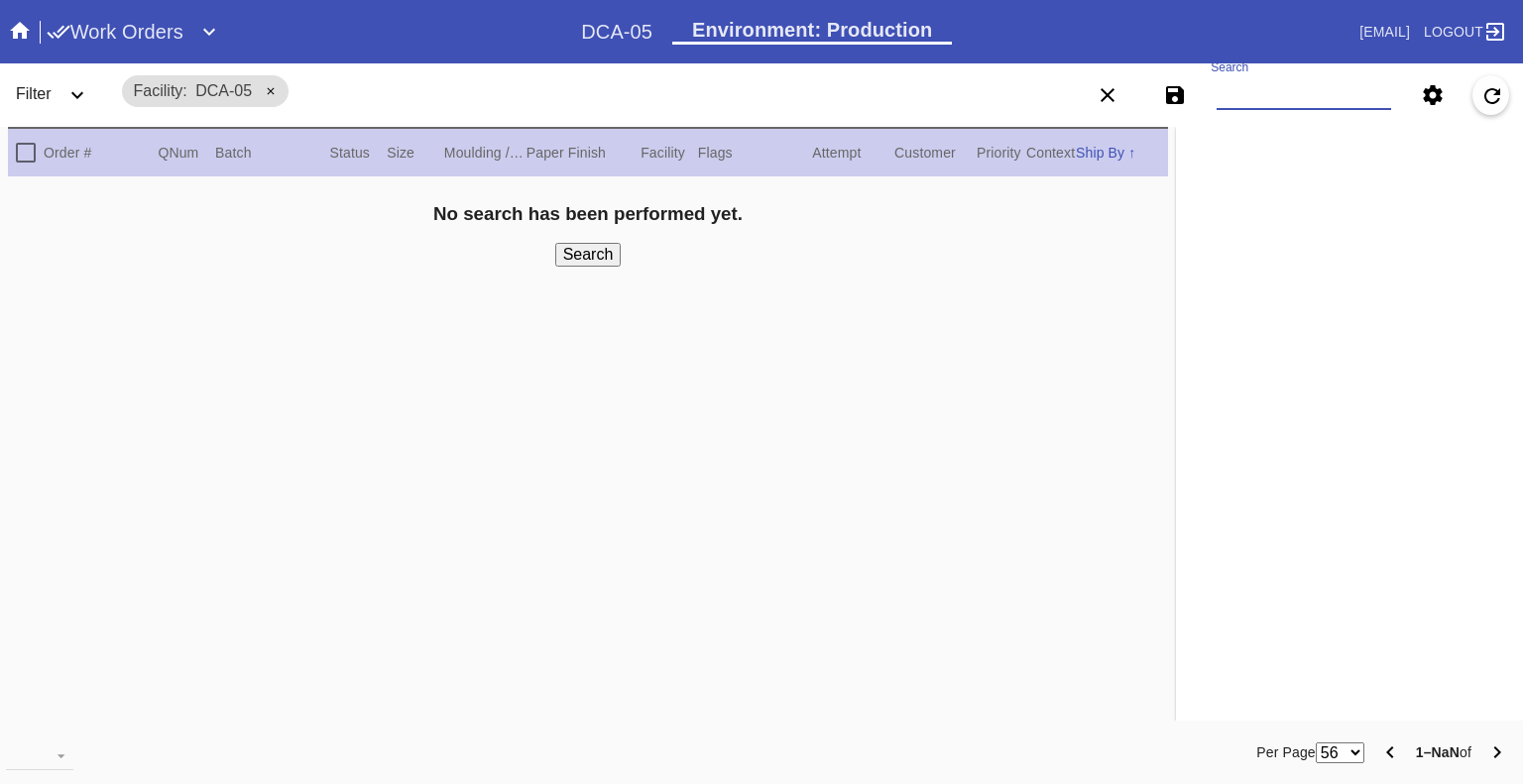 click on "Search" at bounding box center [1304, 95] 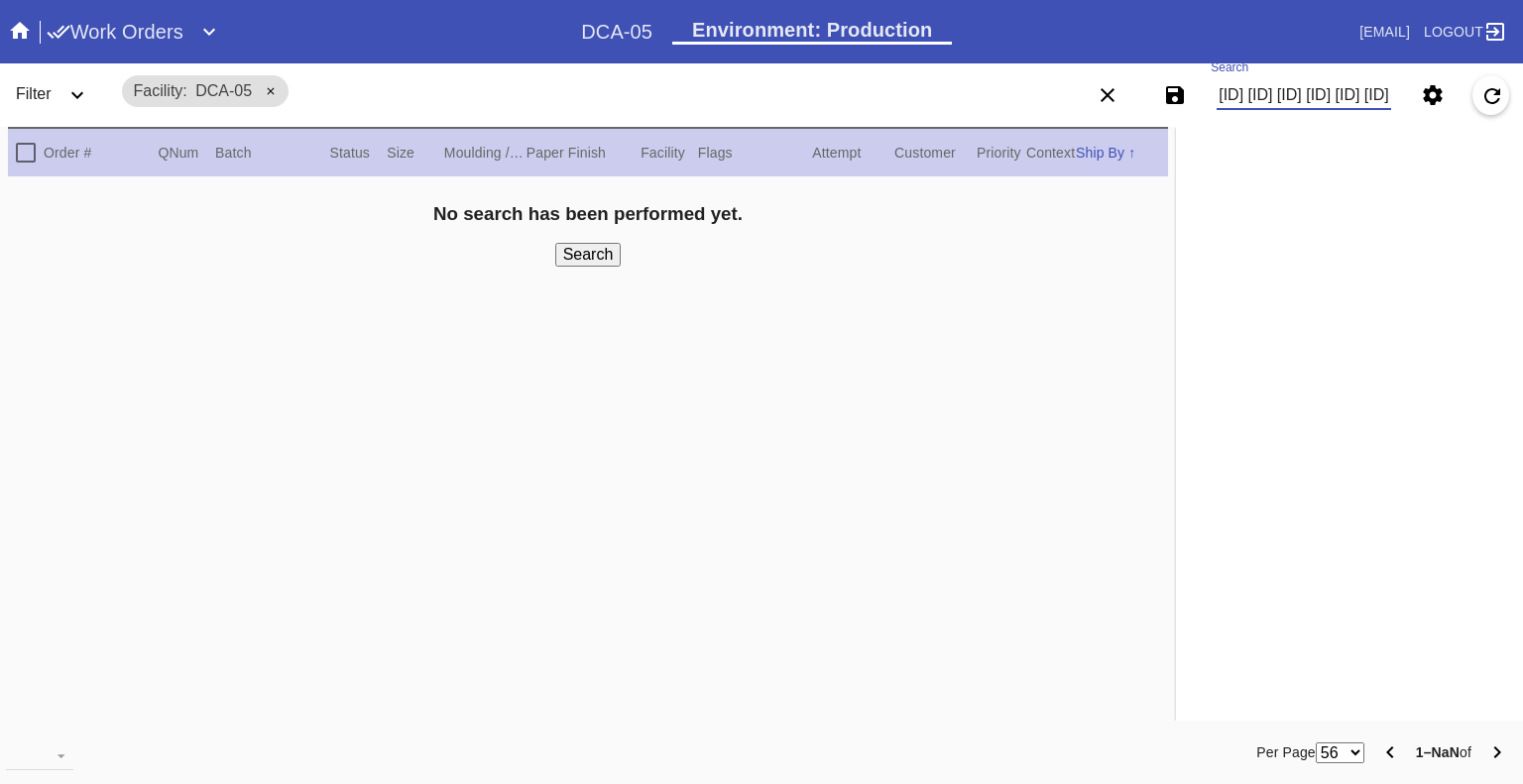 scroll, scrollTop: 0, scrollLeft: 1341, axis: horizontal 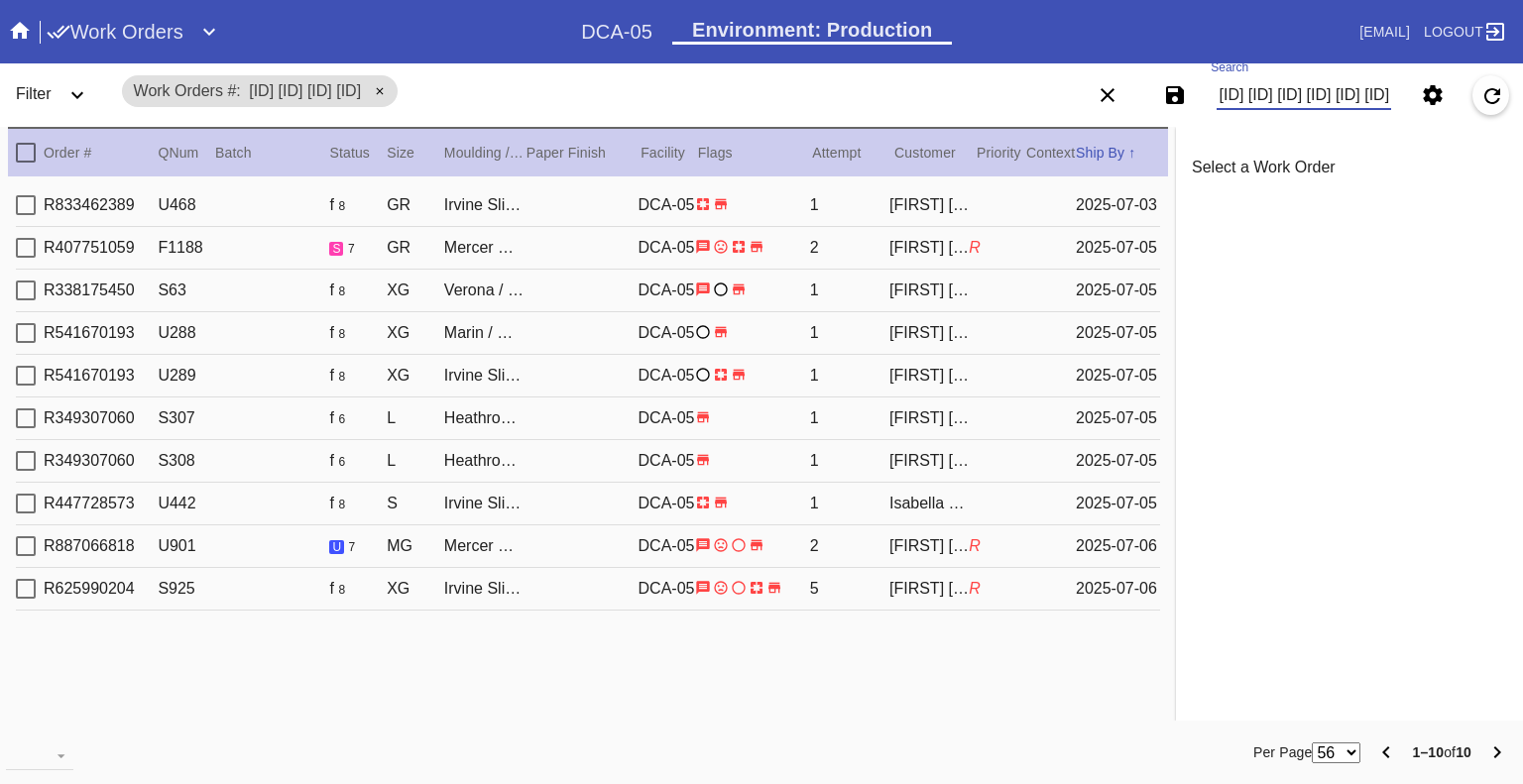 type on "[ID] [ID] [ID] [ID] [ID] [ID] [ID] [ID] [ID] [ID]" 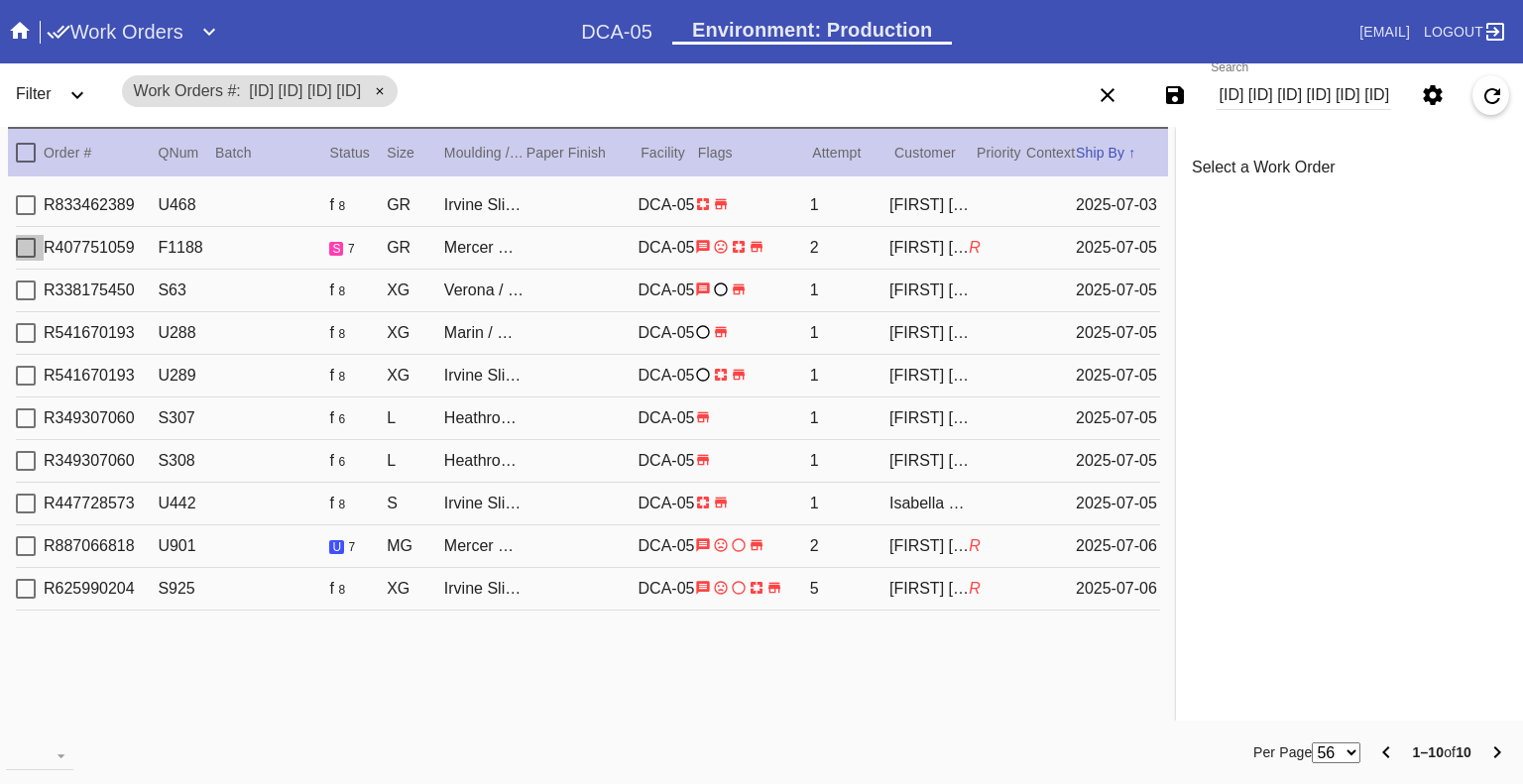 click at bounding box center (26, 205) 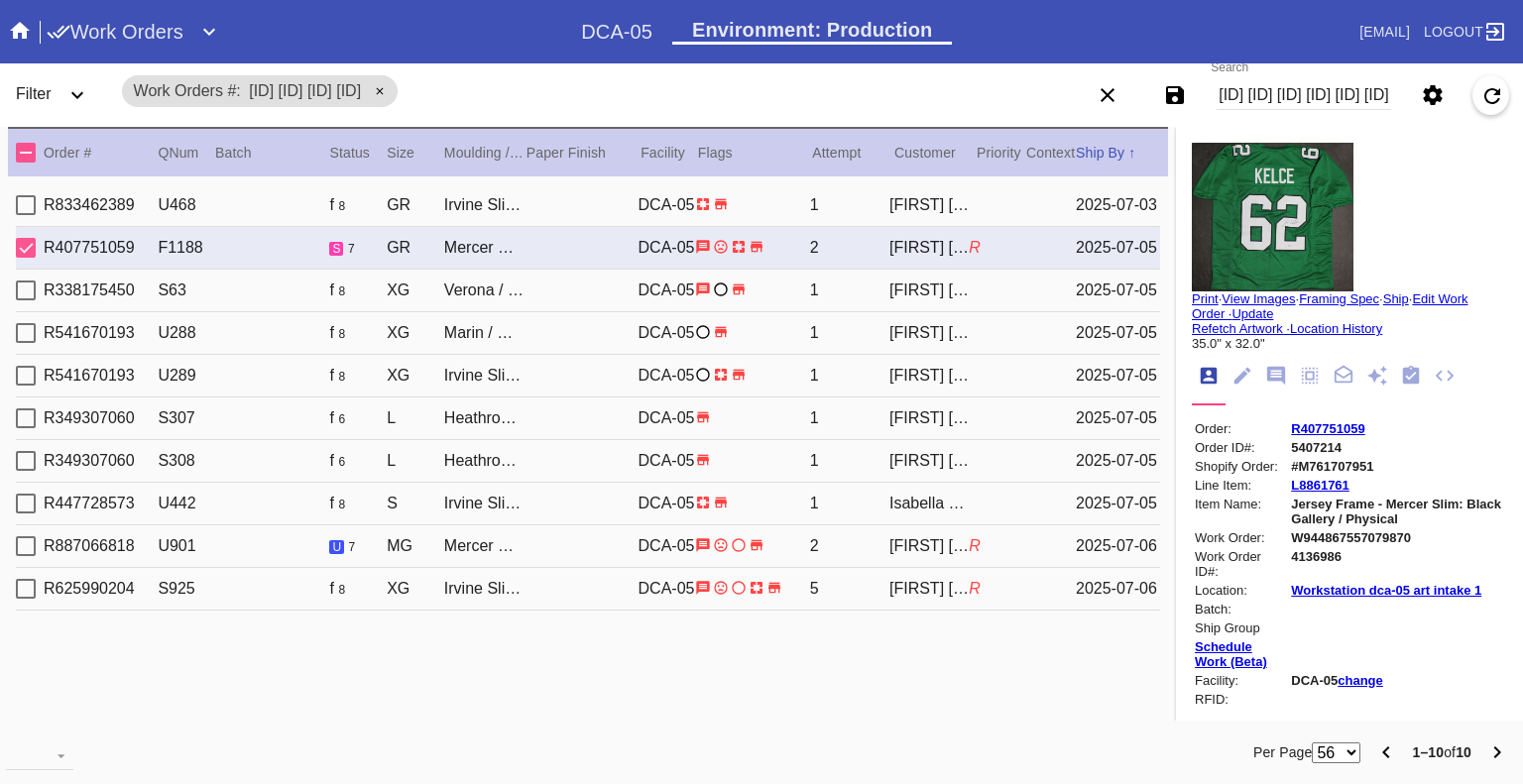 drag, startPoint x: 21, startPoint y: 240, endPoint x: 18, endPoint y: 257, distance: 17.262677 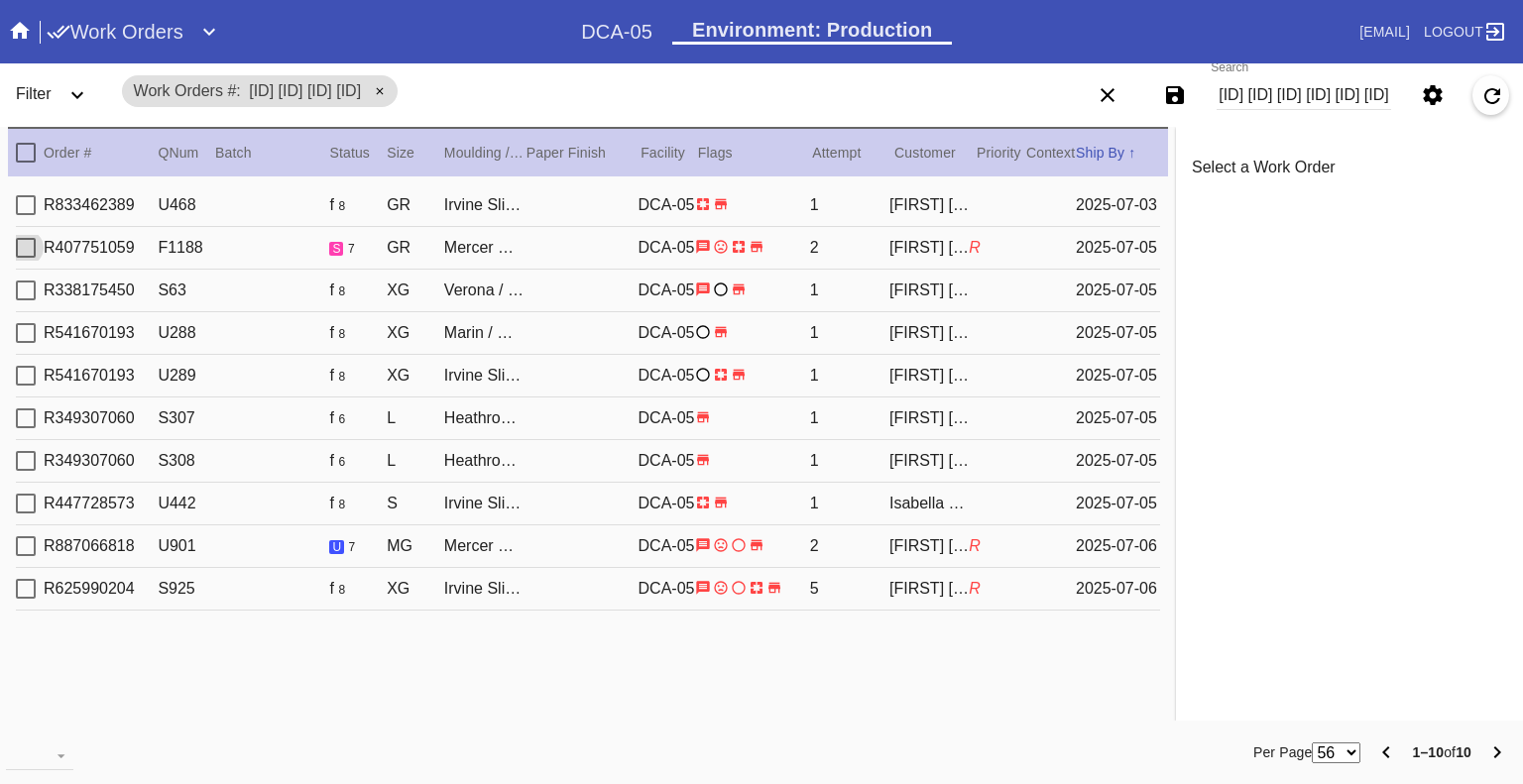 click at bounding box center (26, 205) 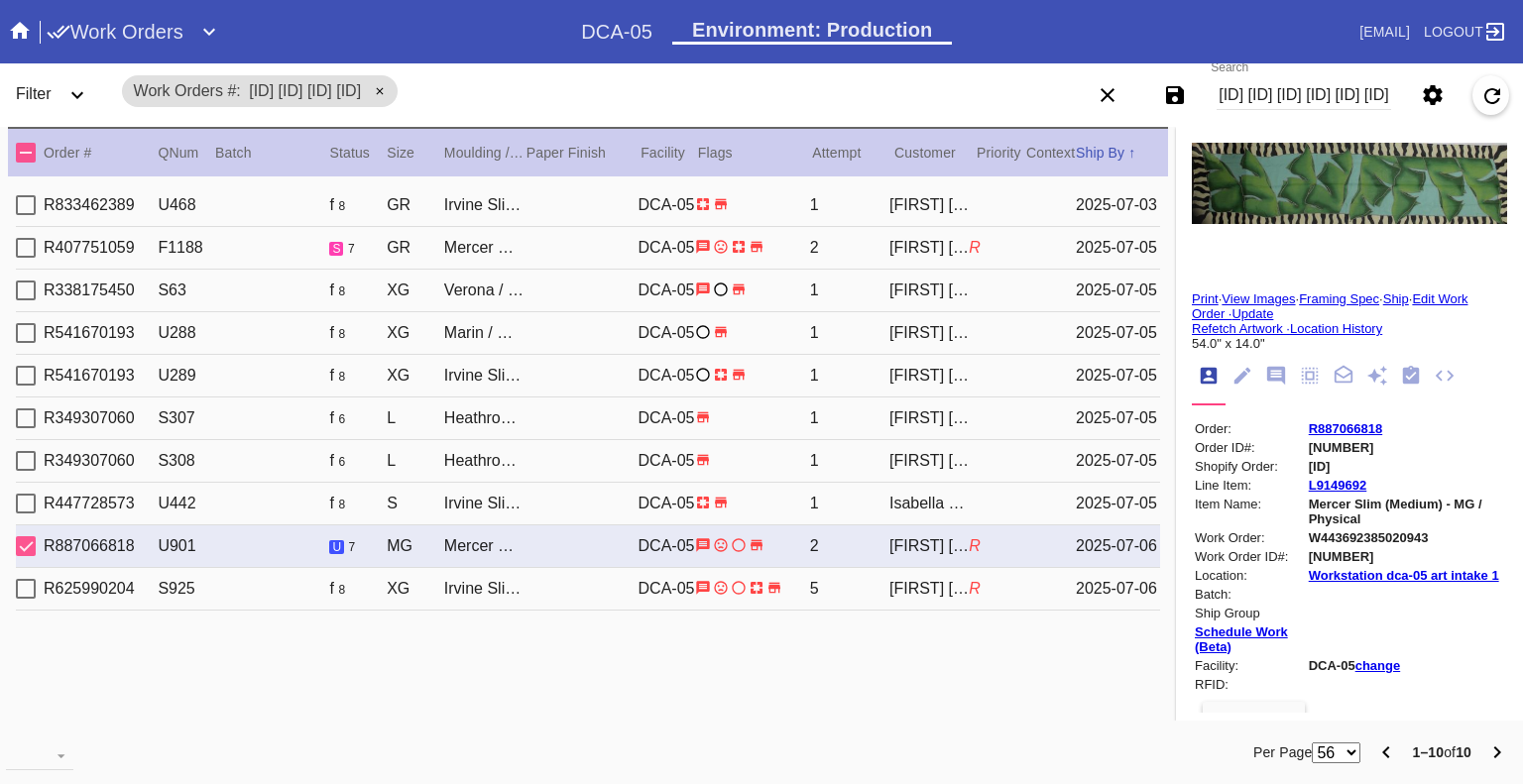 drag, startPoint x: 28, startPoint y: 549, endPoint x: 27, endPoint y: 605, distance: 56.008928 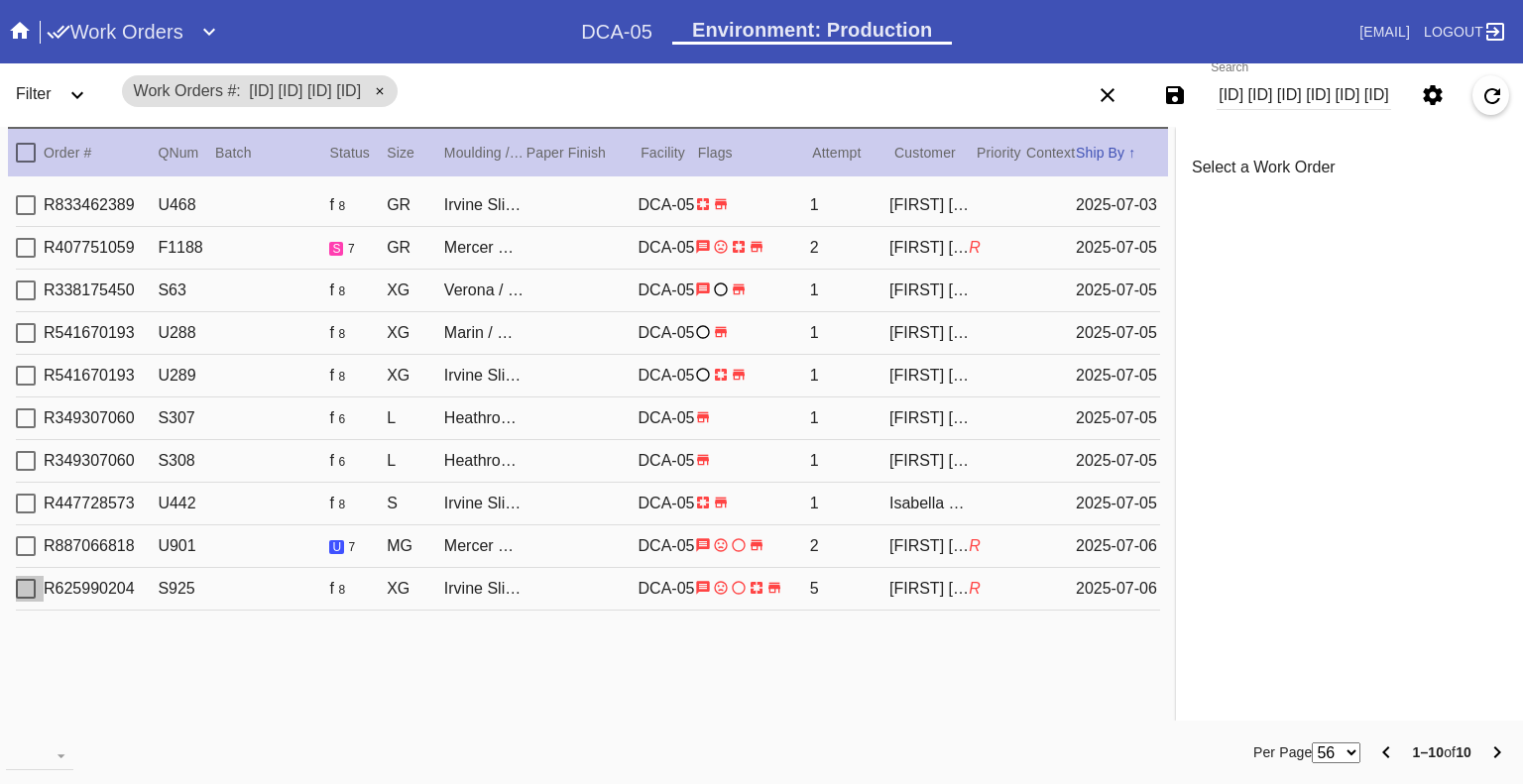 click at bounding box center (26, 205) 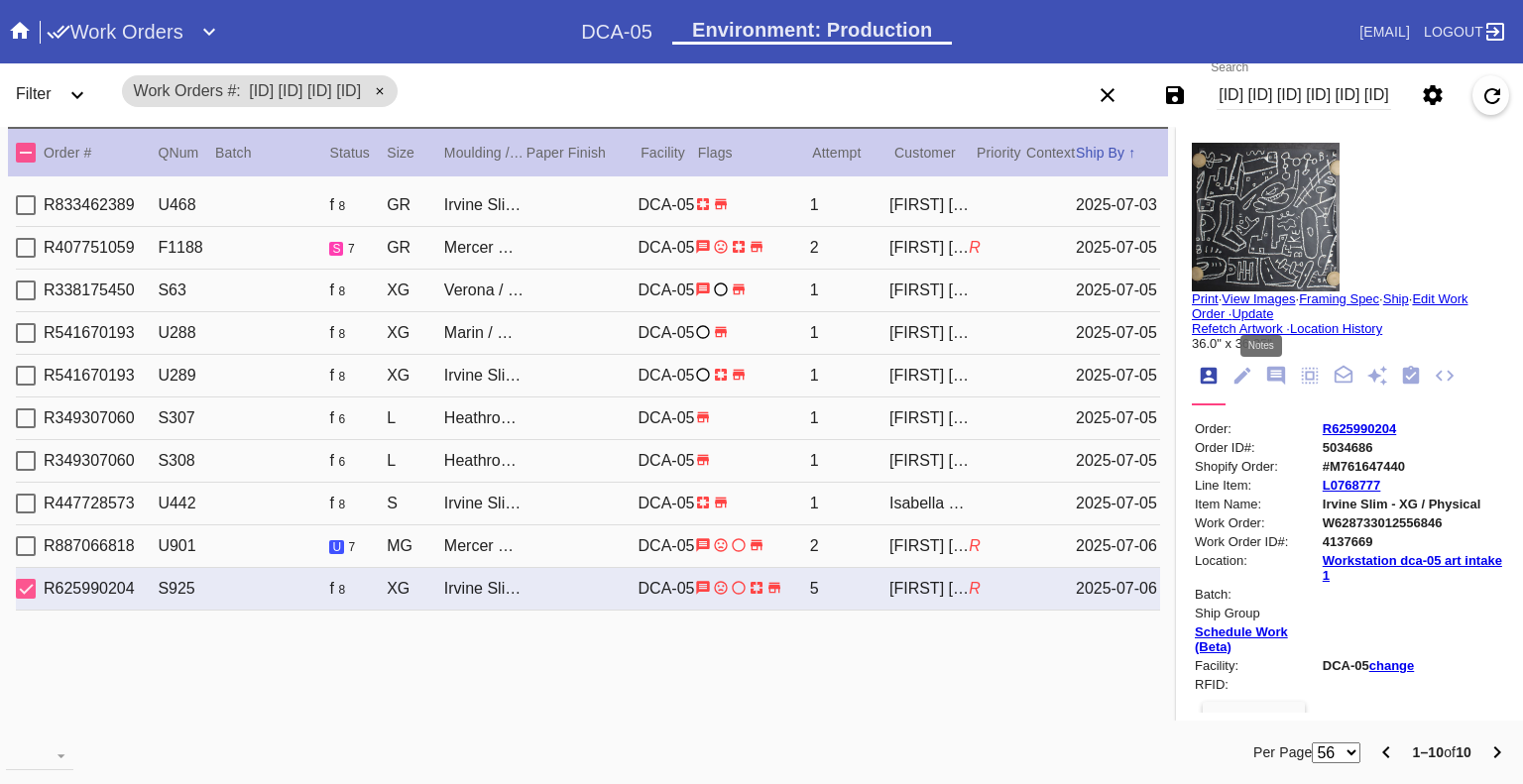 click at bounding box center (1276, 376) 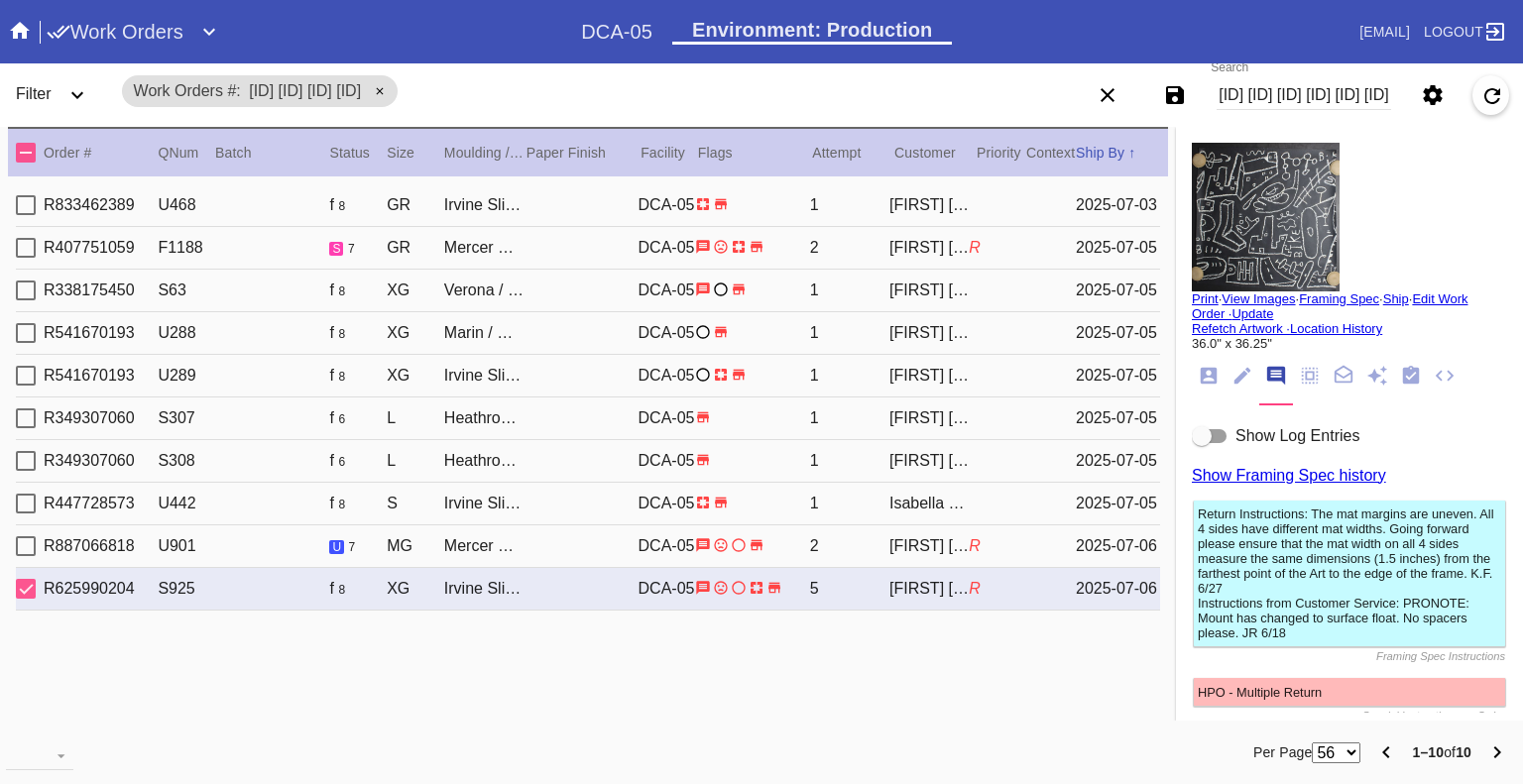click on "View Images" at bounding box center [1258, 298] 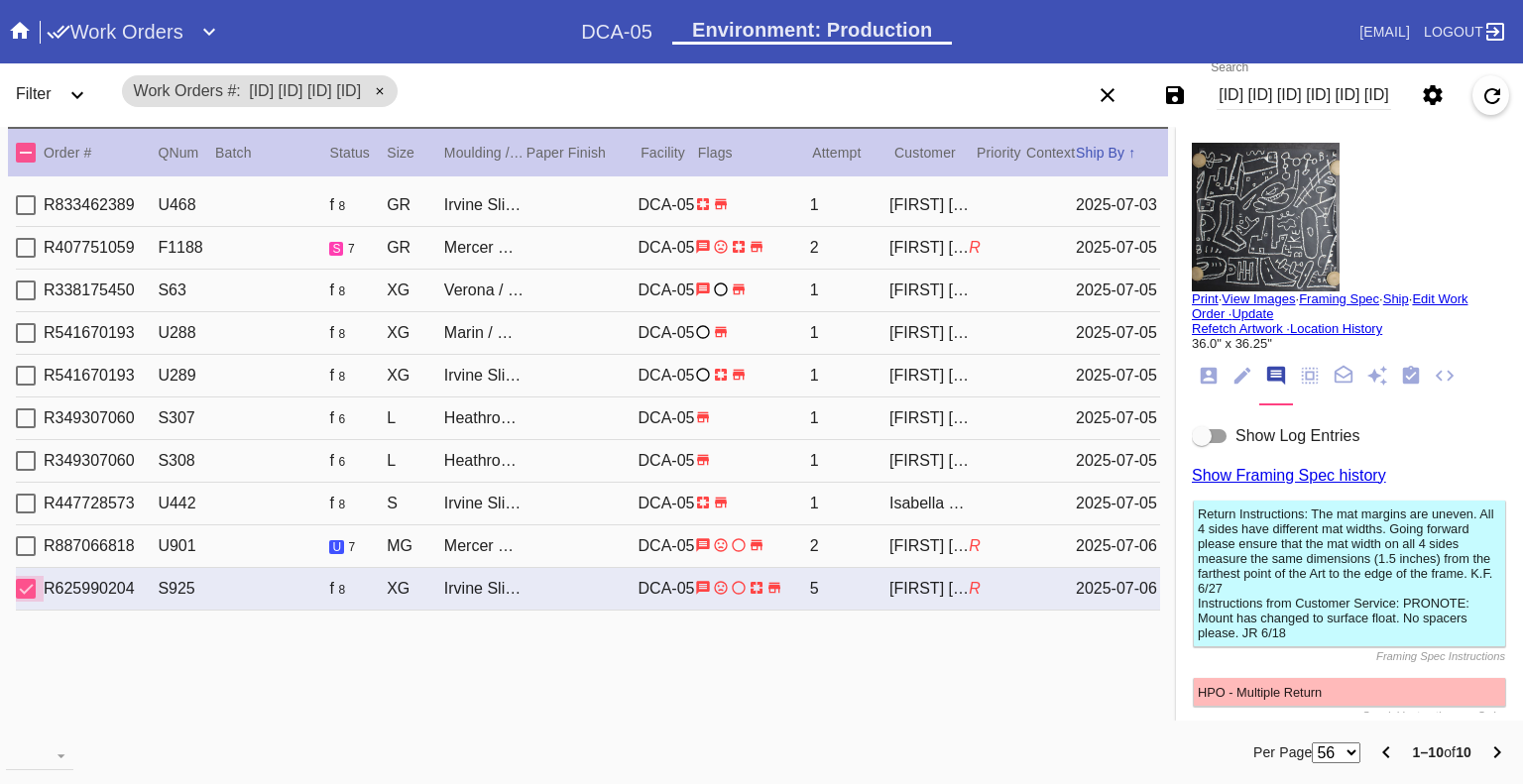 click at bounding box center (26, 589) 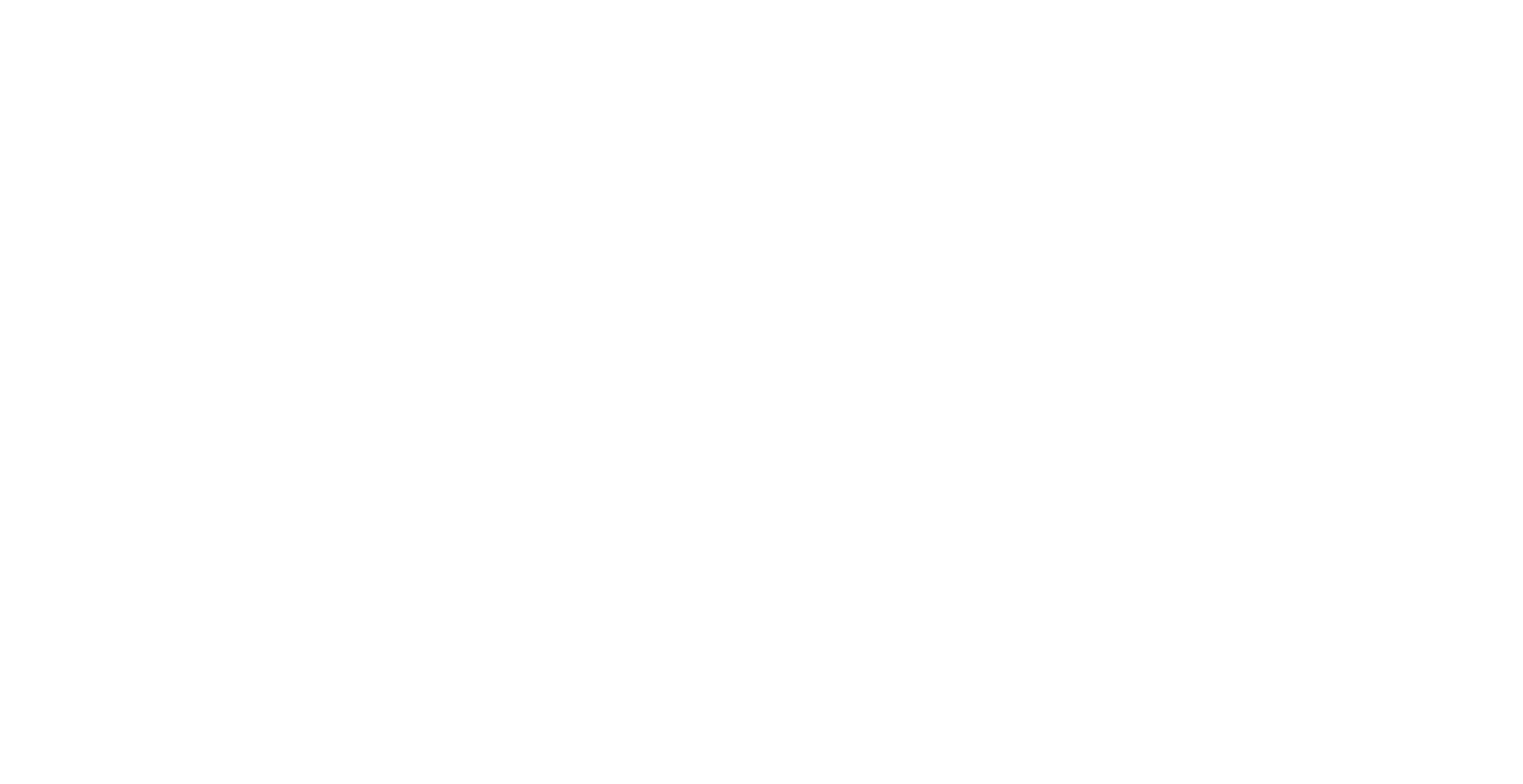 scroll, scrollTop: 0, scrollLeft: 0, axis: both 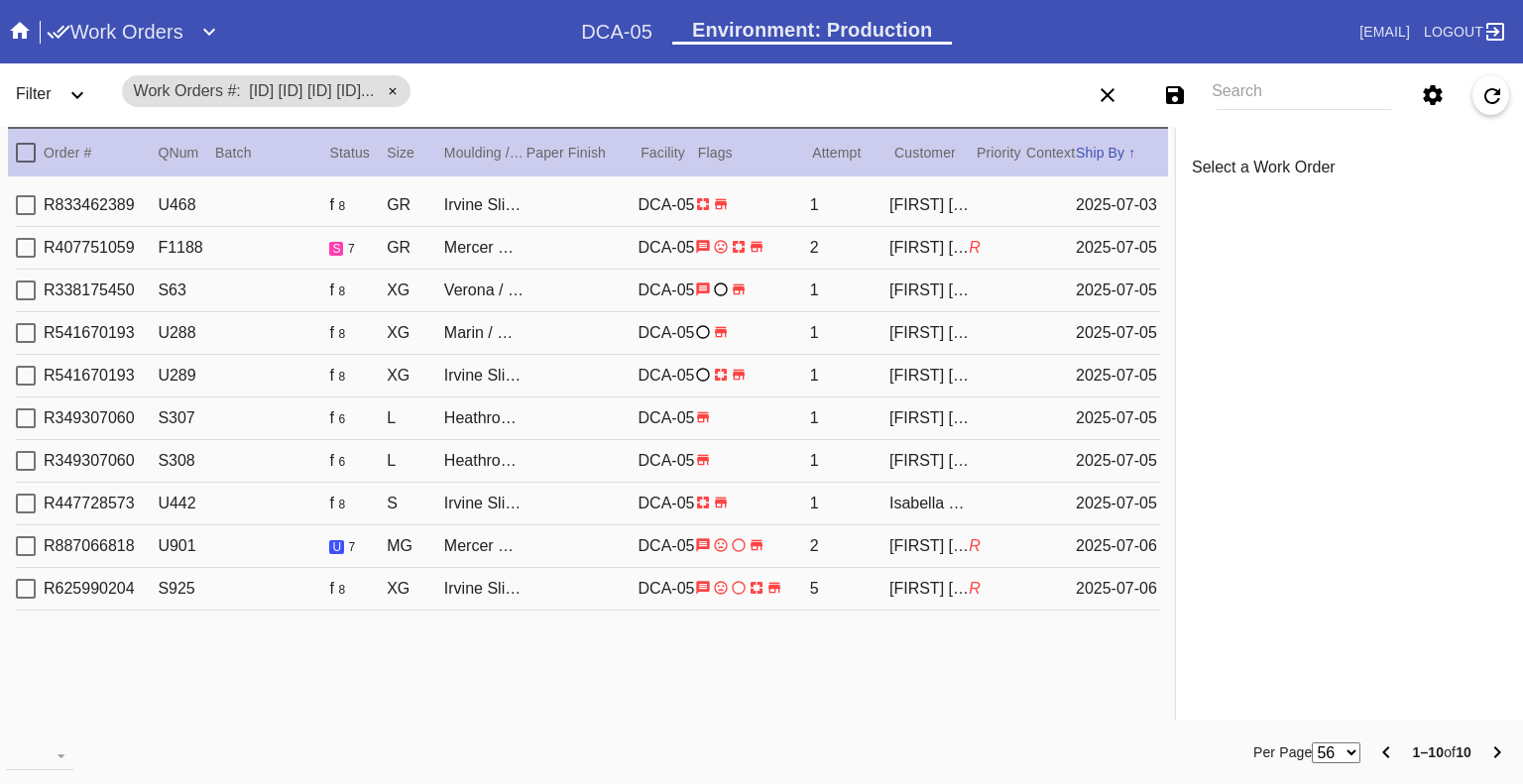 click at bounding box center [20, 30] 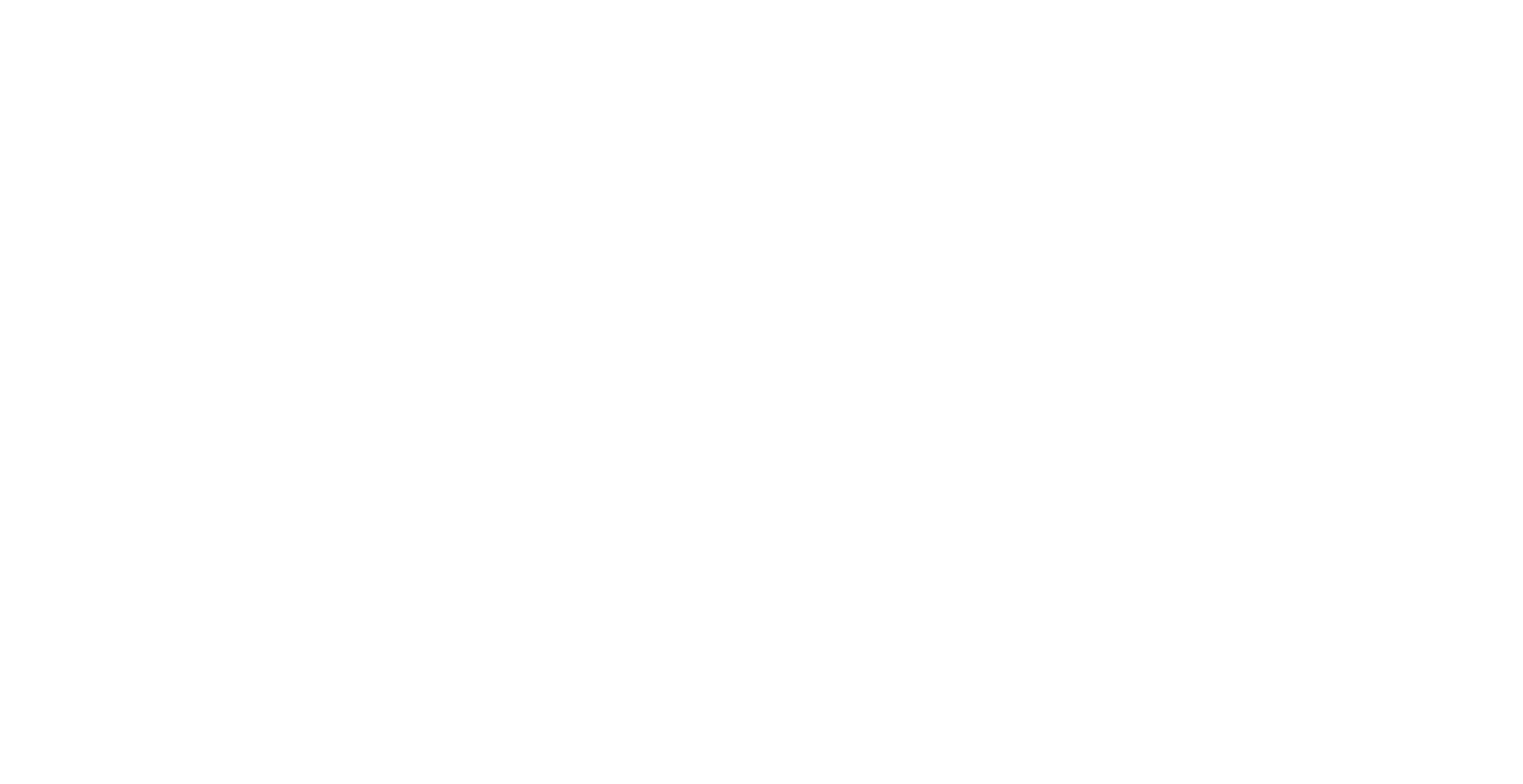 scroll, scrollTop: 0, scrollLeft: 0, axis: both 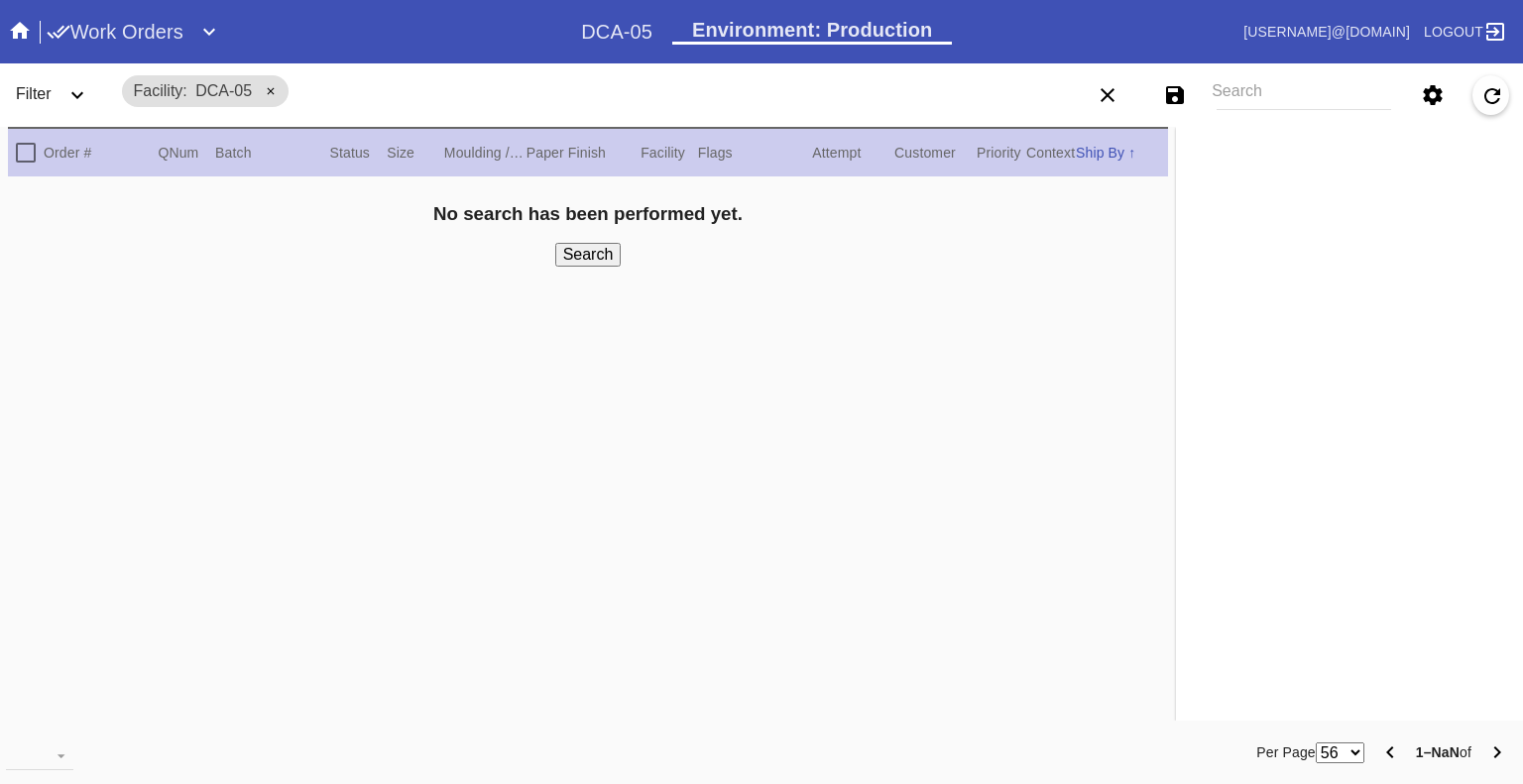 click on "Search" at bounding box center (1304, 95) 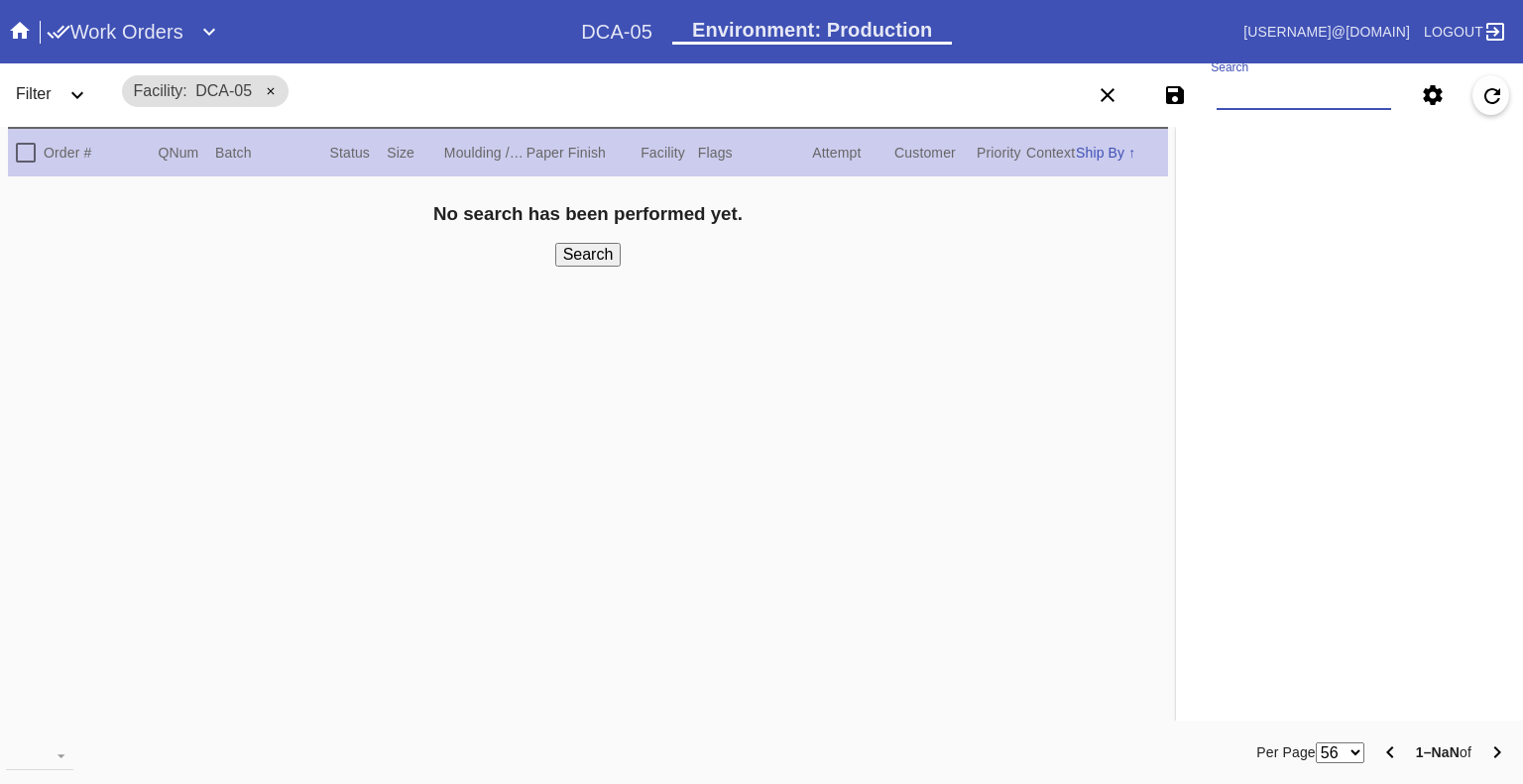 paste on "W210710748252429" 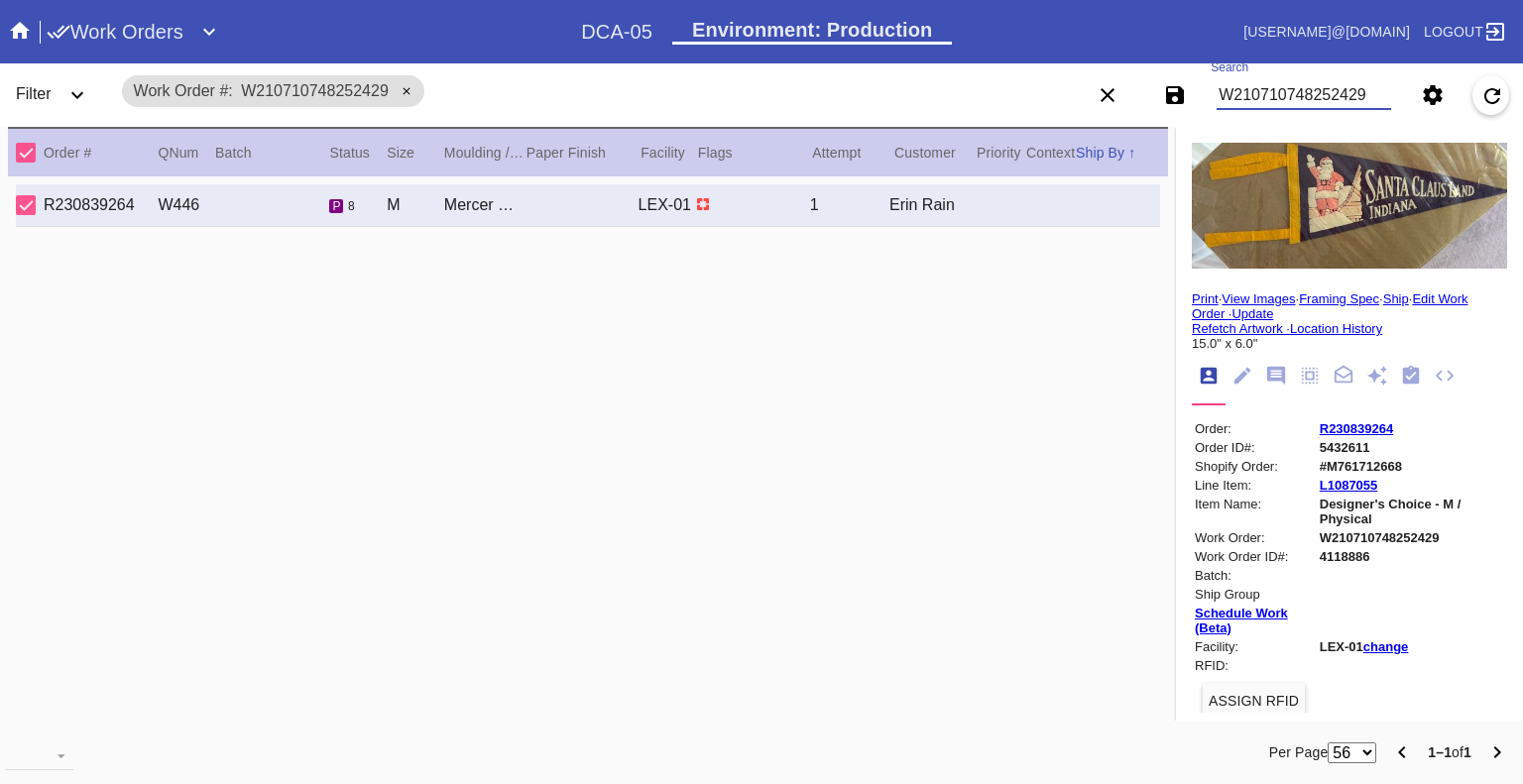 type on "W210710748252429" 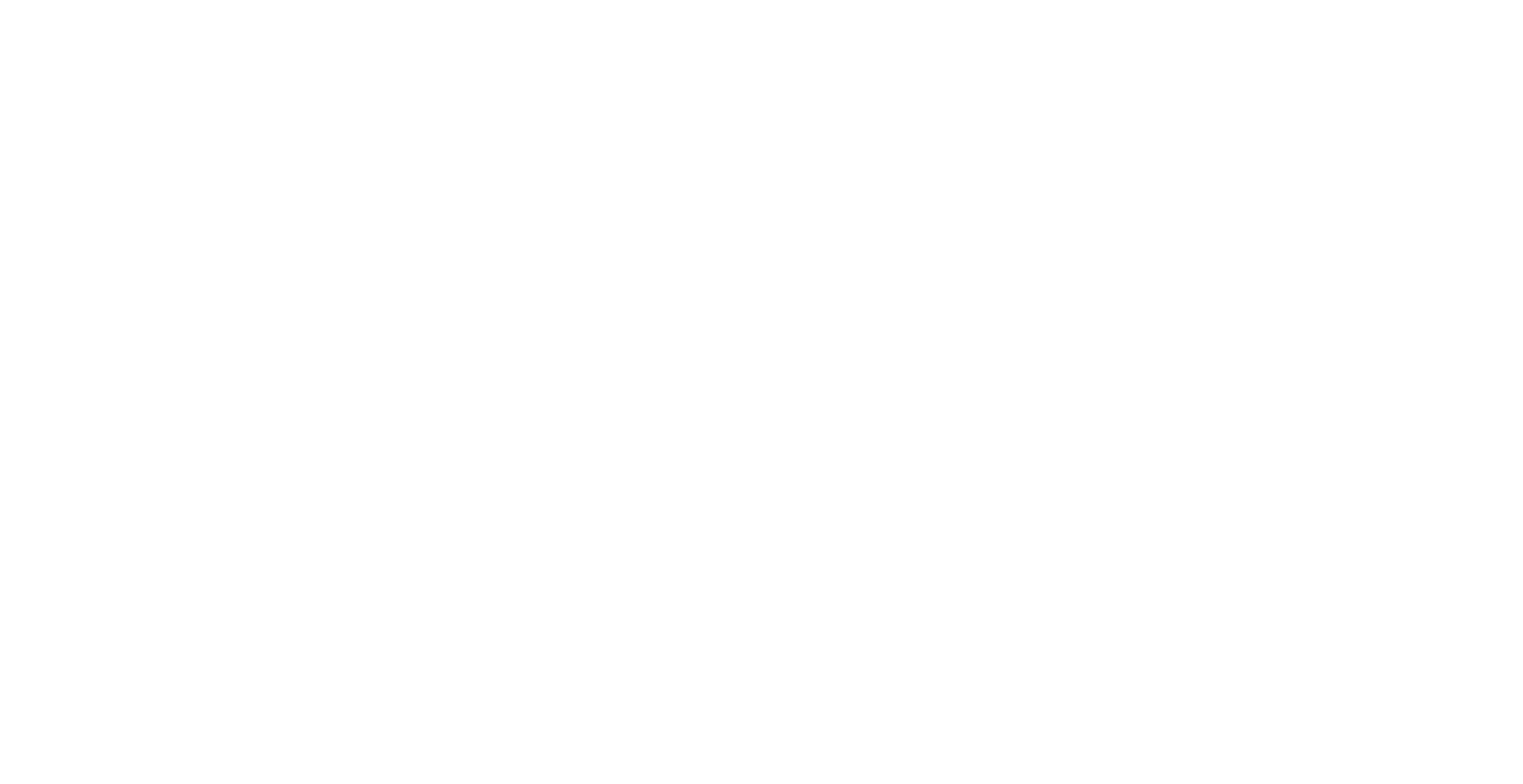scroll, scrollTop: 0, scrollLeft: 0, axis: both 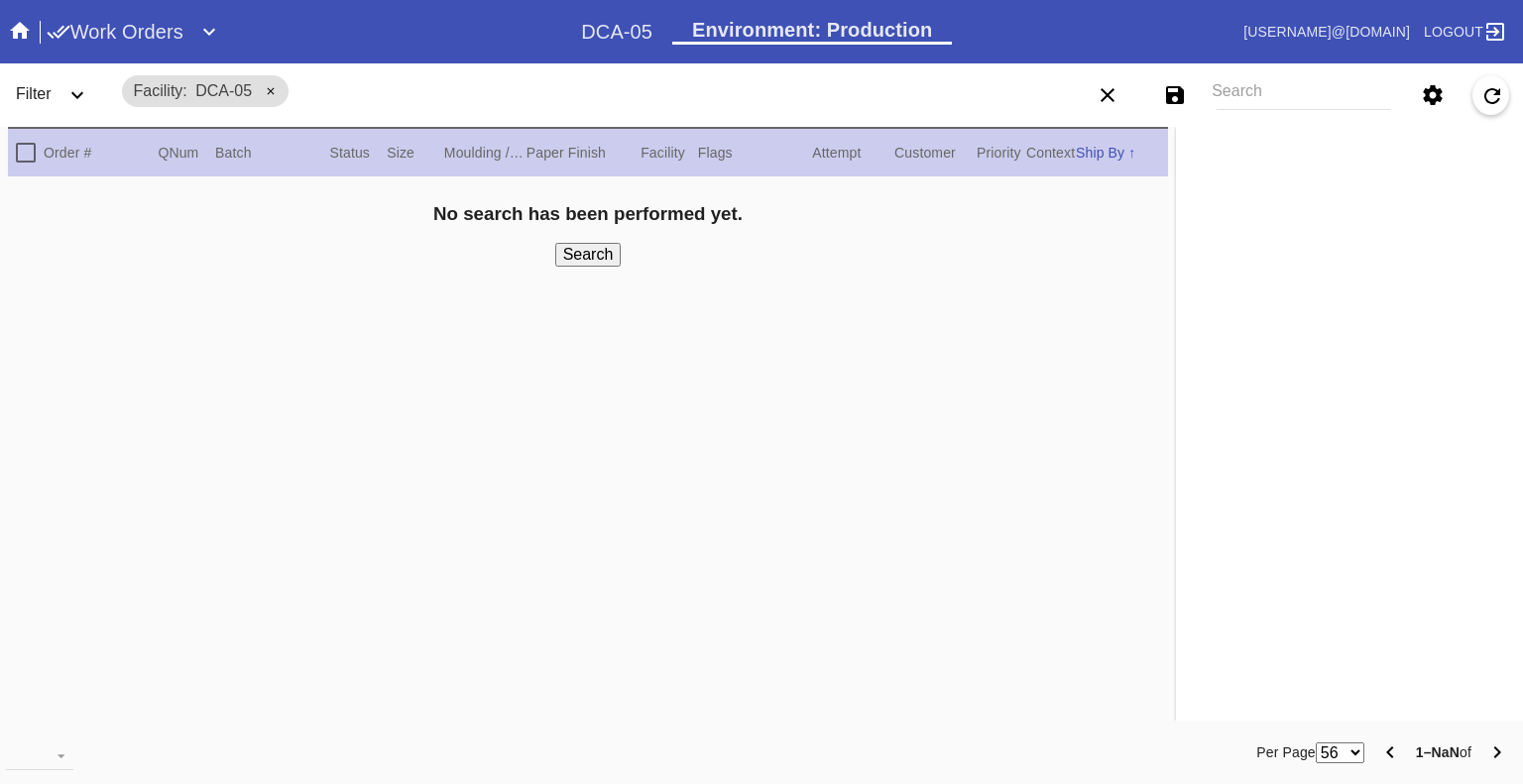 click at bounding box center [20, 30] 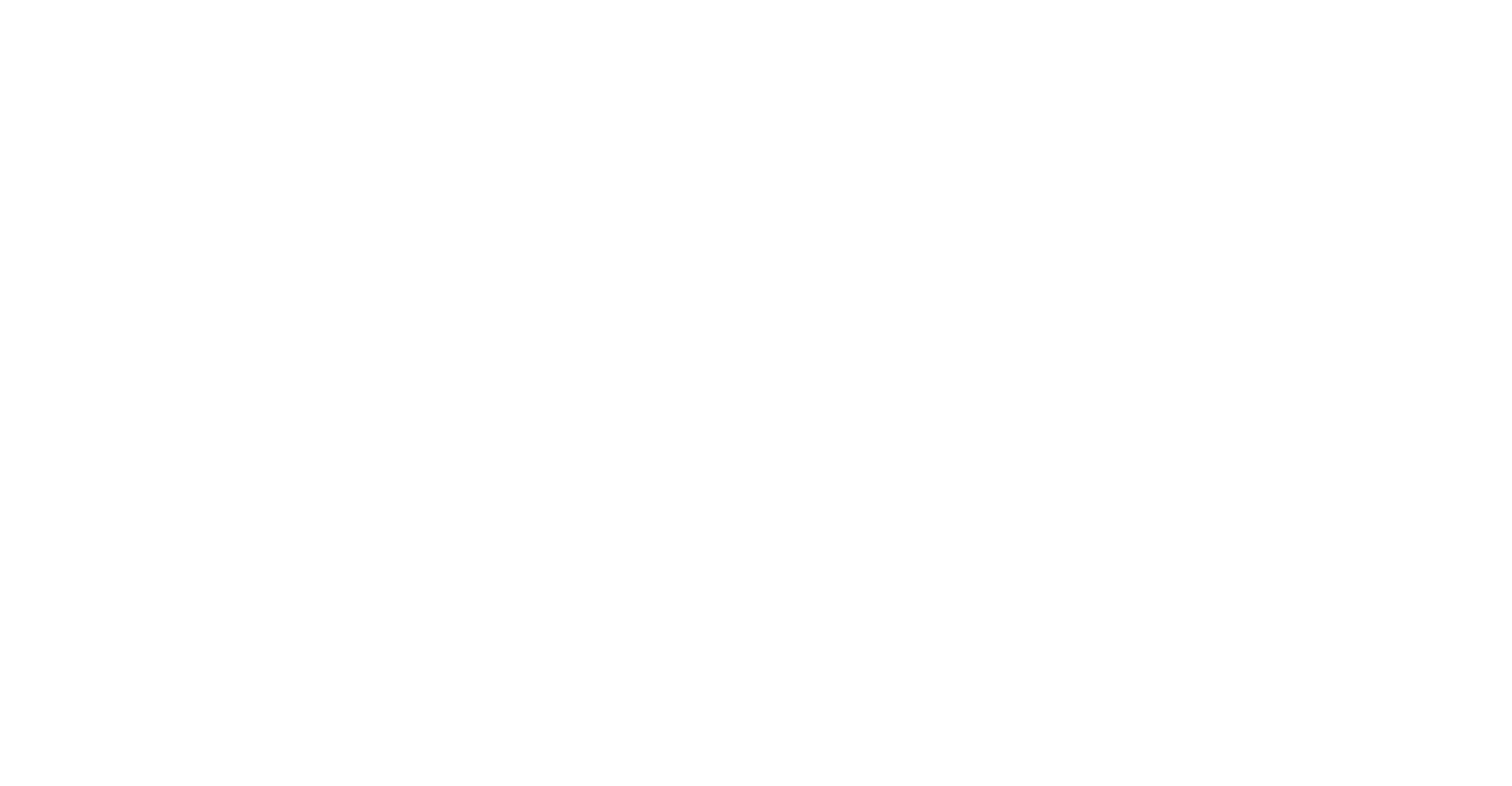 scroll, scrollTop: 0, scrollLeft: 0, axis: both 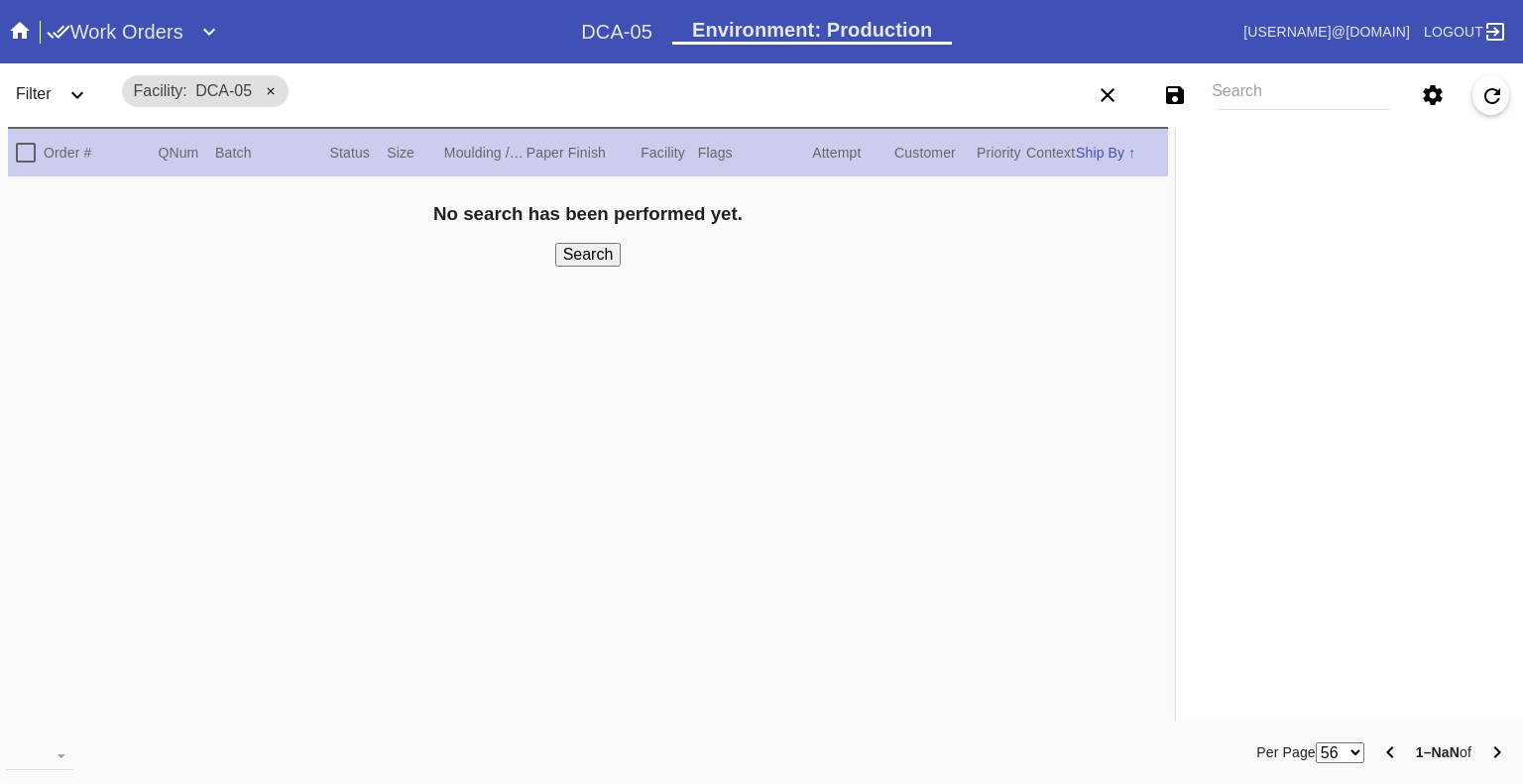 click on "Work Orders" at bounding box center (115, 32) 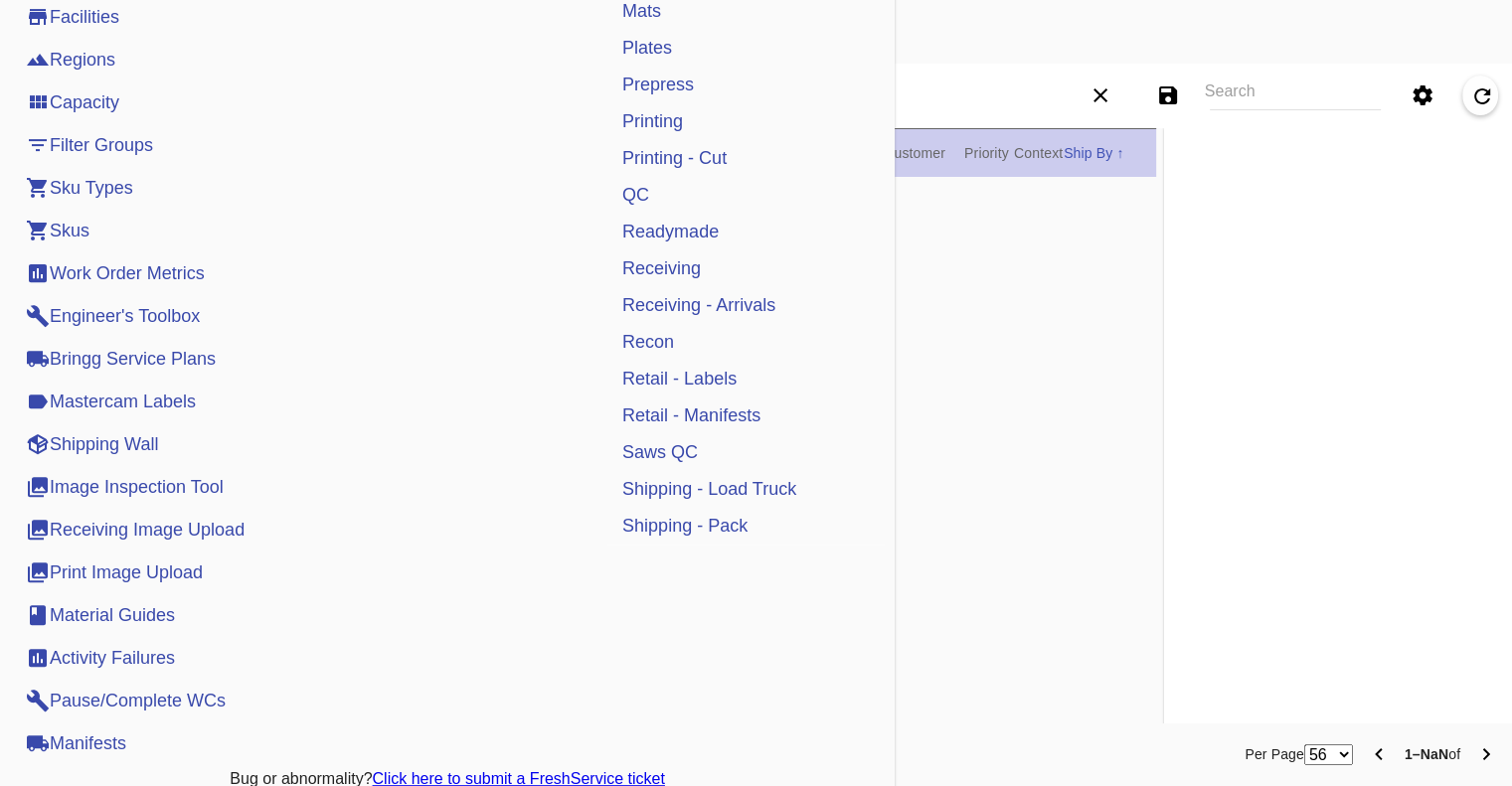 scroll, scrollTop: 720, scrollLeft: 0, axis: vertical 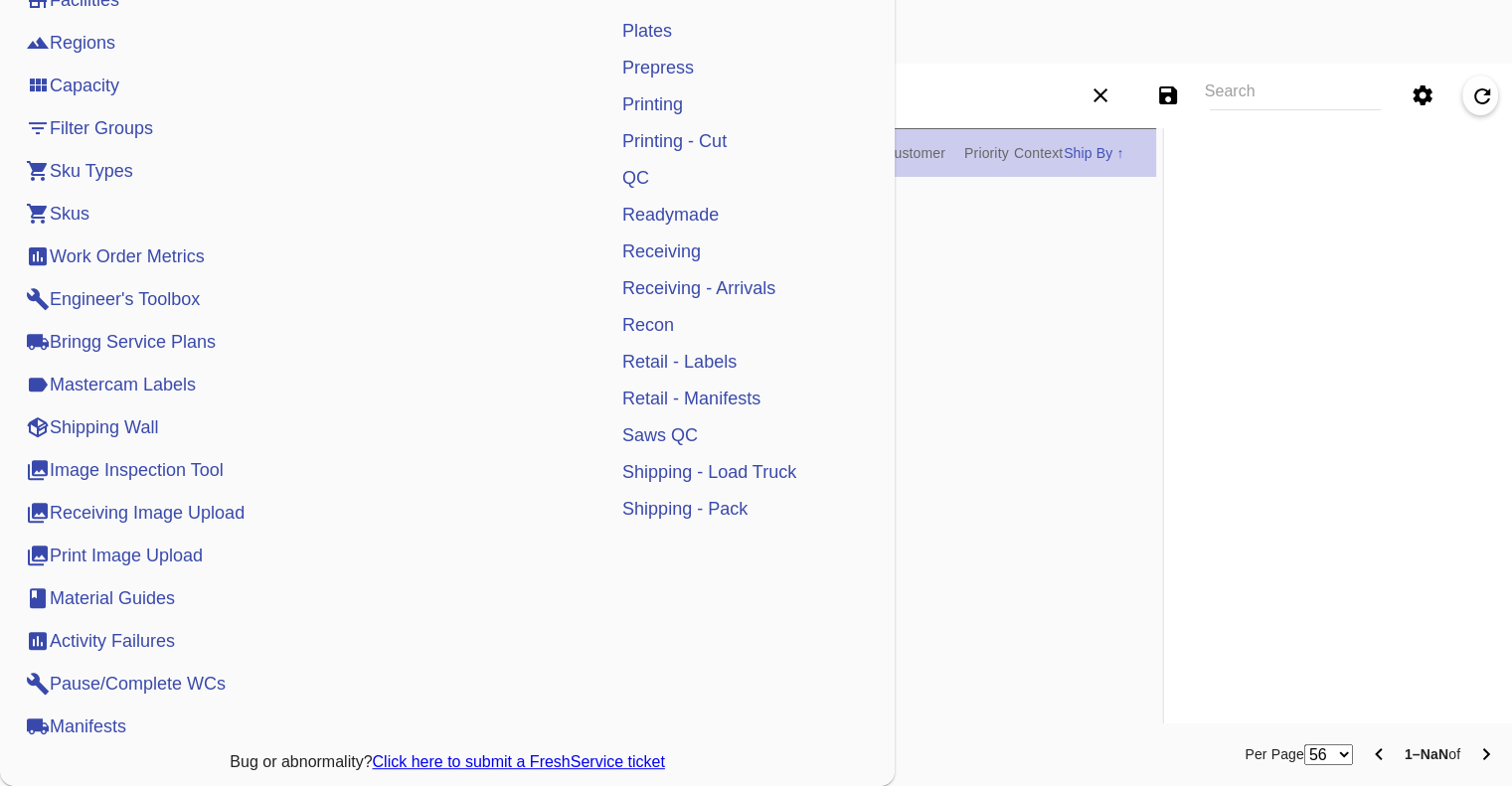 click on "Shipping Wall" at bounding box center [91, 427] 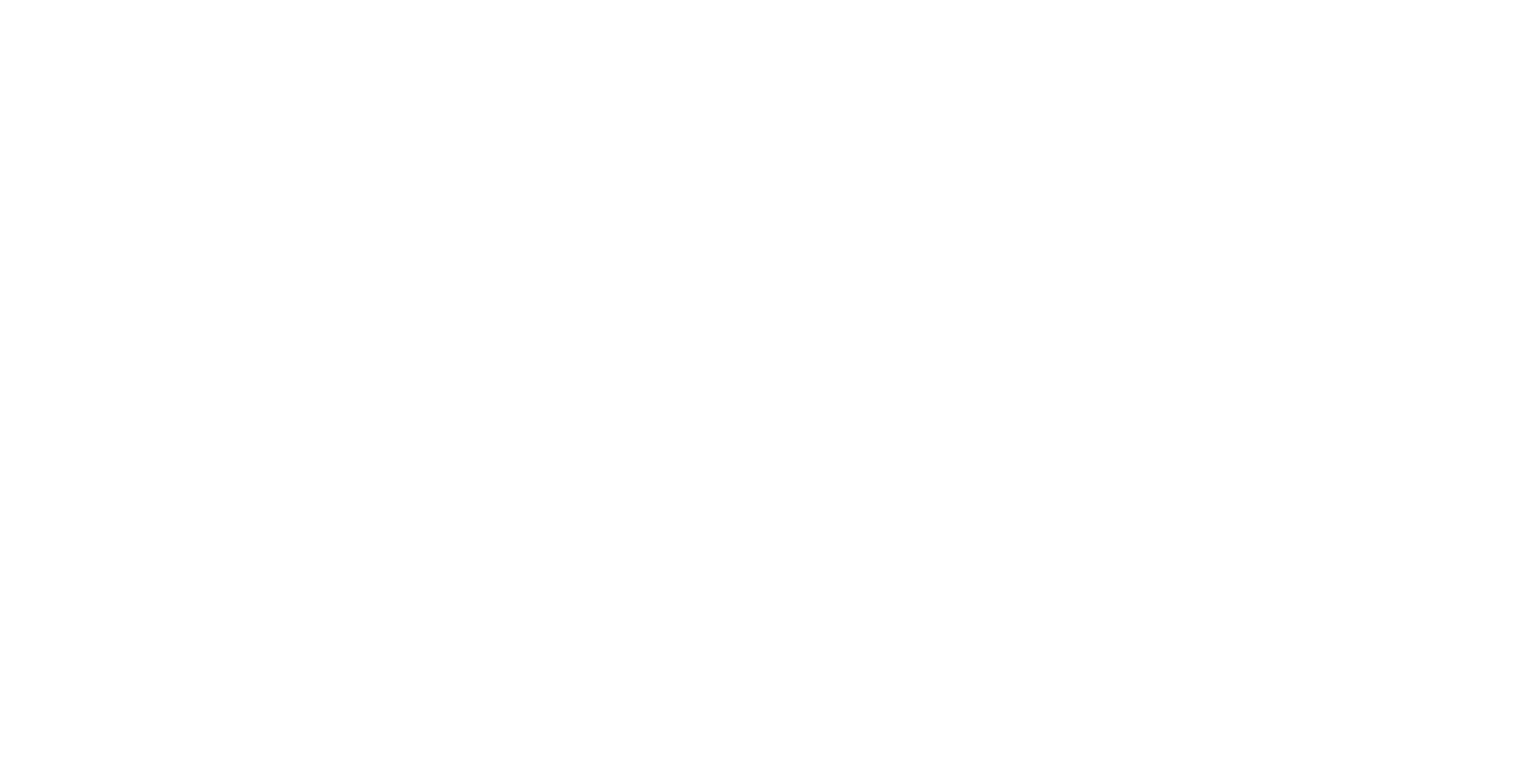 scroll, scrollTop: 0, scrollLeft: 0, axis: both 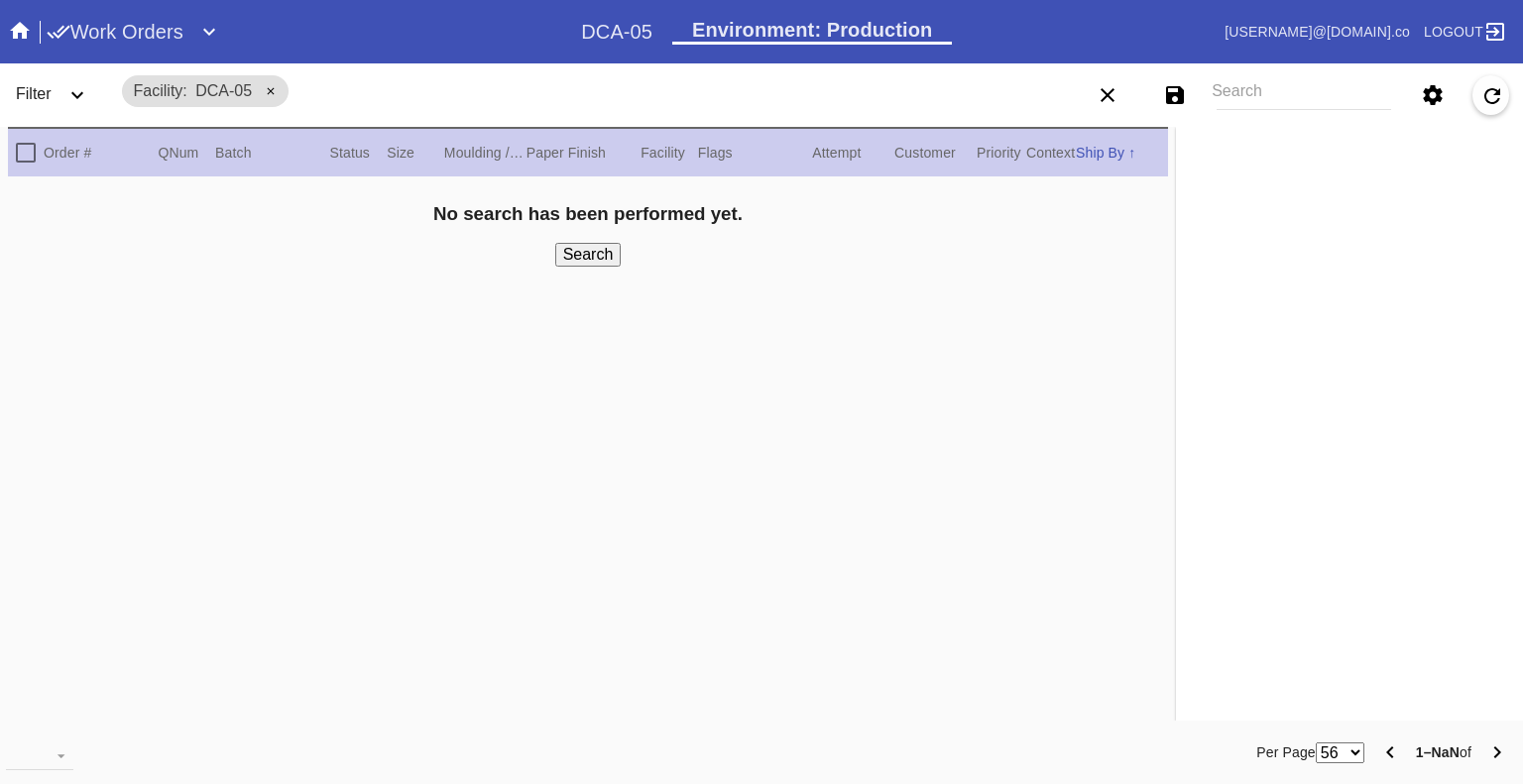 click at bounding box center (20, 30) 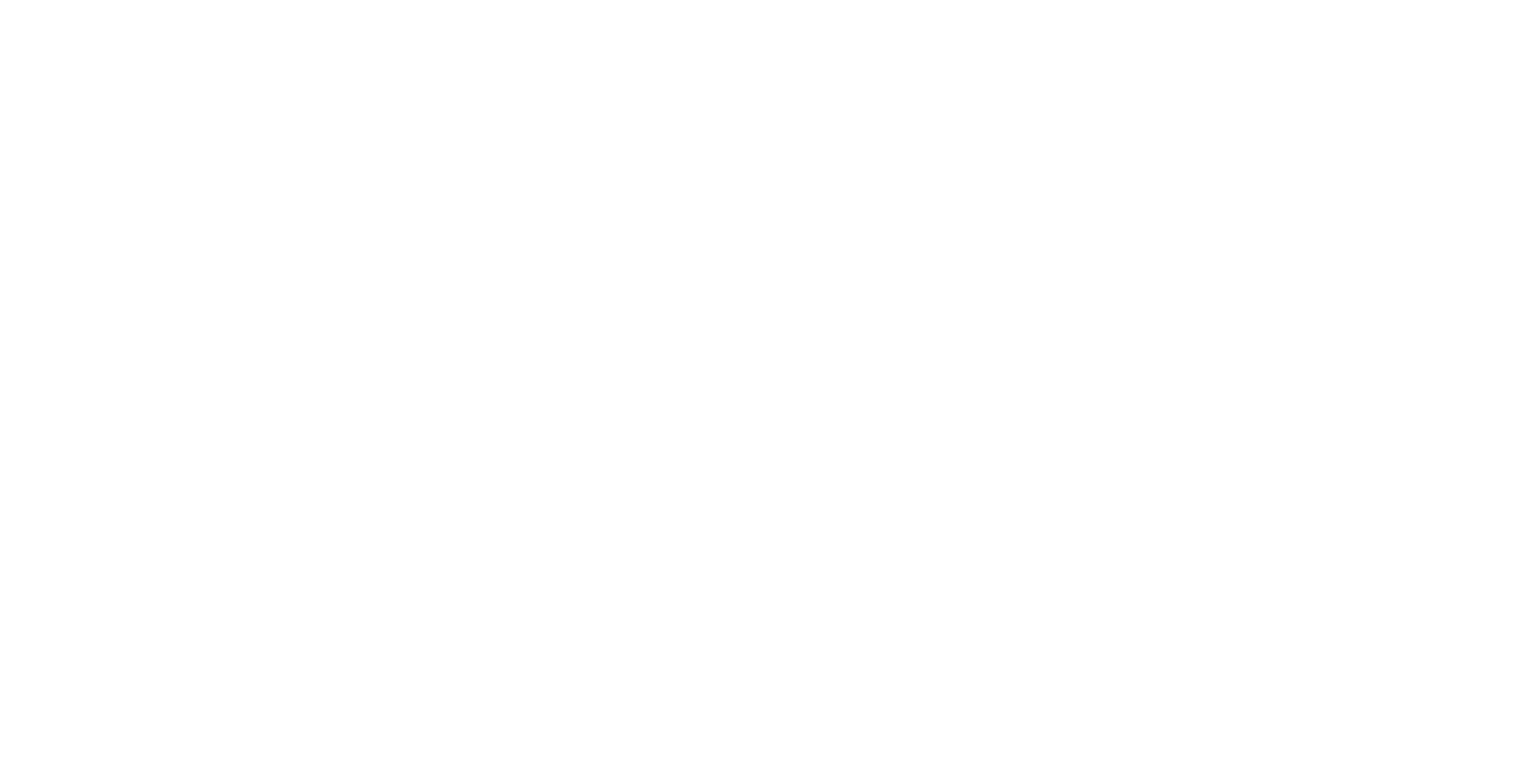 scroll, scrollTop: 0, scrollLeft: 0, axis: both 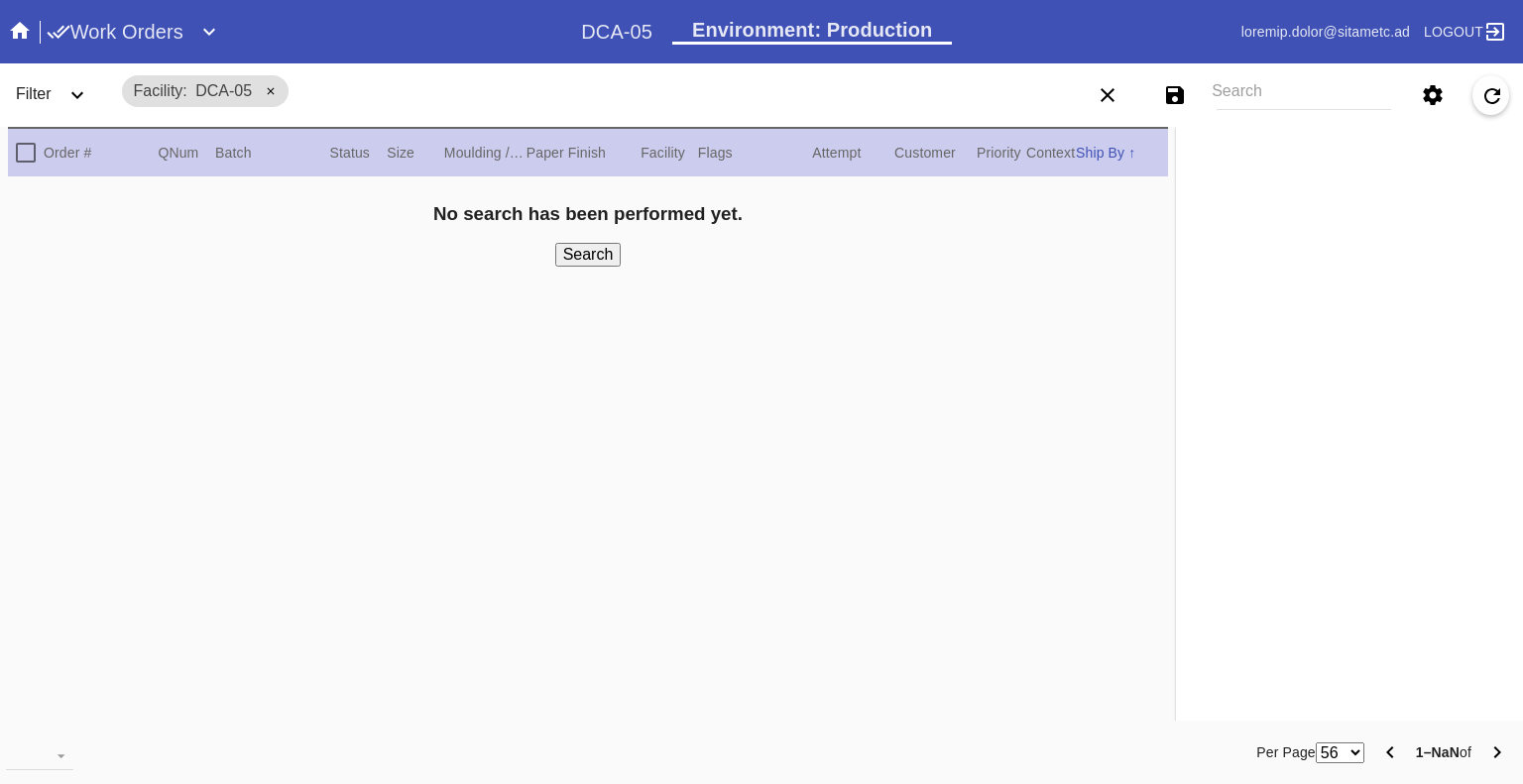 click at bounding box center [77, 95] 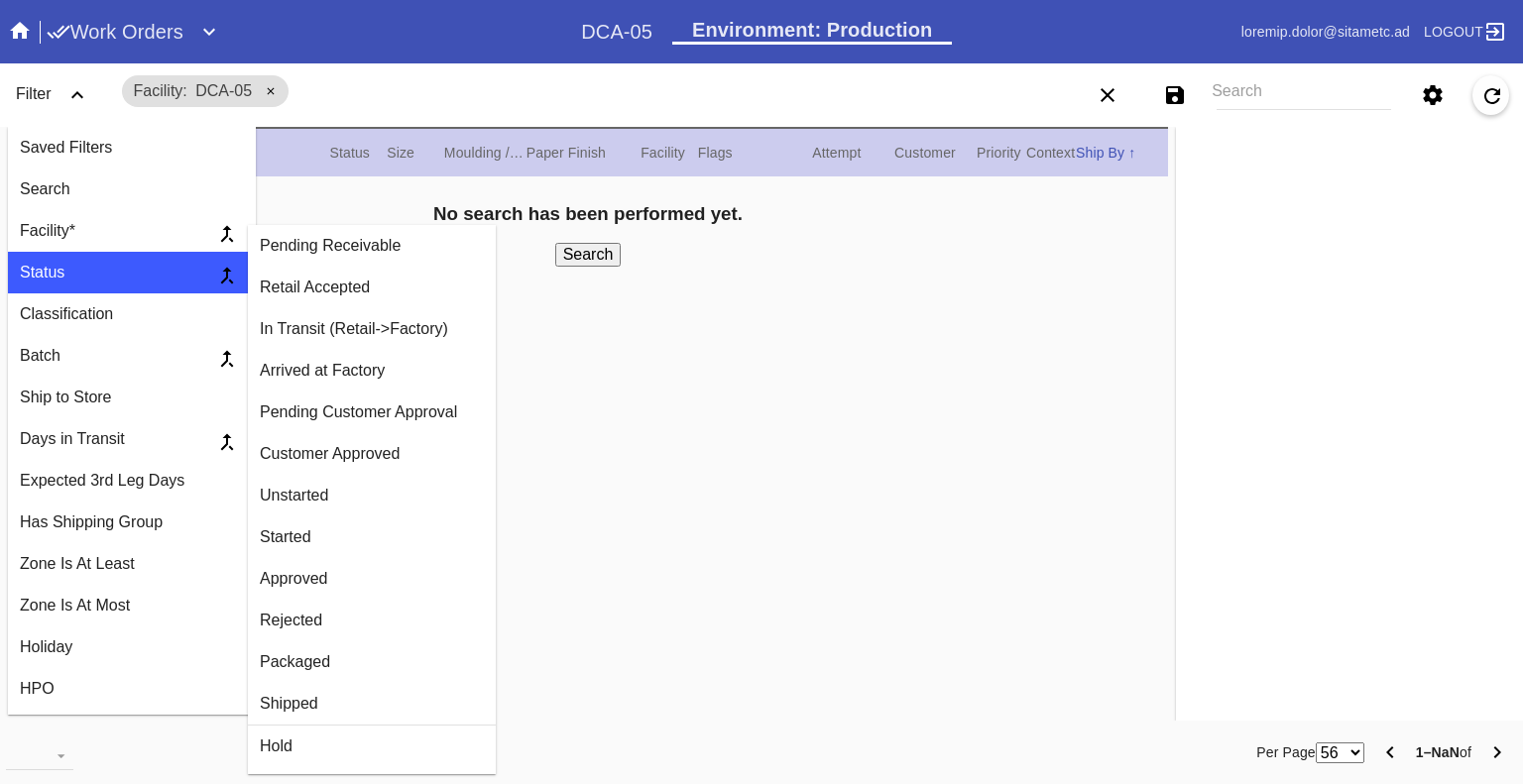 click on "Arrived at Factory" at bounding box center [372, 246] 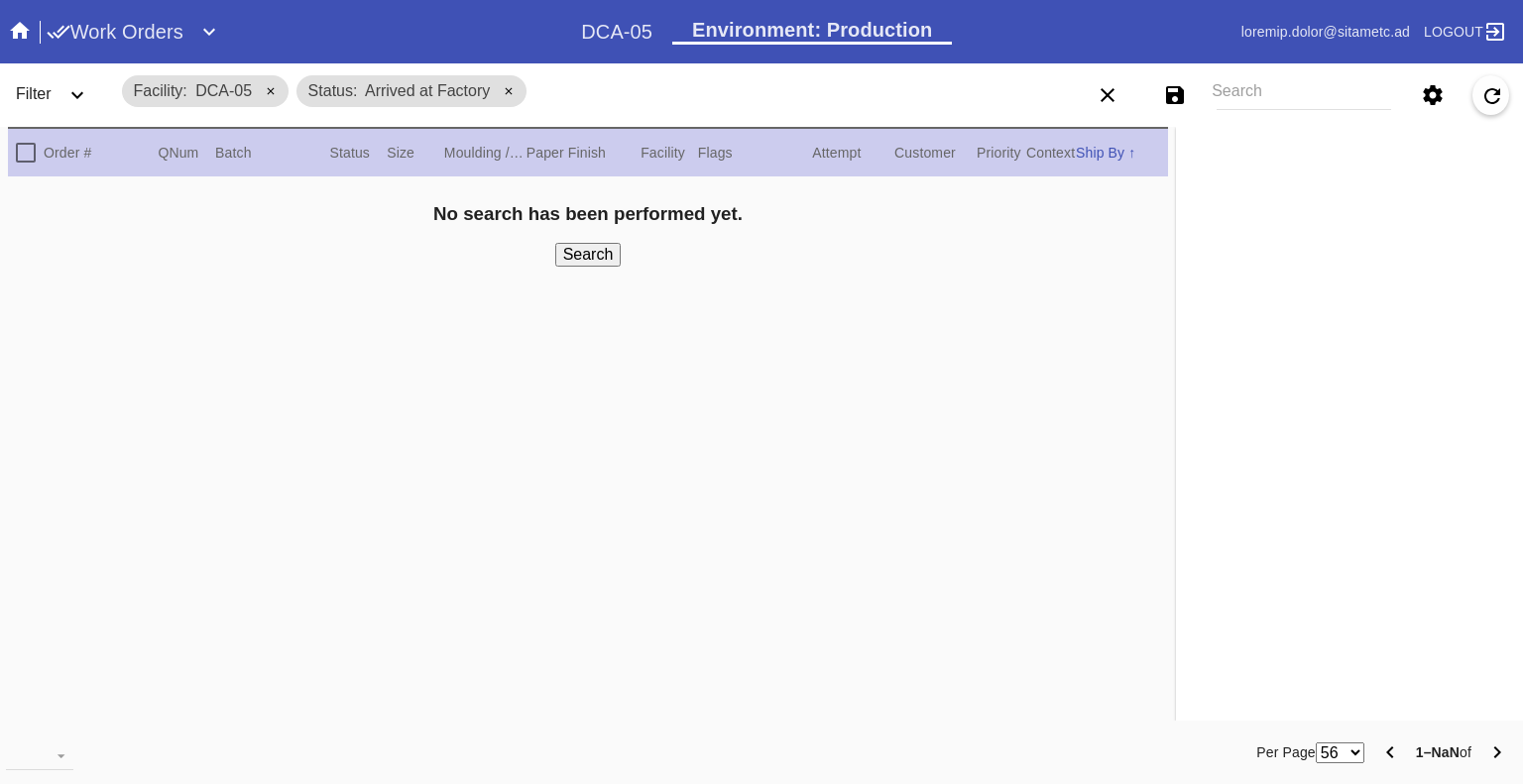 click at bounding box center [77, 95] 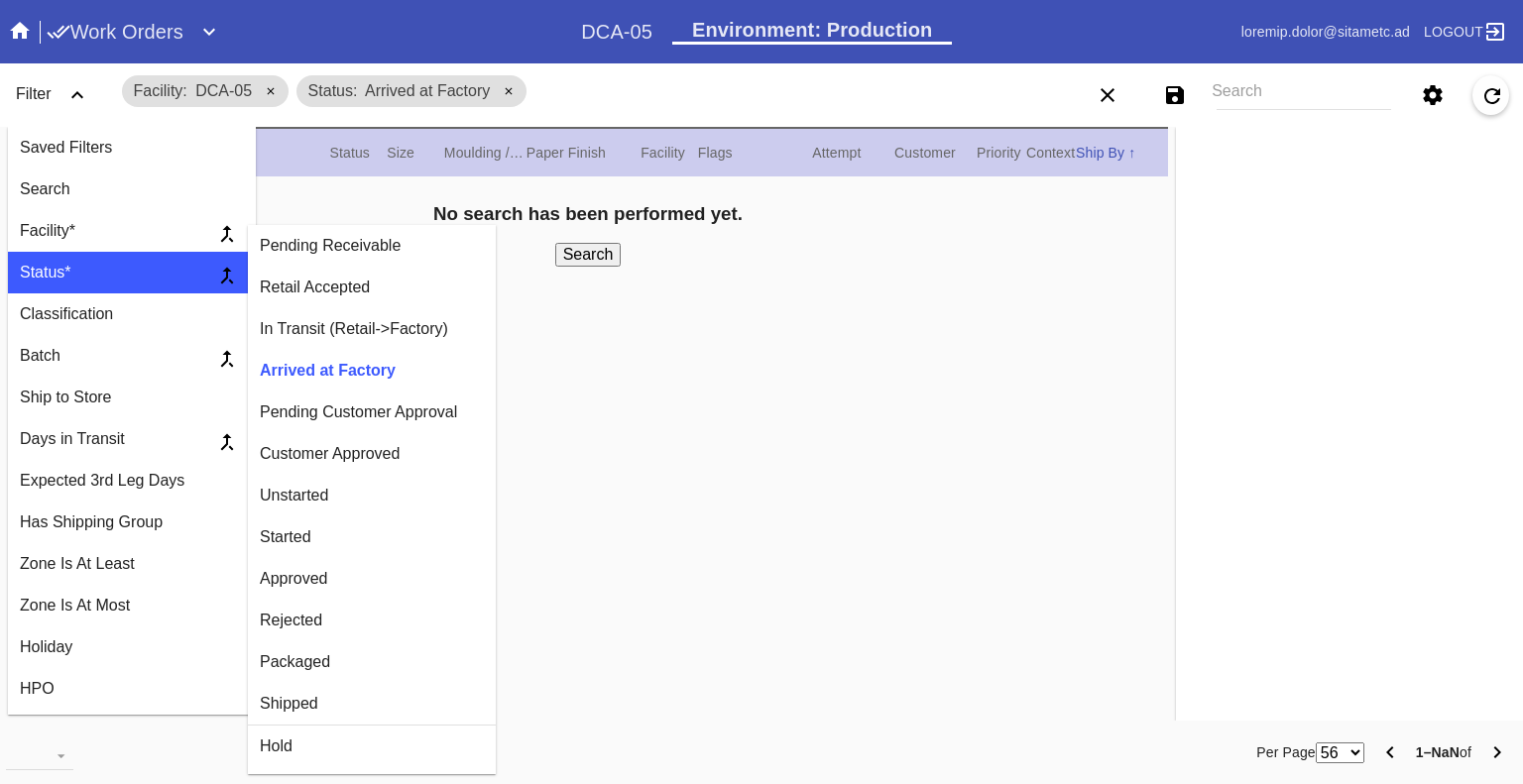 click on "Customer Approved" at bounding box center [372, 454] 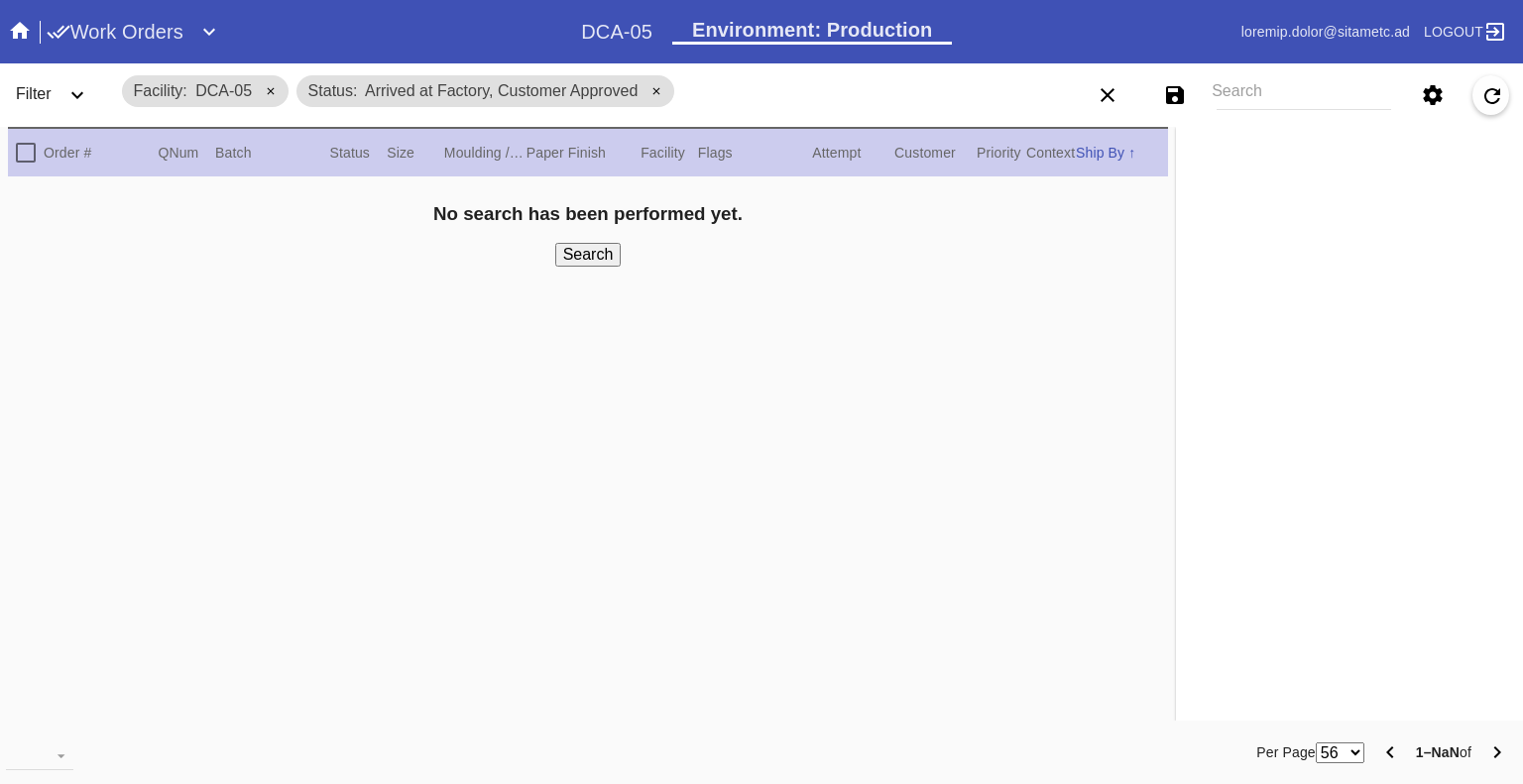 click on "Filter" at bounding box center (59, 95) 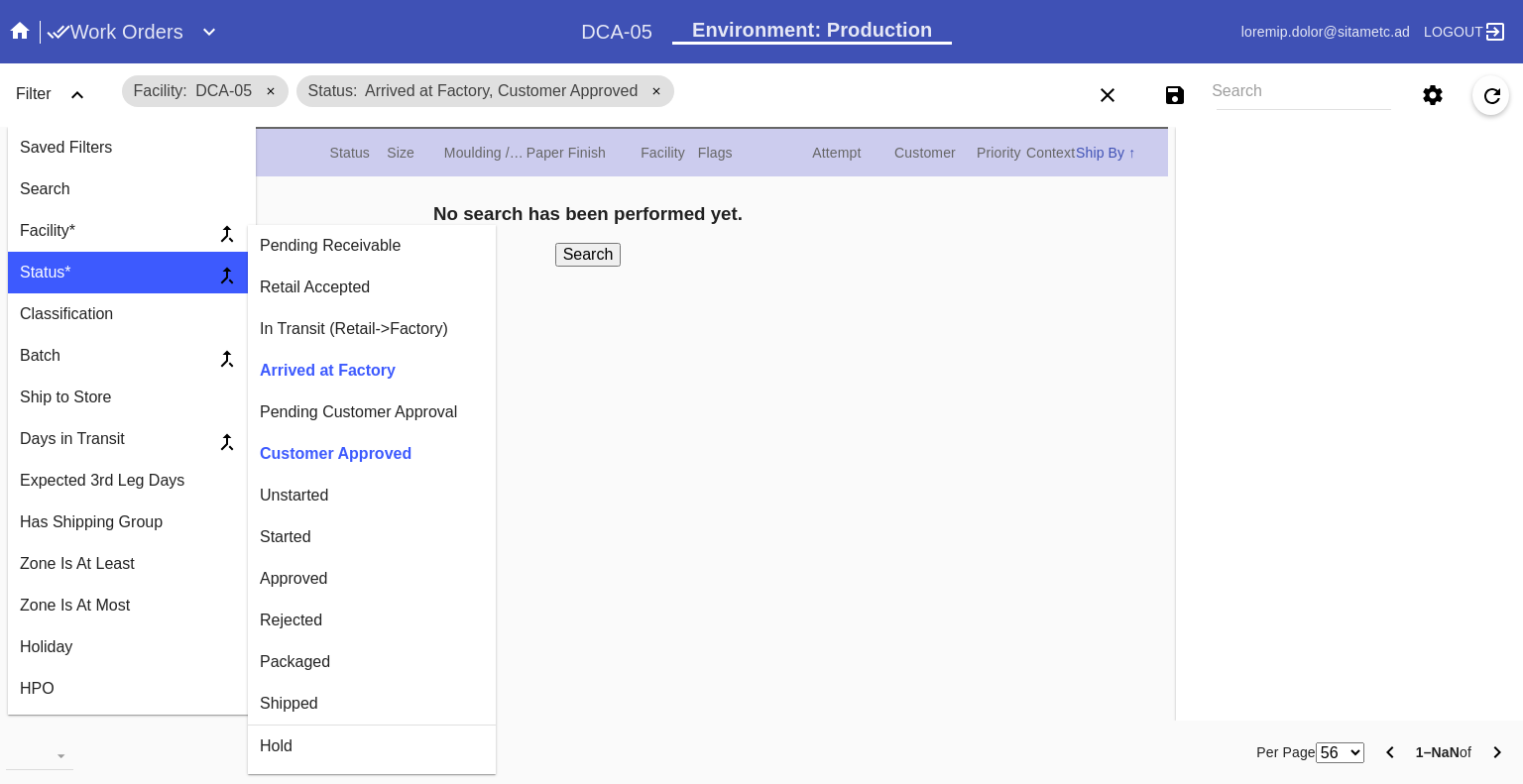 click on "Unstarted" at bounding box center [372, 246] 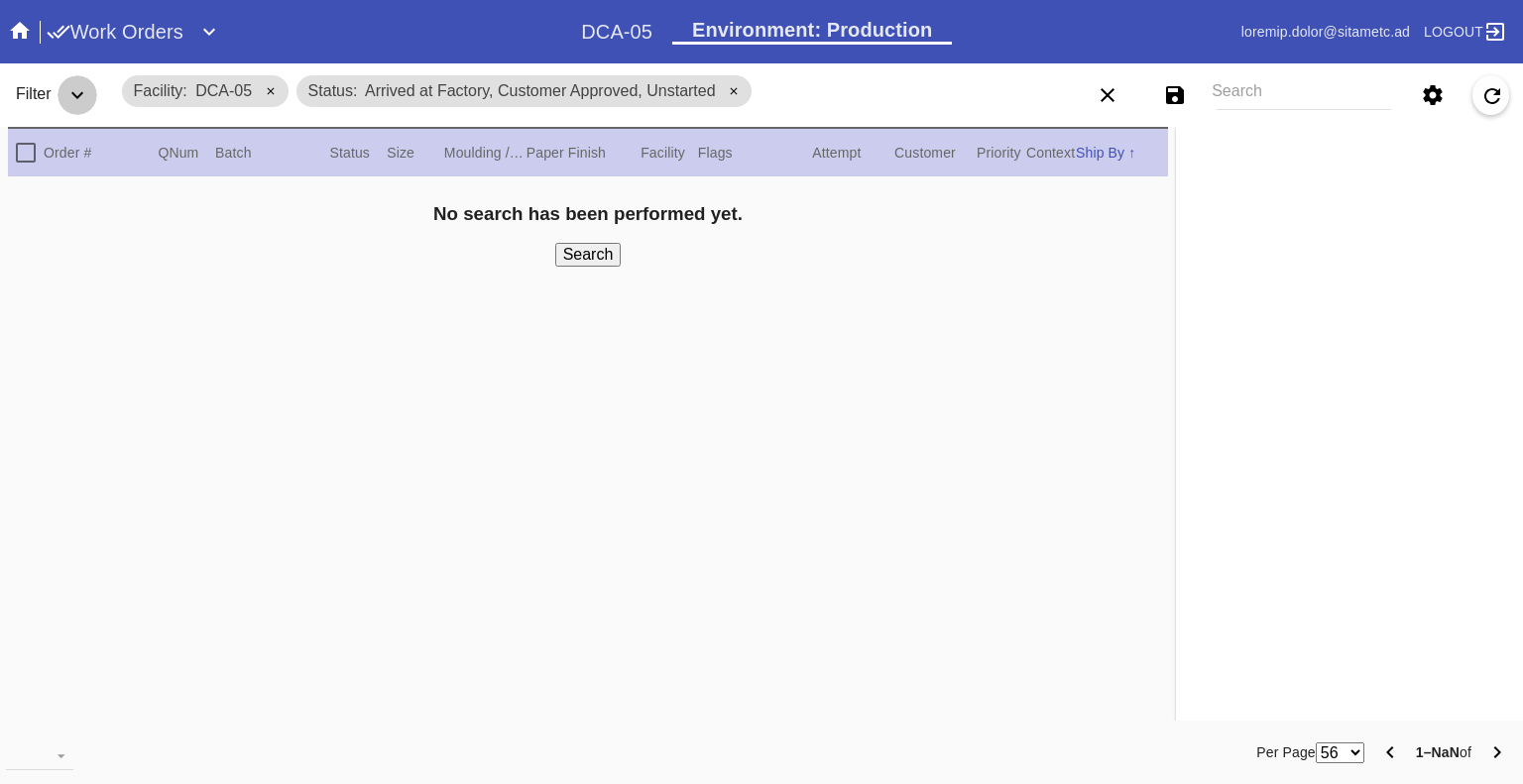 click at bounding box center [77, 95] 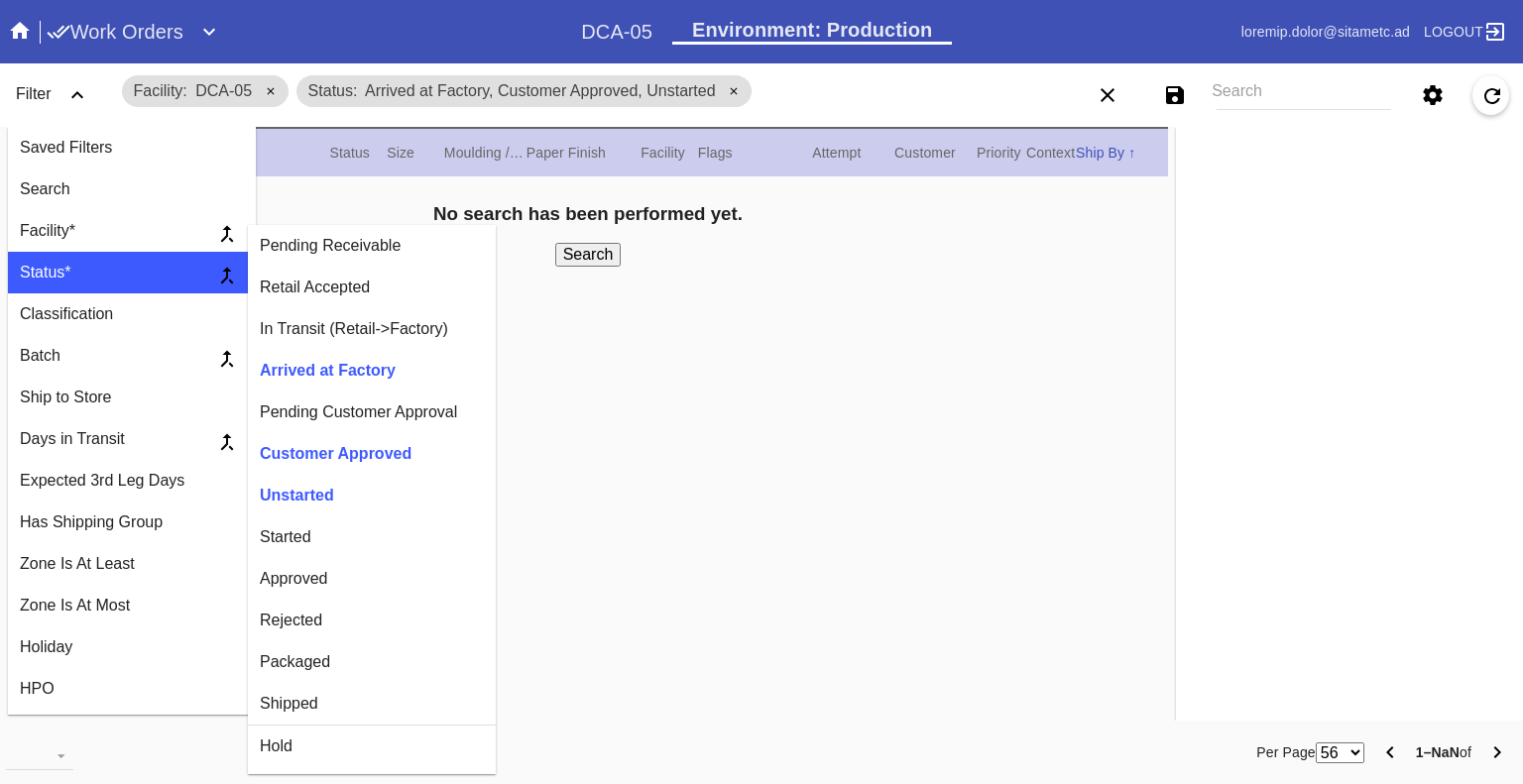 click on "Started" at bounding box center (372, 246) 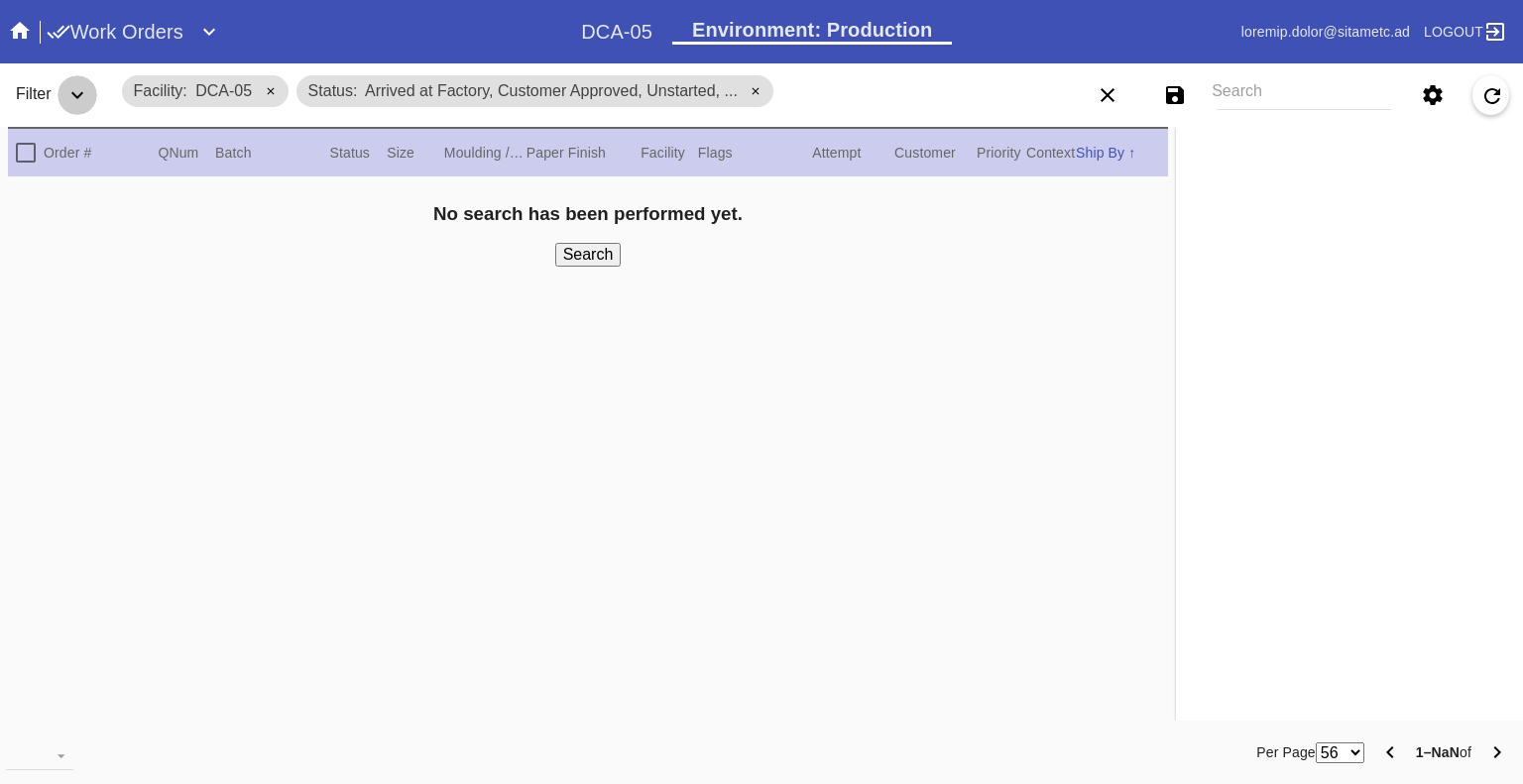 click at bounding box center [77, 95] 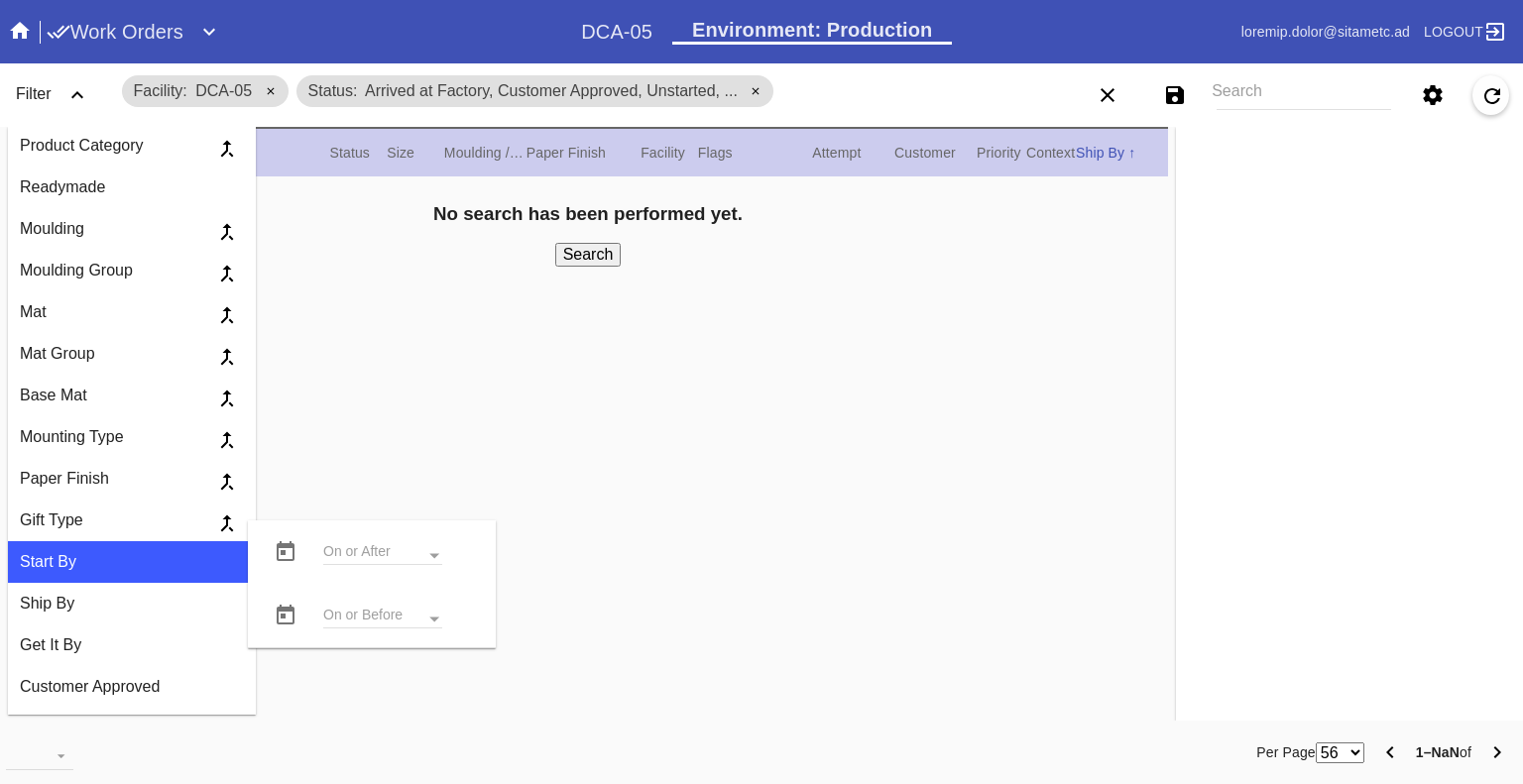 scroll, scrollTop: 1288, scrollLeft: 0, axis: vertical 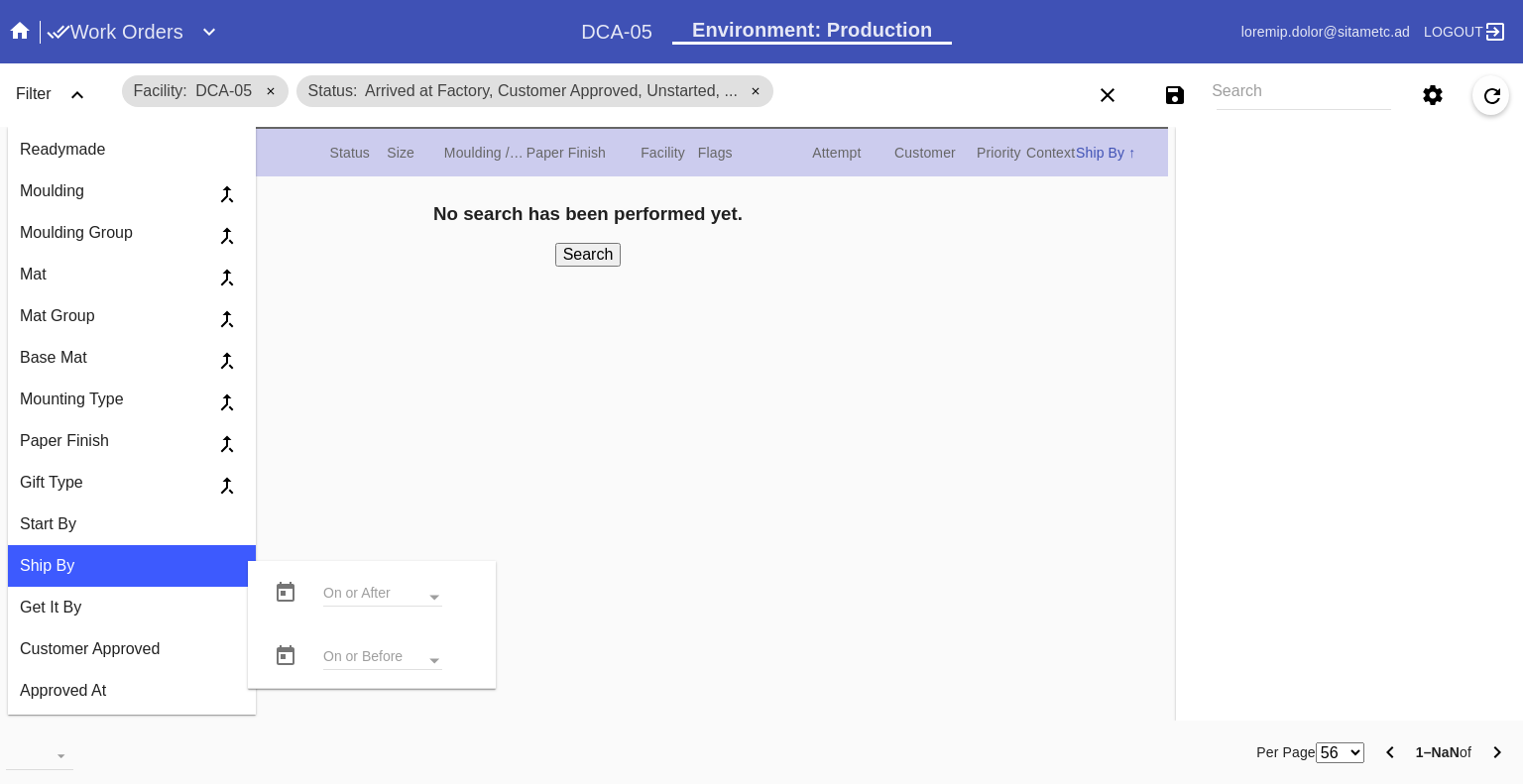 click at bounding box center (286, 593) 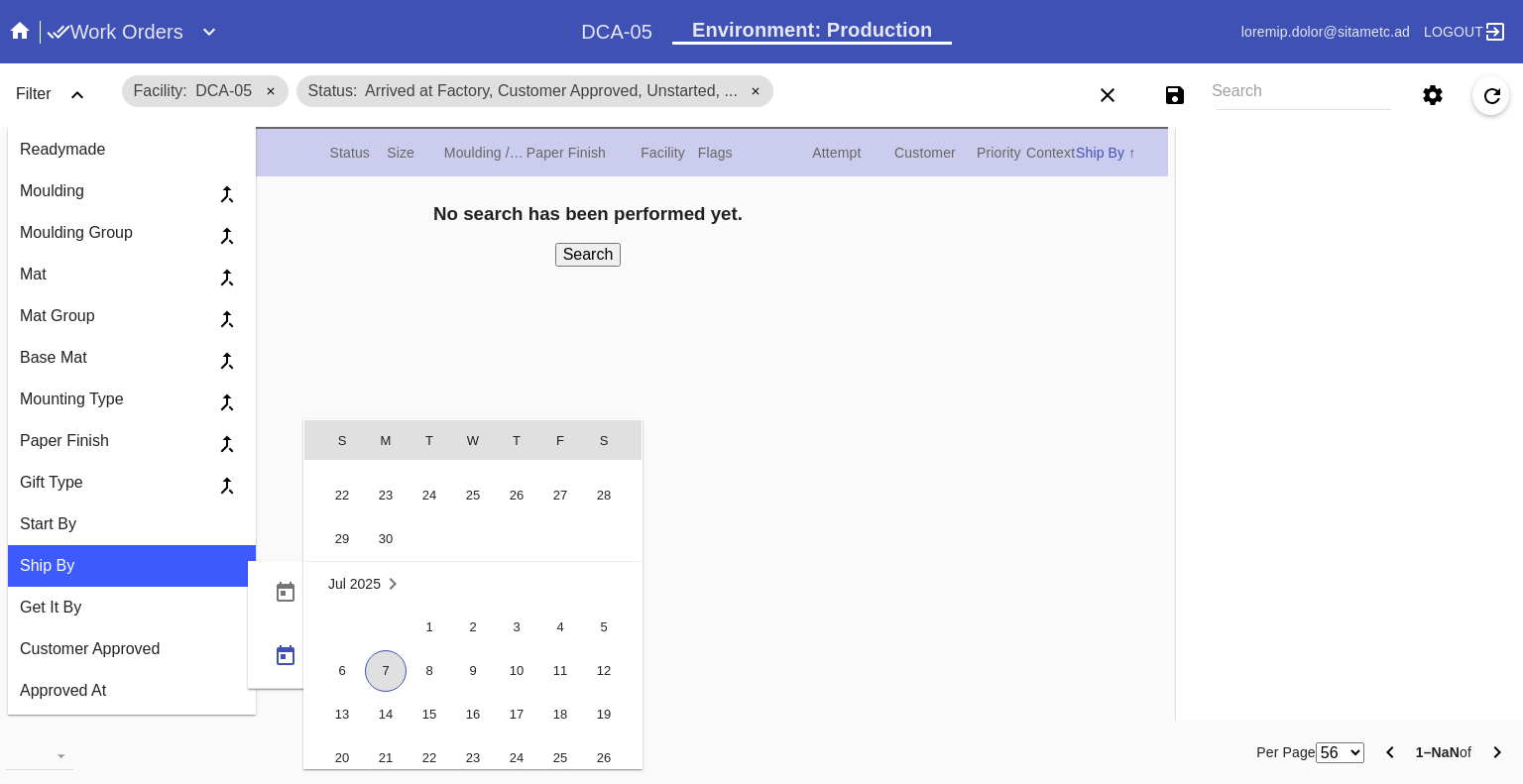 scroll, scrollTop: 458525, scrollLeft: 0, axis: vertical 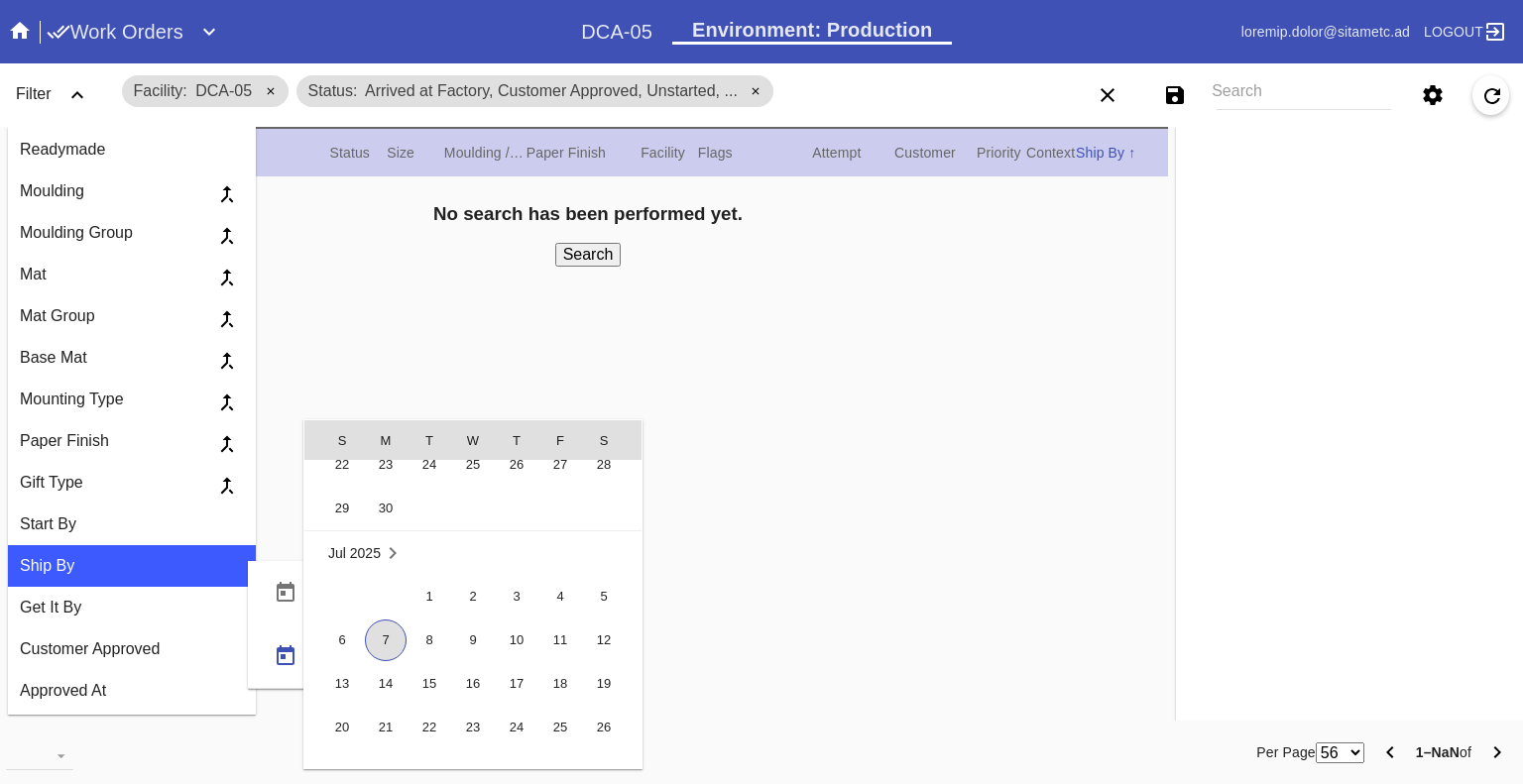 click on "5" at bounding box center (612, 597) 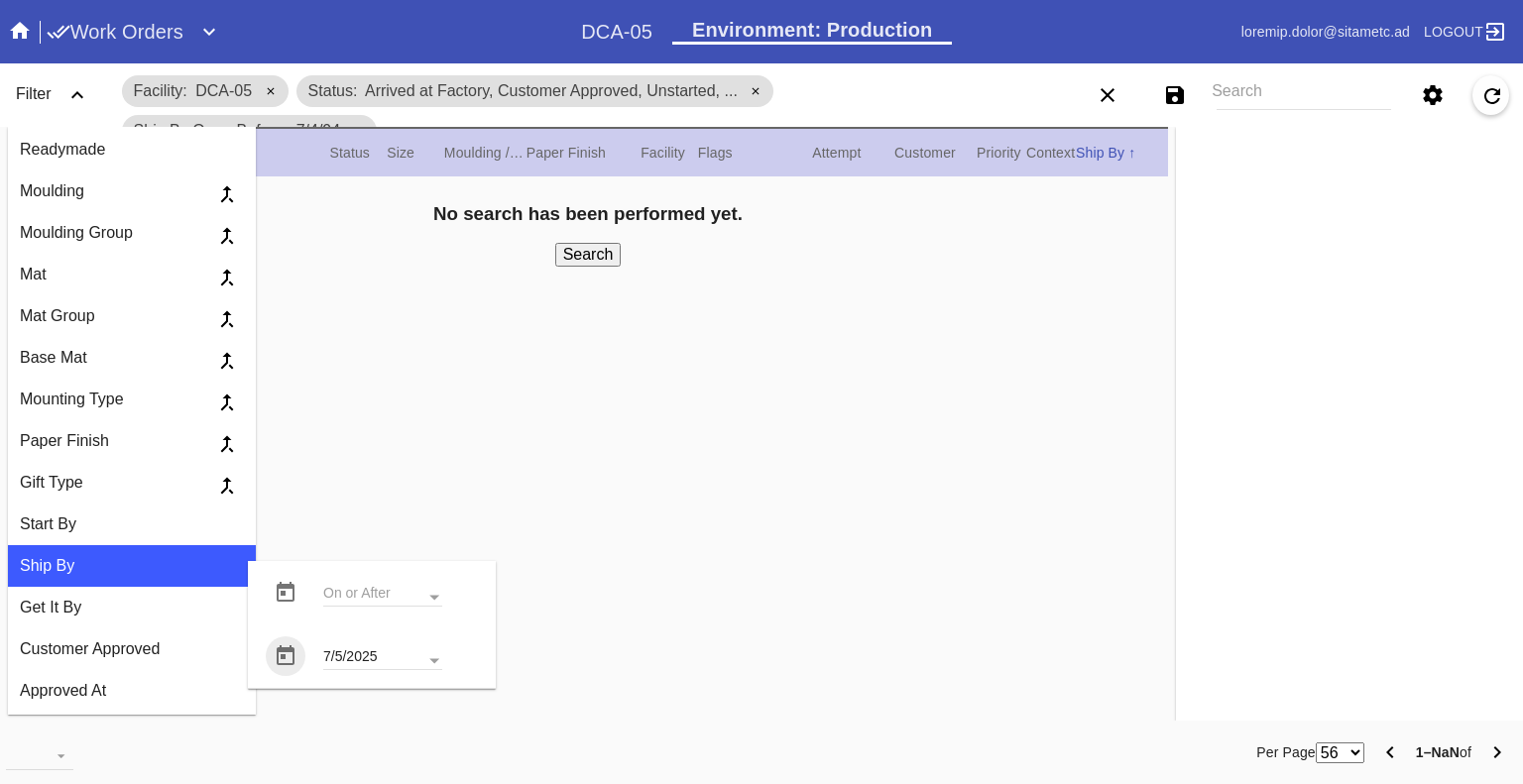 click on "Search" at bounding box center (588, 255) 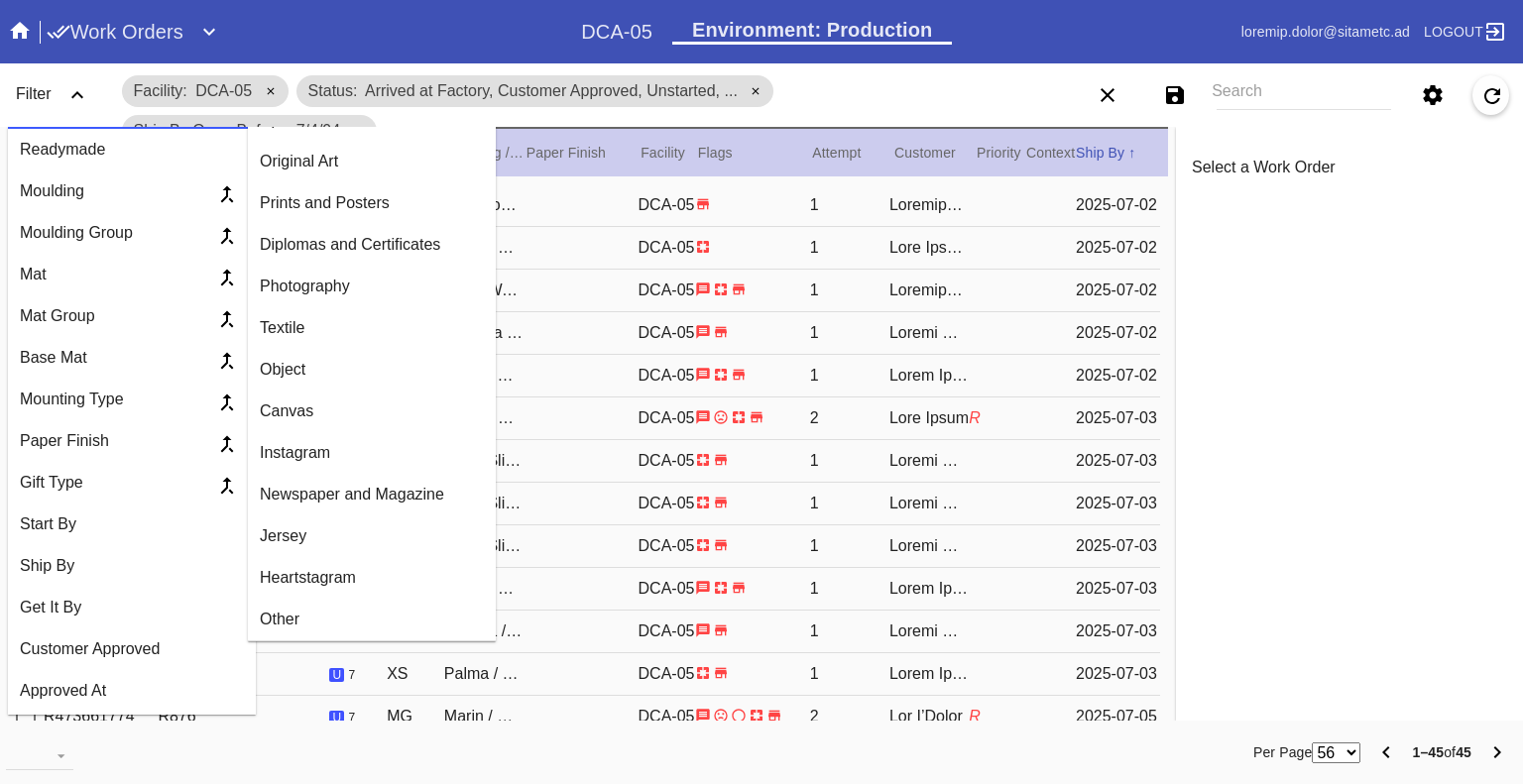 click at bounding box center (77, 95) 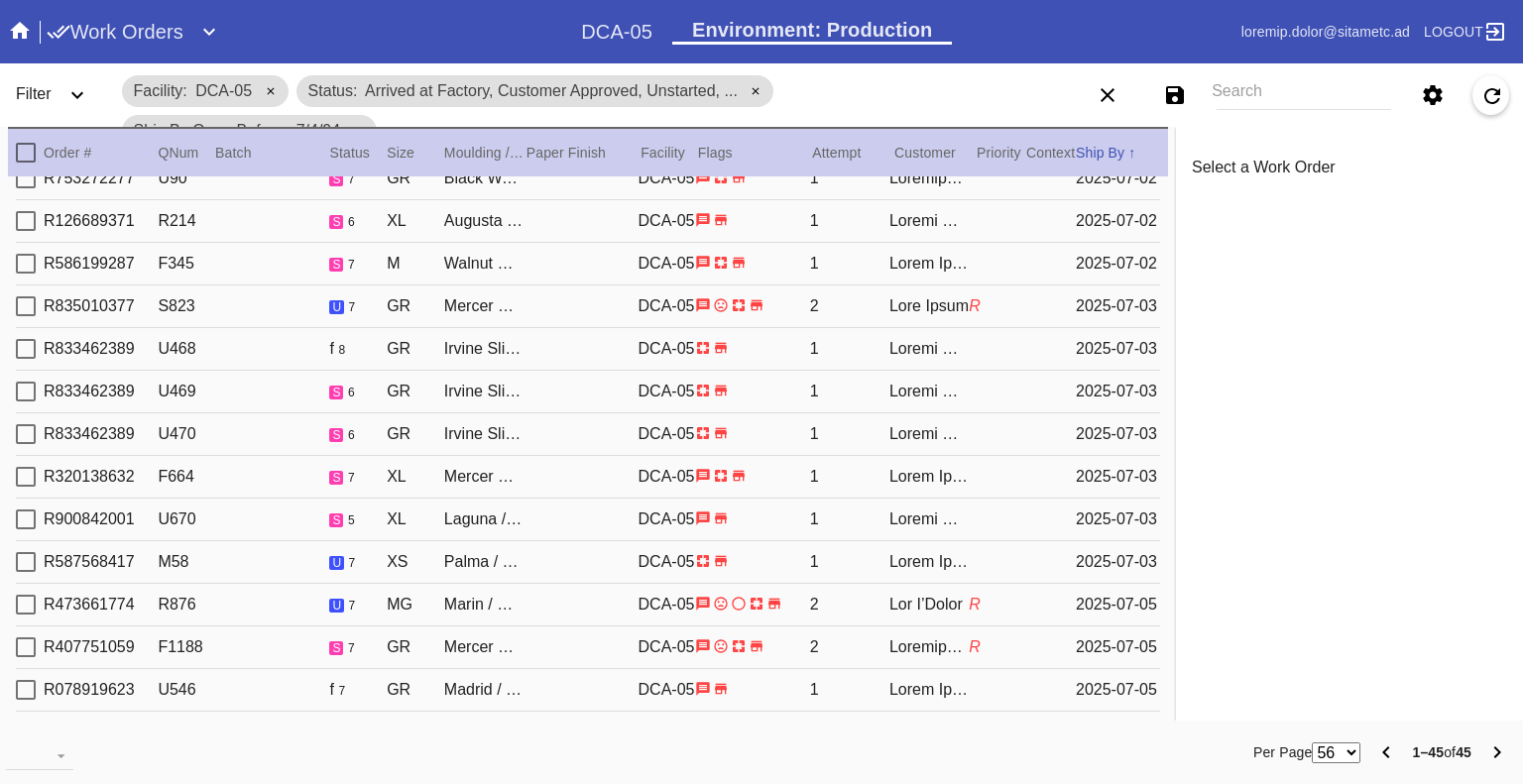 scroll, scrollTop: 198, scrollLeft: 0, axis: vertical 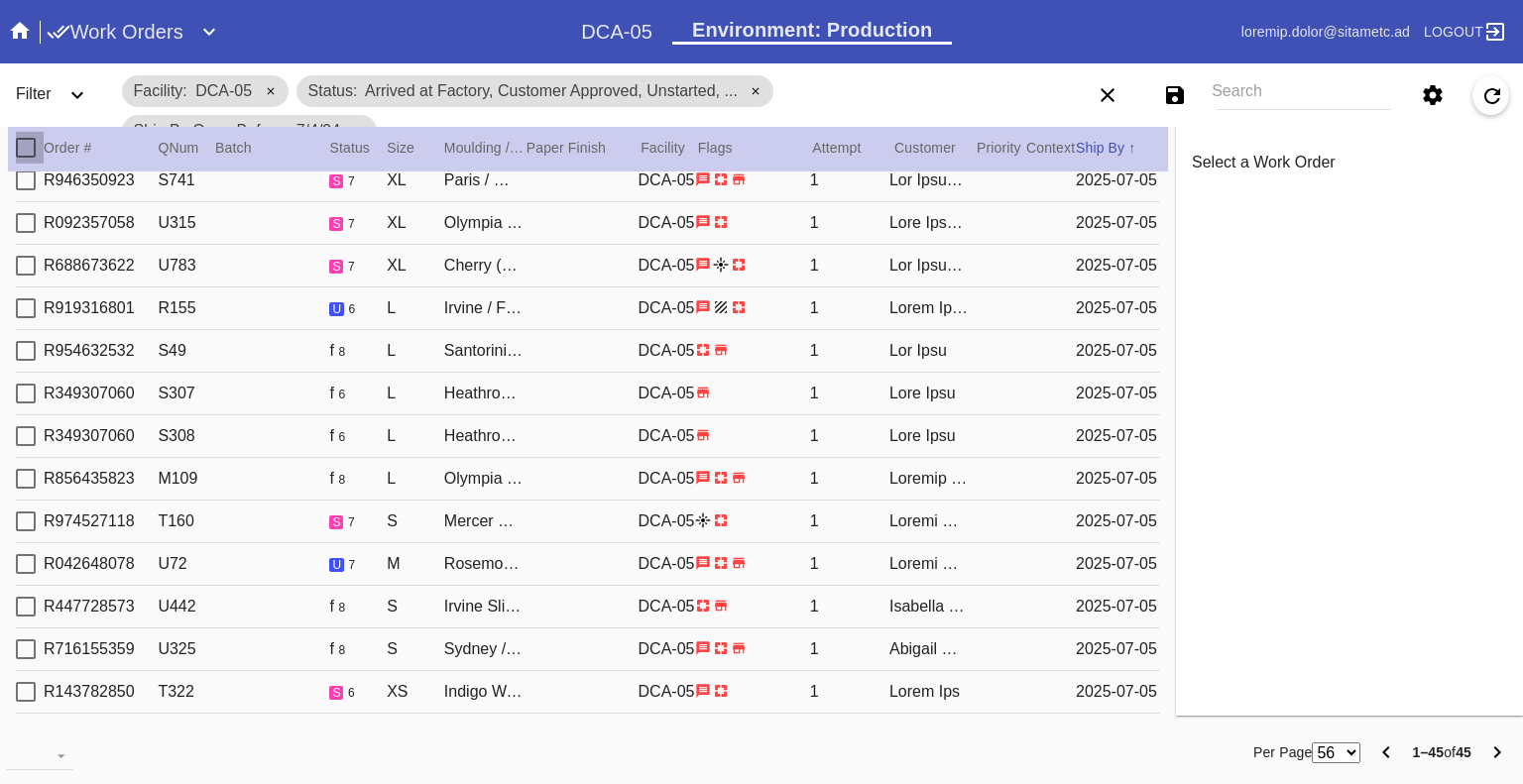 click at bounding box center [26, 148] 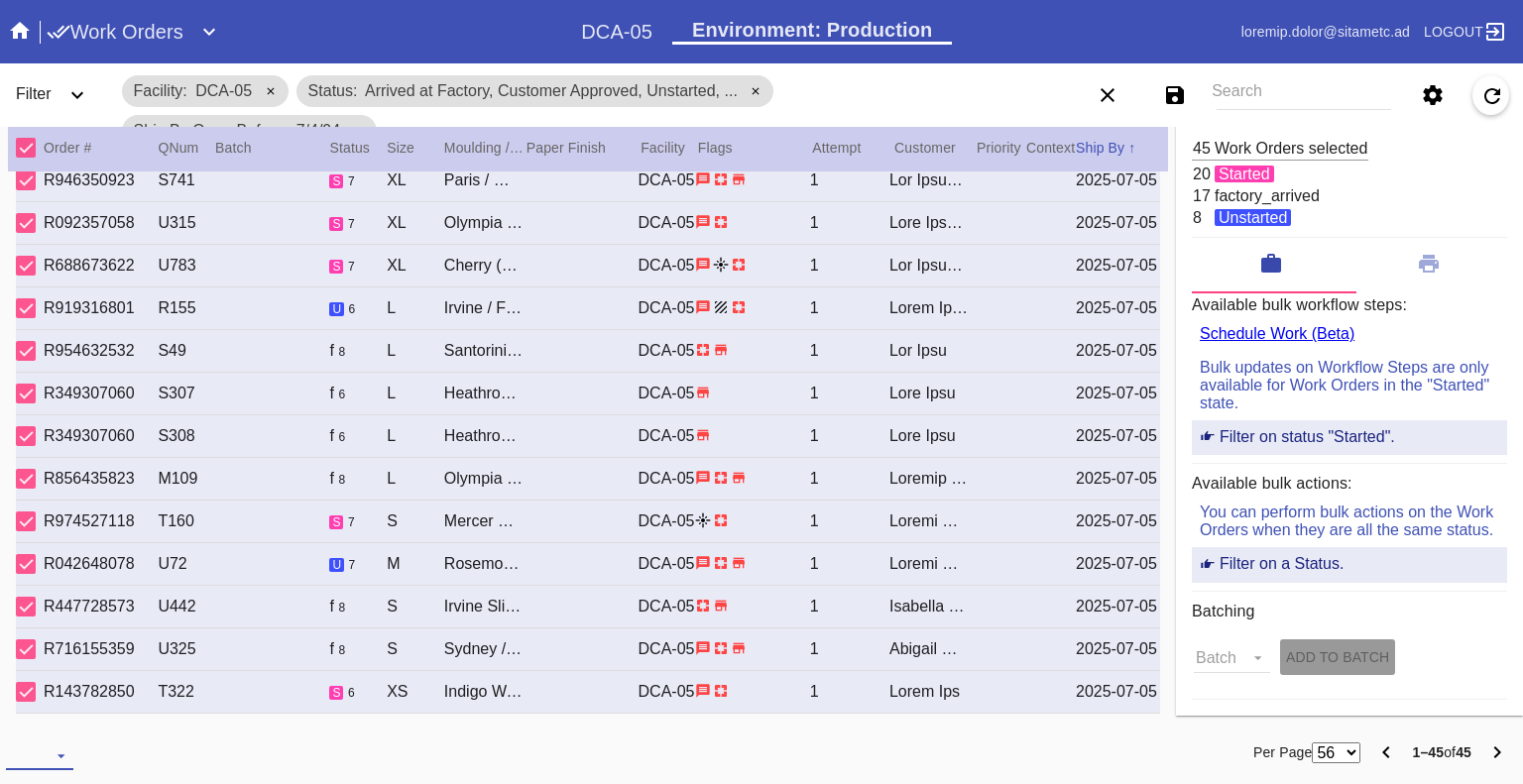 click on "Download... Export Selected Items Print Work Orders Frame Labels Frame Labels v2 Mat Labels Moulding Plate Labels Acrylic Labels Foam Labels Foam Data Story Pockets Mini Story Pockets OMGA Data GUNNAR Data FastCAM Data" at bounding box center (40, 755) 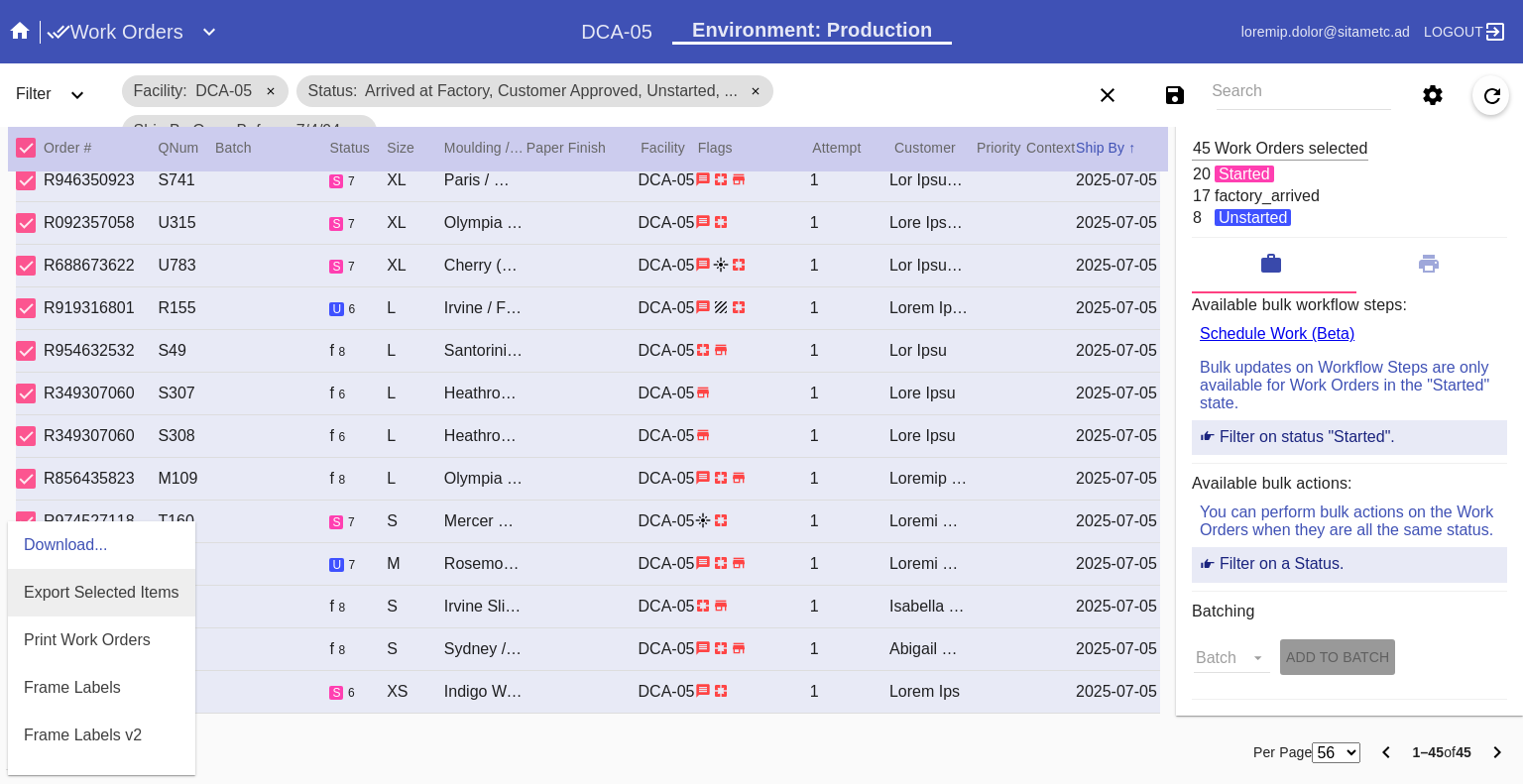 click on "Export Selected Items" at bounding box center [101, 592] 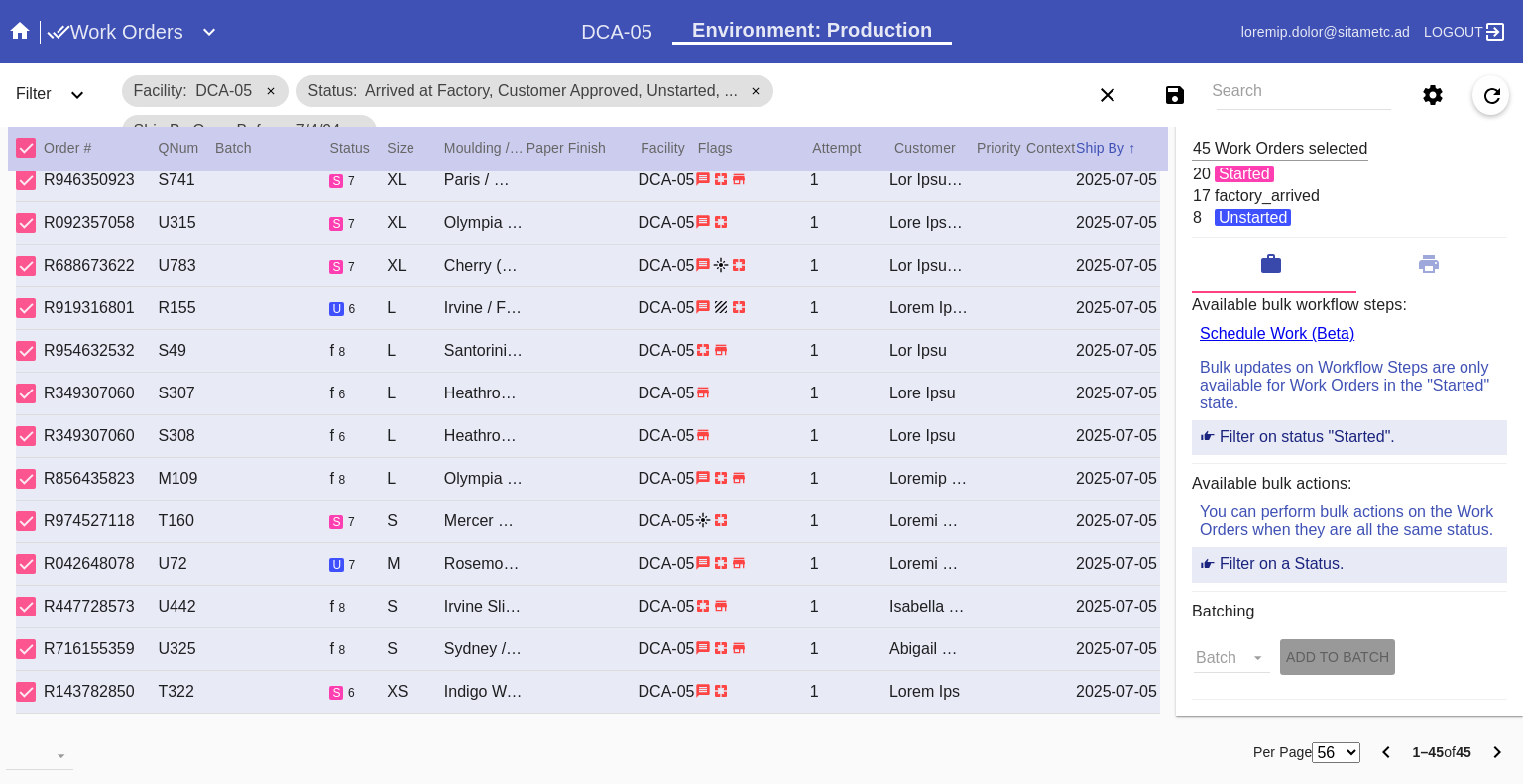 click on "Search" at bounding box center (1304, 95) 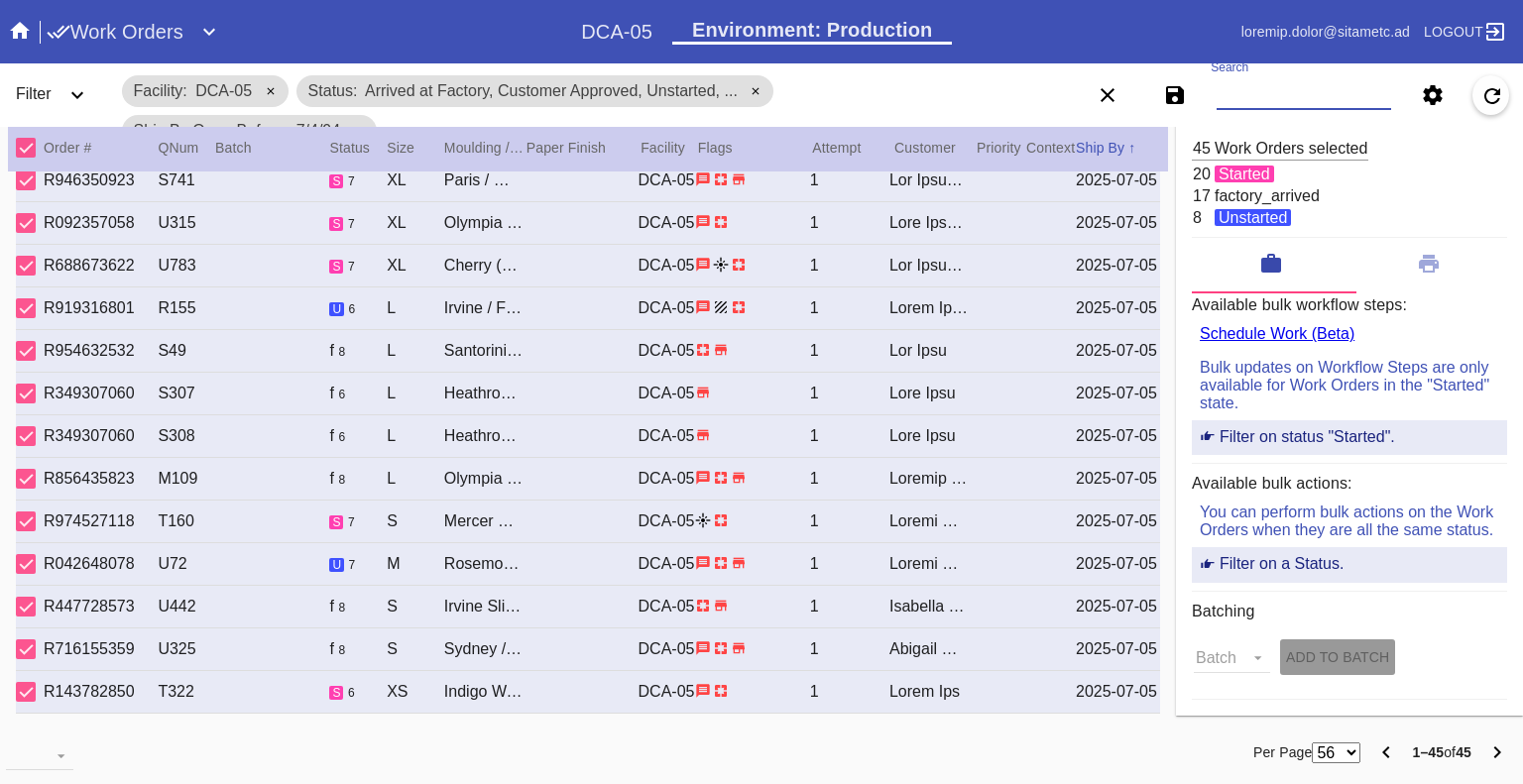 drag, startPoint x: 1273, startPoint y: 74, endPoint x: 1346, endPoint y: 89, distance: 74.52516 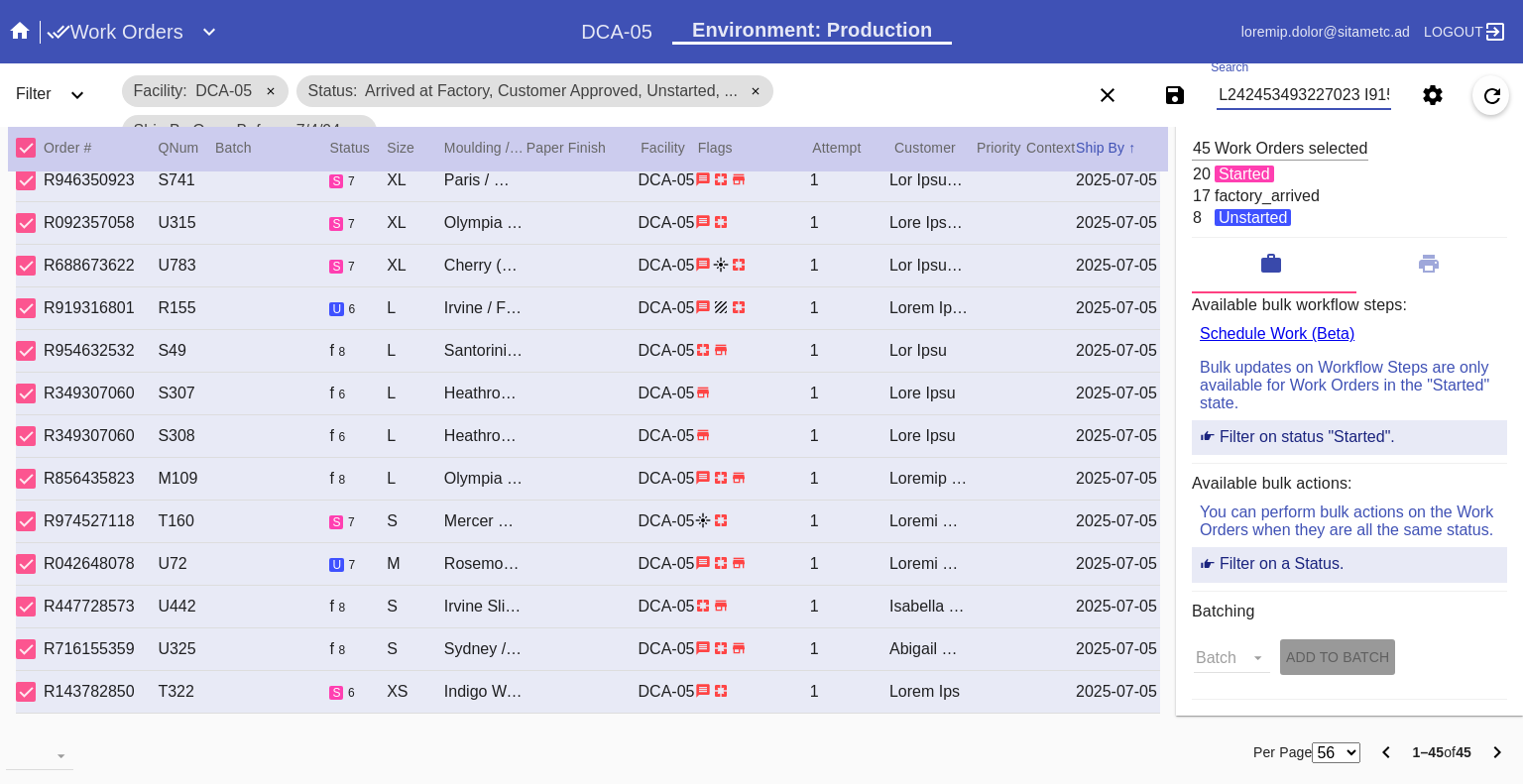 scroll, scrollTop: 0, scrollLeft: 8313, axis: horizontal 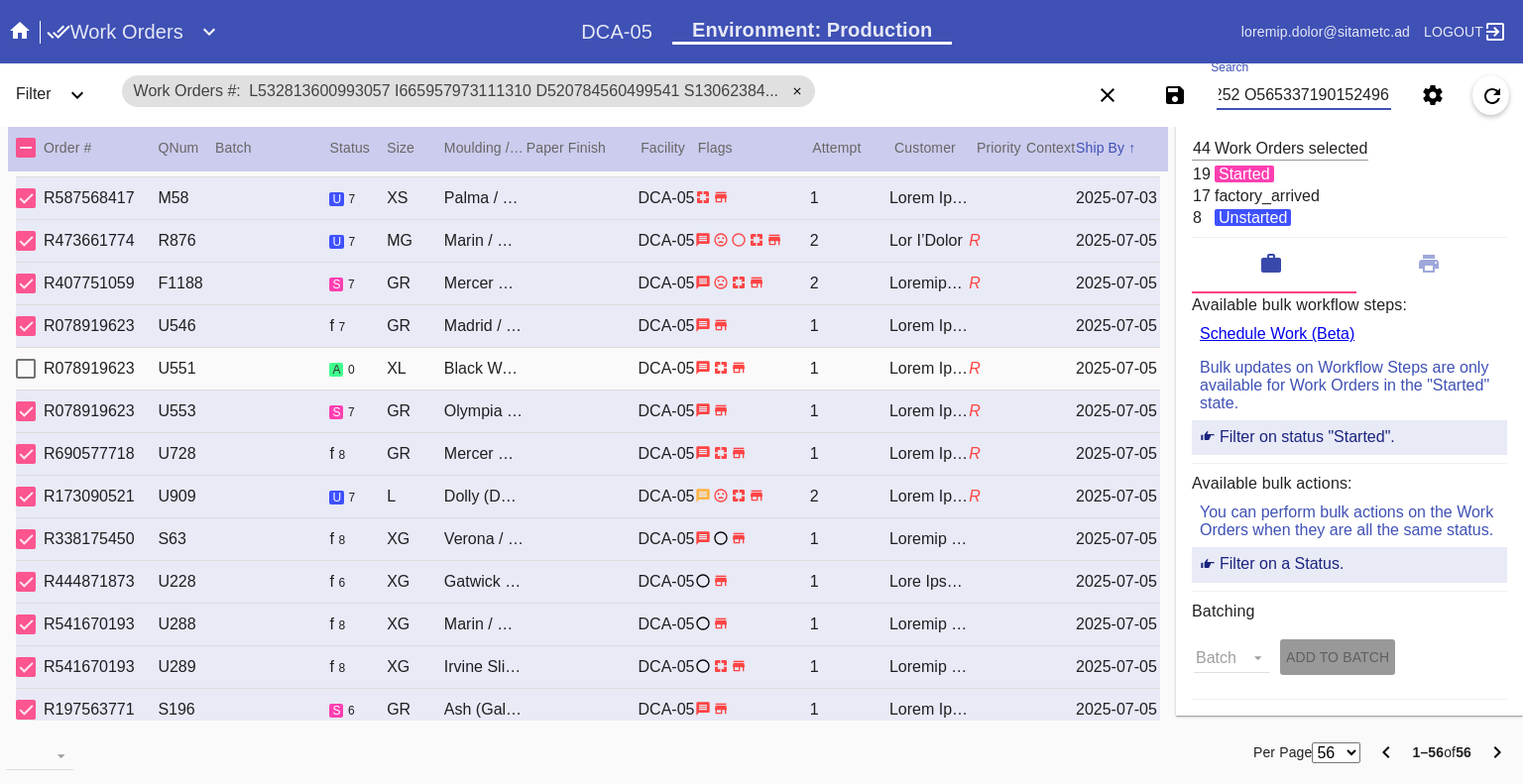 click at bounding box center (26, 148) 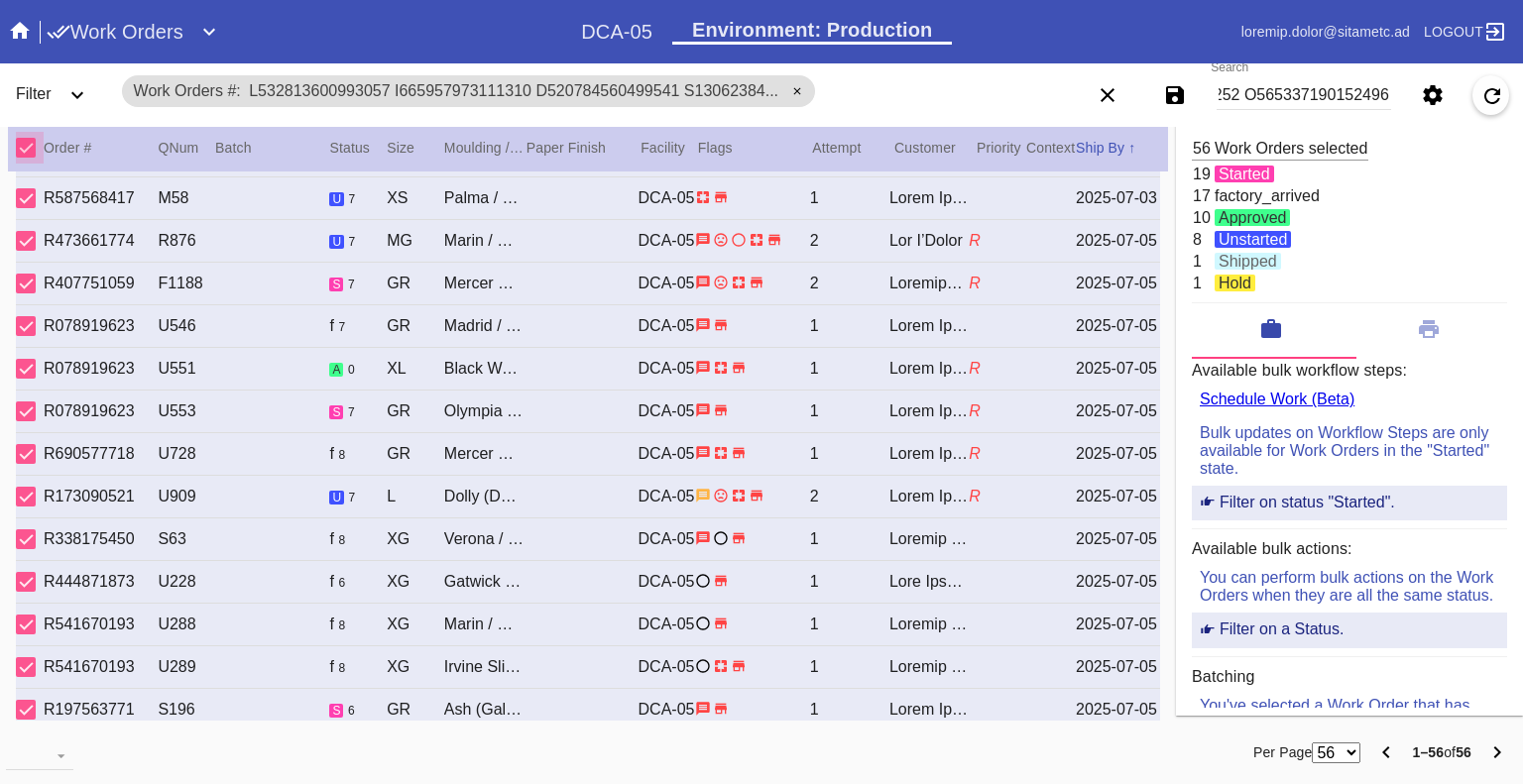 scroll, scrollTop: 0, scrollLeft: 0, axis: both 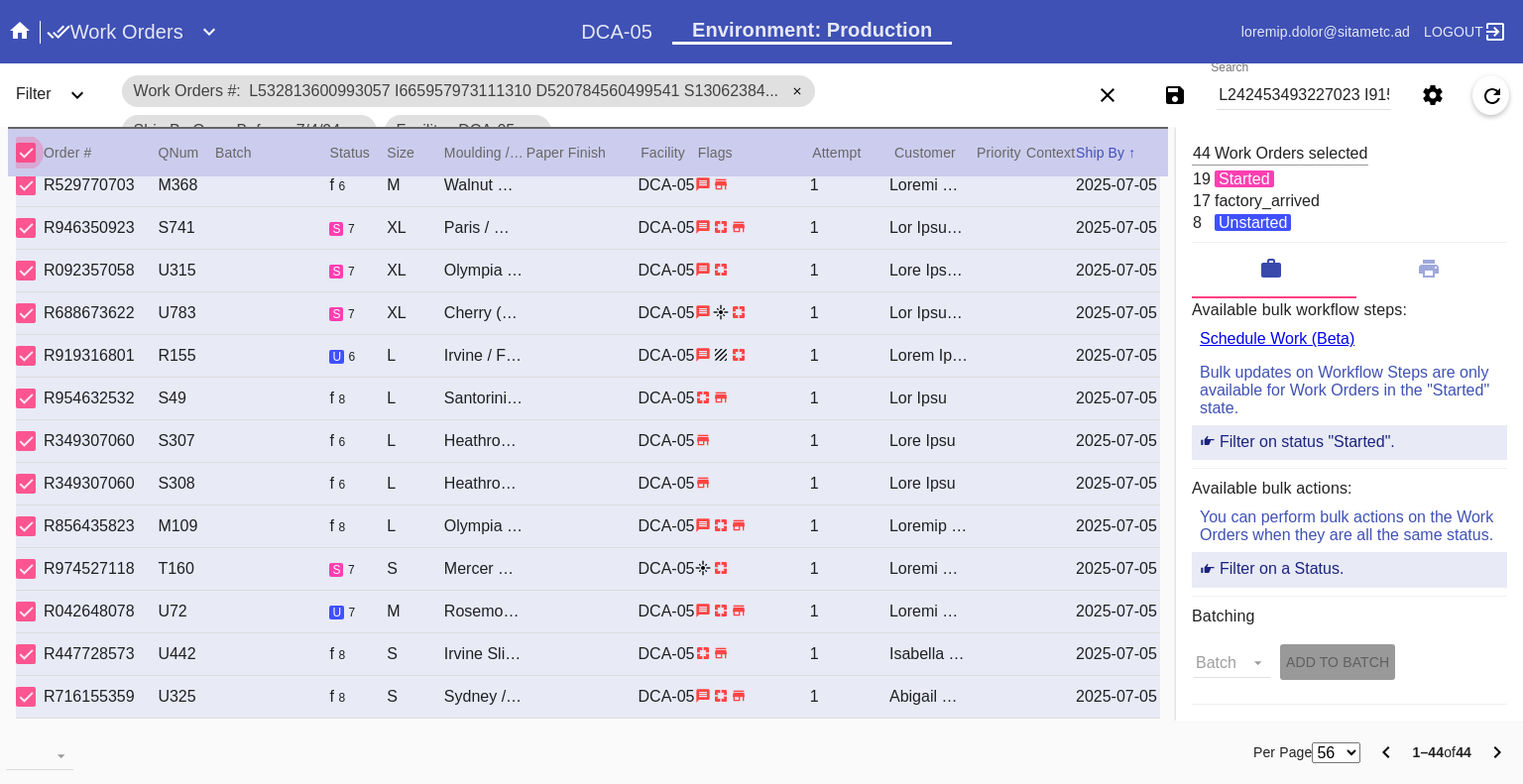 click on "L242453493227023 I915044752870761 D670853571607867 S403275611978735 A460049164721189 C662142937165092 A353493760928260 E501950091207459 S230731579401668 D366393344851922 E422930640689127 T171174732322269 I699840010166599 U643655536966588 L749356871703674 E539932389047235 D586360994947014 M550327041900999 A981167520226826 E576669501742085 A957598290870585 M900966834049089 V917206753605204 Q048496883624731 N336364712468430 E808950630905226 U716479213912303 L895021934350391 N807432424893016 A655553601361450 E758426682323313 E639369268221057 C432898799875455 C903177806822555 D623015011978448 A671416052881843 I820652437352283 I970437047936645 R761264154175079 V797087678795890 V957775840028967 E537862808507292 C031412641908747 F713704790057769 N534800916349850 P006935208270876 E319318777984272 S229482733019361 O571605560667400 C263895298920677 N733554163005042 P446136806133325 S998870197926079 C676320401618536 Q559701746363252 O565337190152496" at bounding box center [1304, 95] 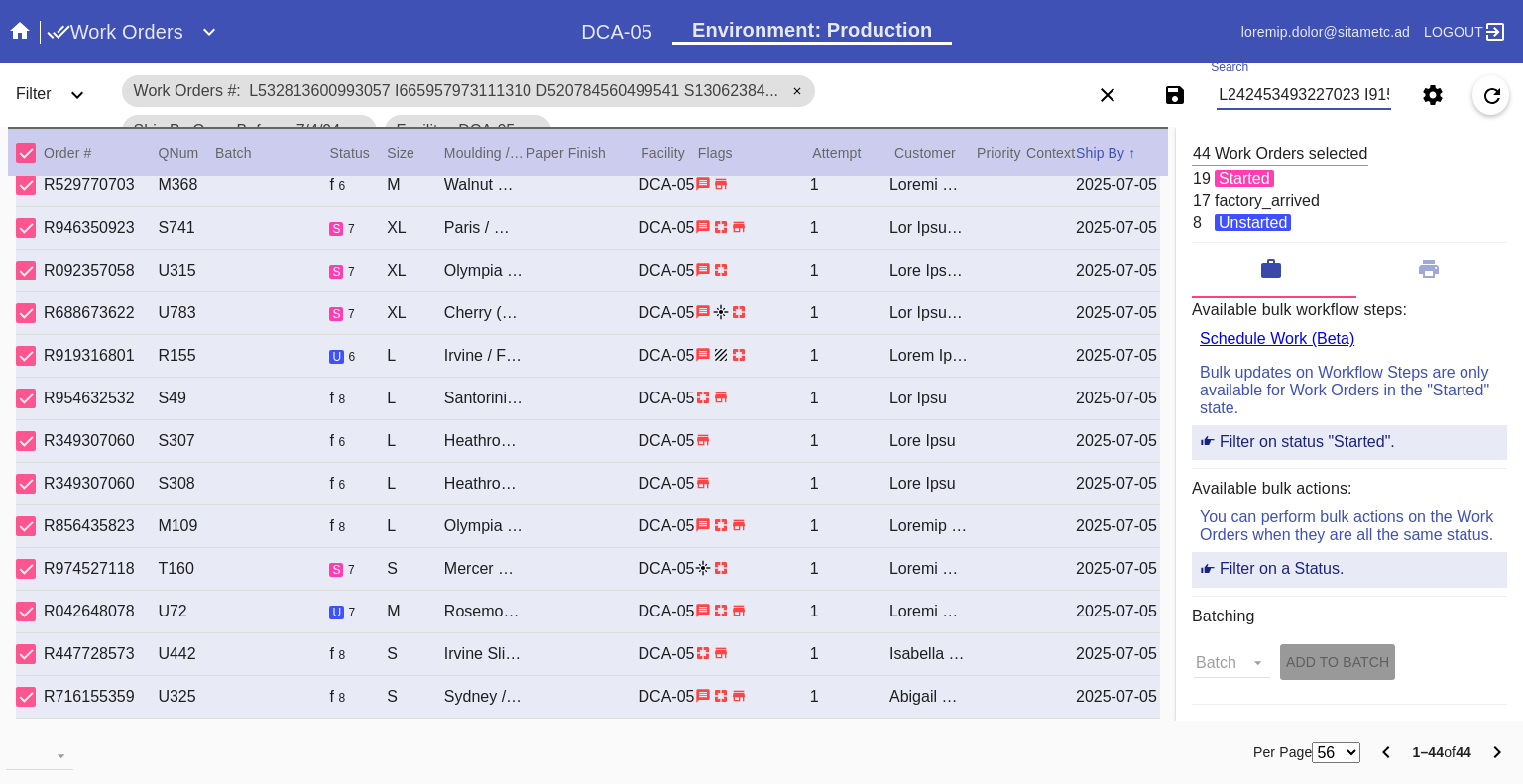 click on "L242453493227023 I915044752870761 D670853571607867 S403275611978735 A460049164721189 C662142937165092 A353493760928260 E501950091207459 S230731579401668 D366393344851922 E422930640689127 T171174732322269 I699840010166599 U643655536966588 L749356871703674 E539932389047235 D586360994947014 M550327041900999 A981167520226826 E576669501742085 A957598290870585 M900966834049089 V917206753605204 Q048496883624731 N336364712468430 E808950630905226 U716479213912303 L895021934350391 N807432424893016 A655553601361450 E758426682323313 E639369268221057 C432898799875455 C903177806822555 D623015011978448 A671416052881843 I820652437352283 I970437047936645 R761264154175079 V797087678795890 V957775840028967 E537862808507292 C031412641908747 F713704790057769 N534800916349850 P006935208270876 E319318777984272 S229482733019361 O571605560667400 C263895298920677 N733554163005042 P446136806133325 S998870197926079 C676320401618536 Q559701746363252 O565337190152496" at bounding box center (1304, 95) 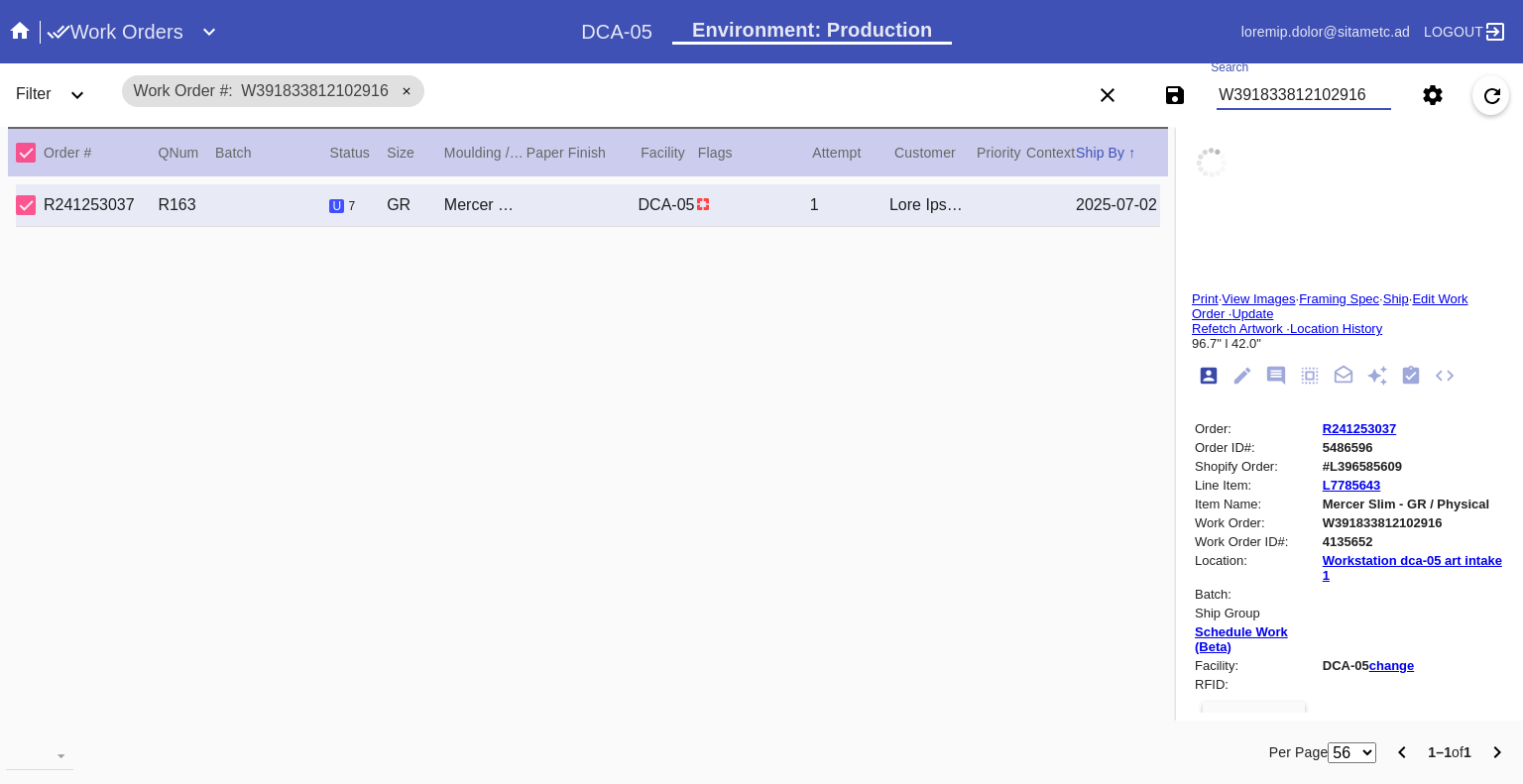 scroll, scrollTop: 0, scrollLeft: 0, axis: both 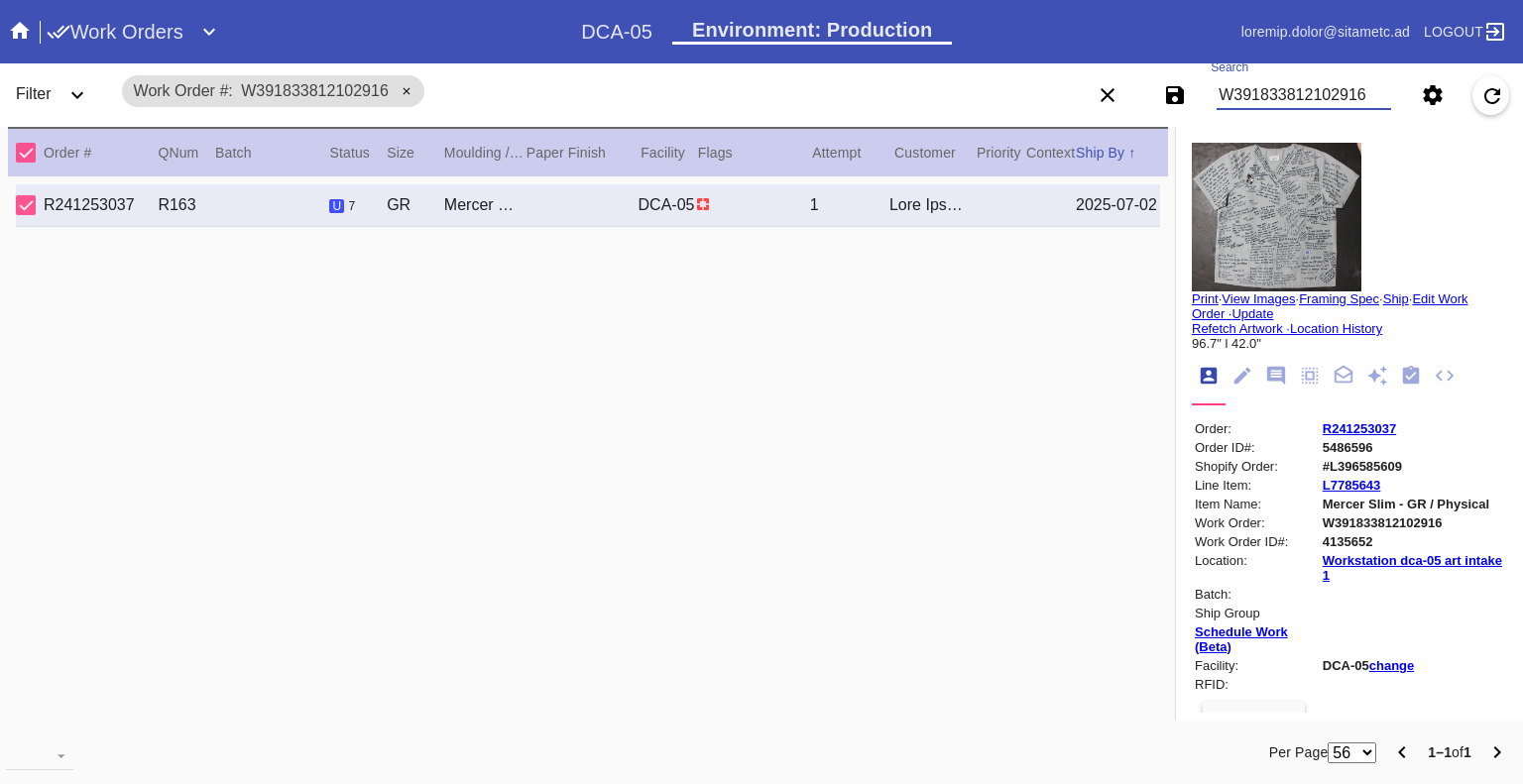type on "W391833812102916" 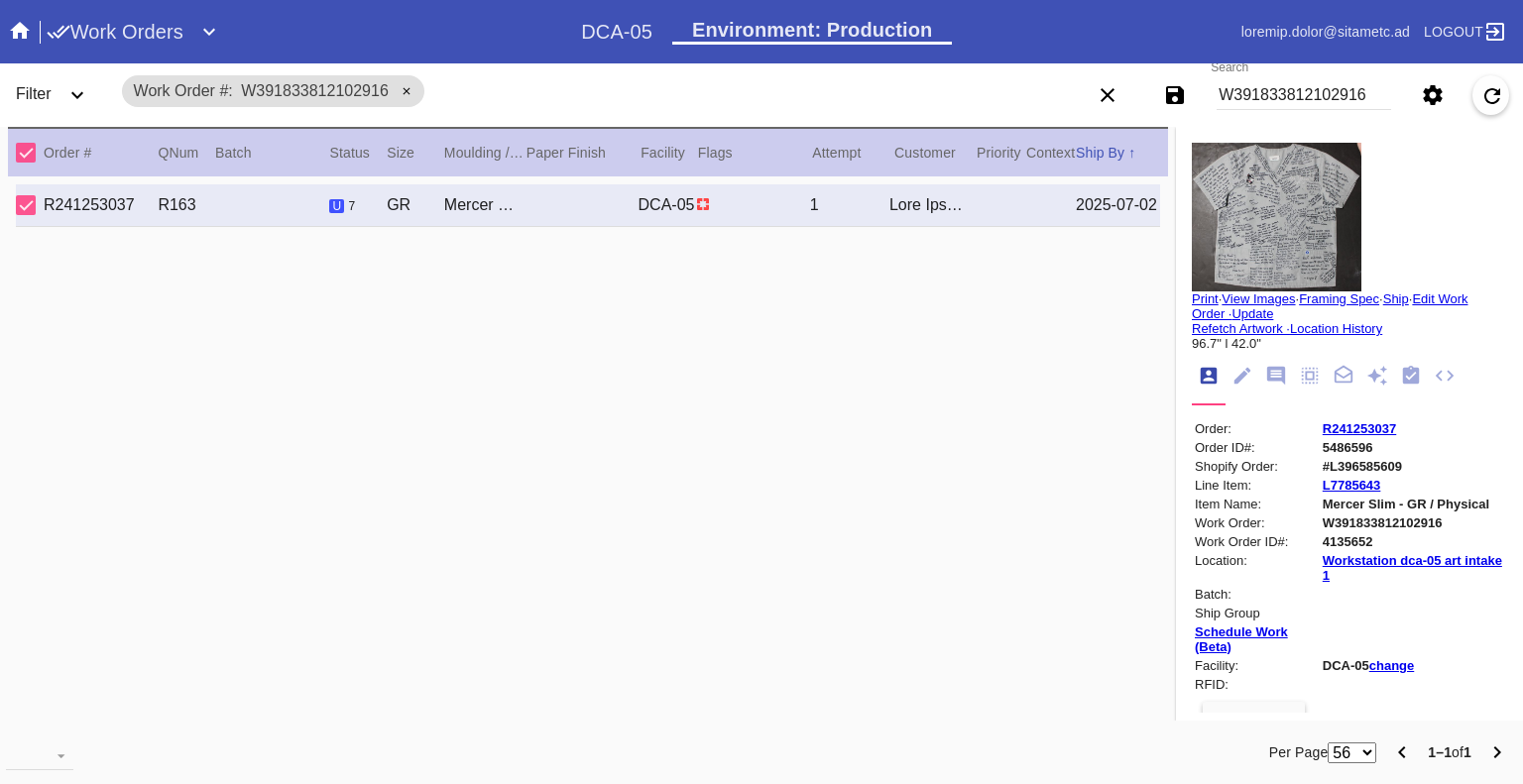 click at bounding box center [20, 30] 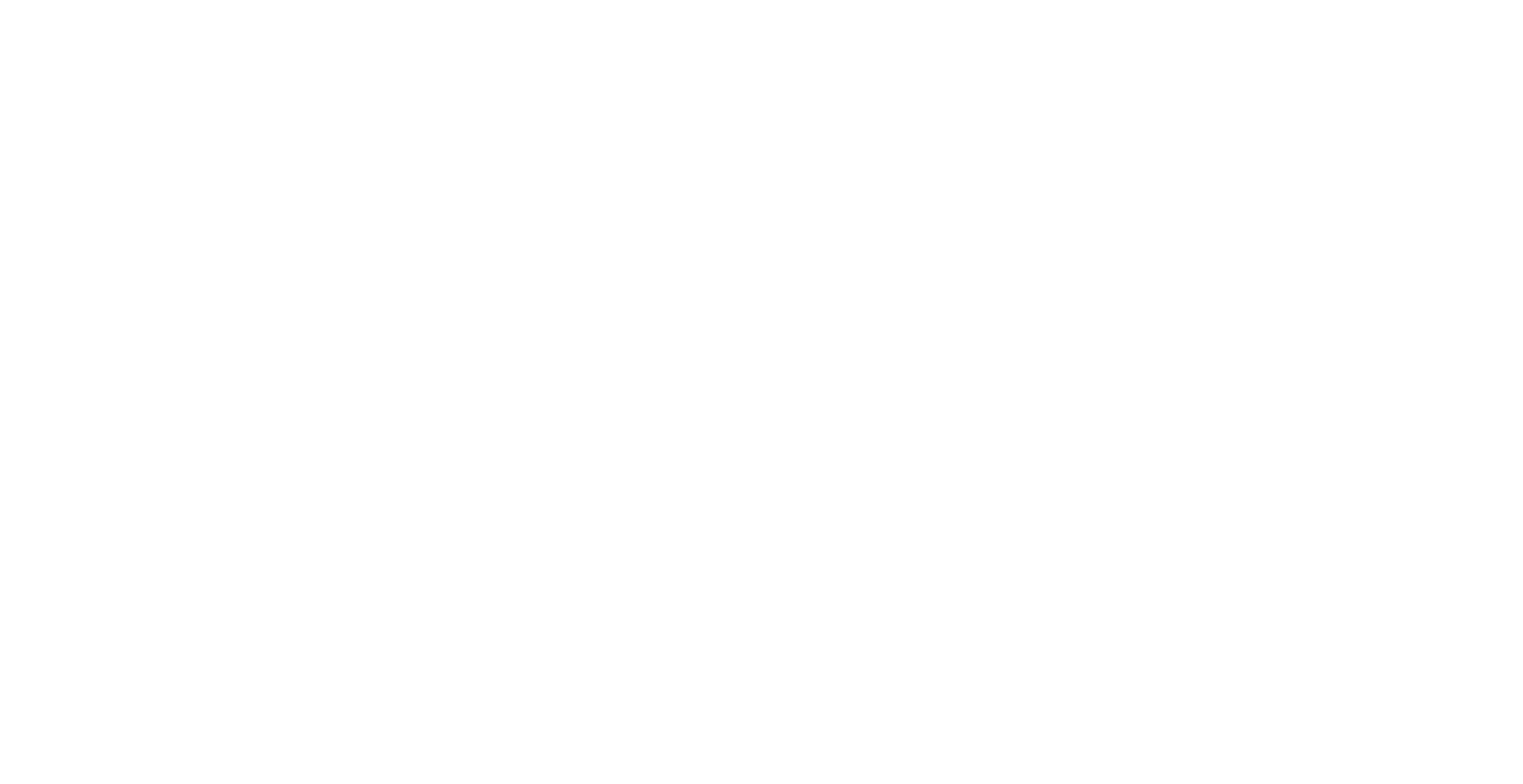 scroll, scrollTop: 0, scrollLeft: 0, axis: both 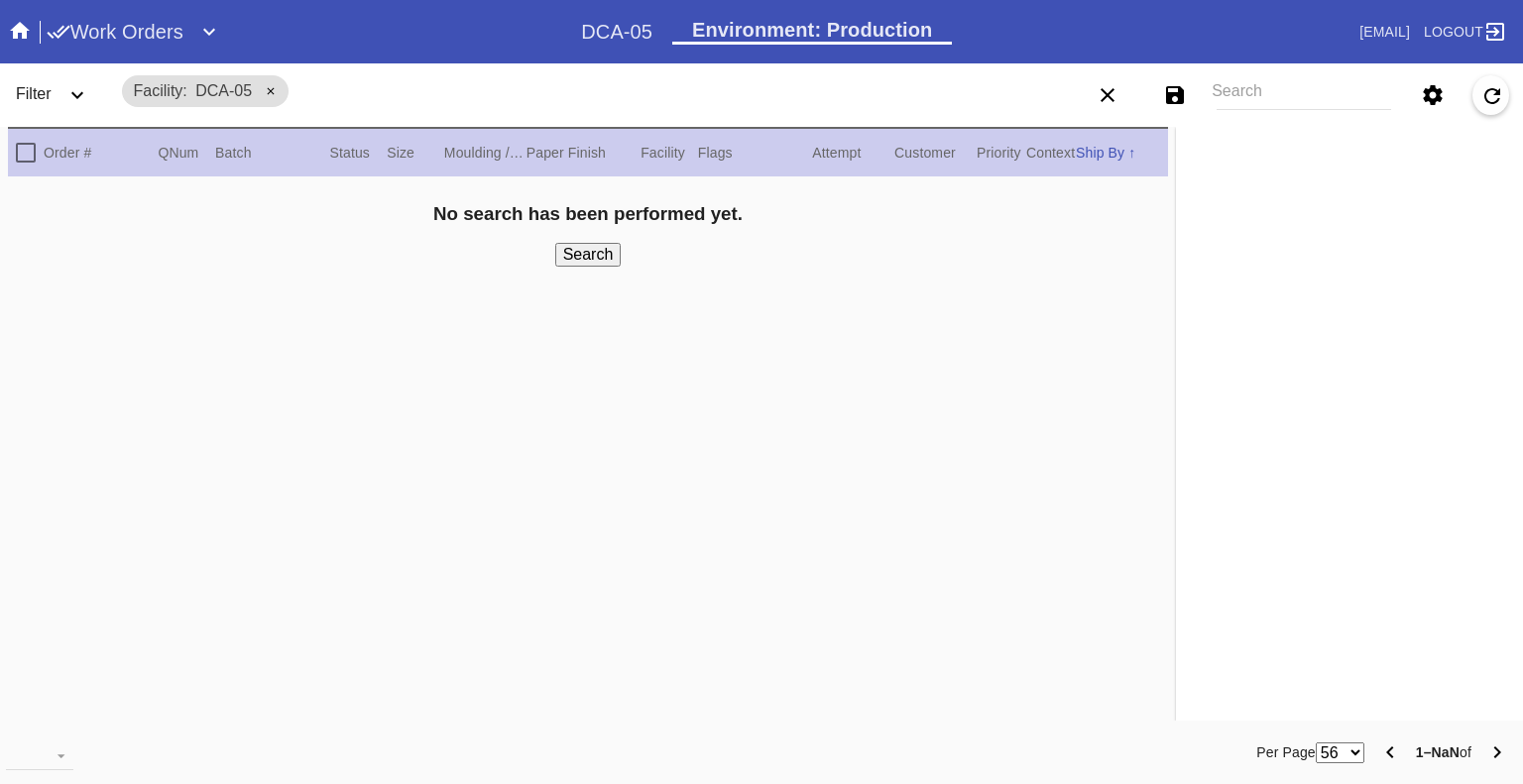 click on "Search" at bounding box center [1304, 95] 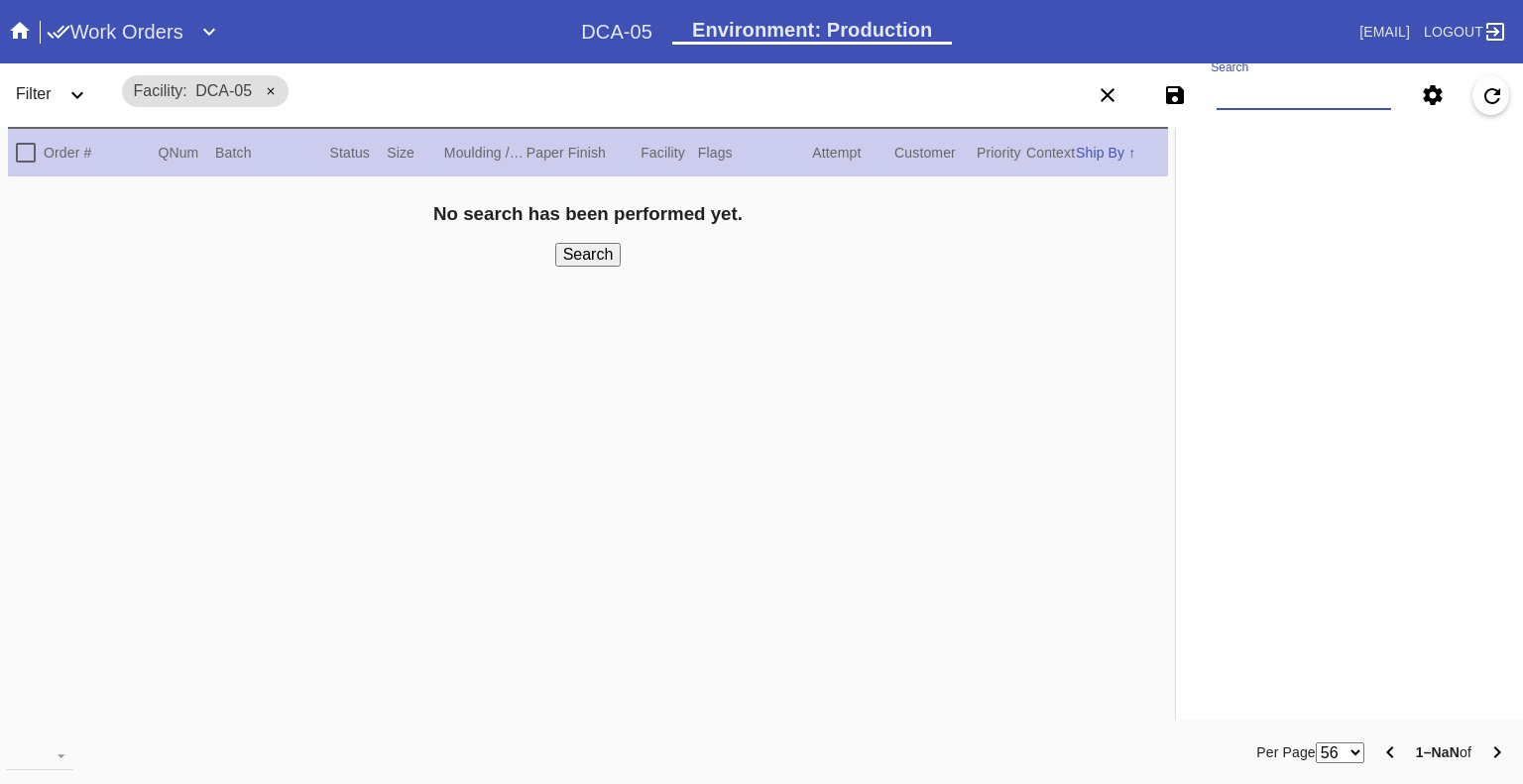 paste on "W391833812102916 W601065770691940 W186026325403079 W202759575846775 W339522530759351 W628889823265508 W268604364771630 W260120036468460 W899278800507085 W562198260684522 W621112485125106 W415144431399790" 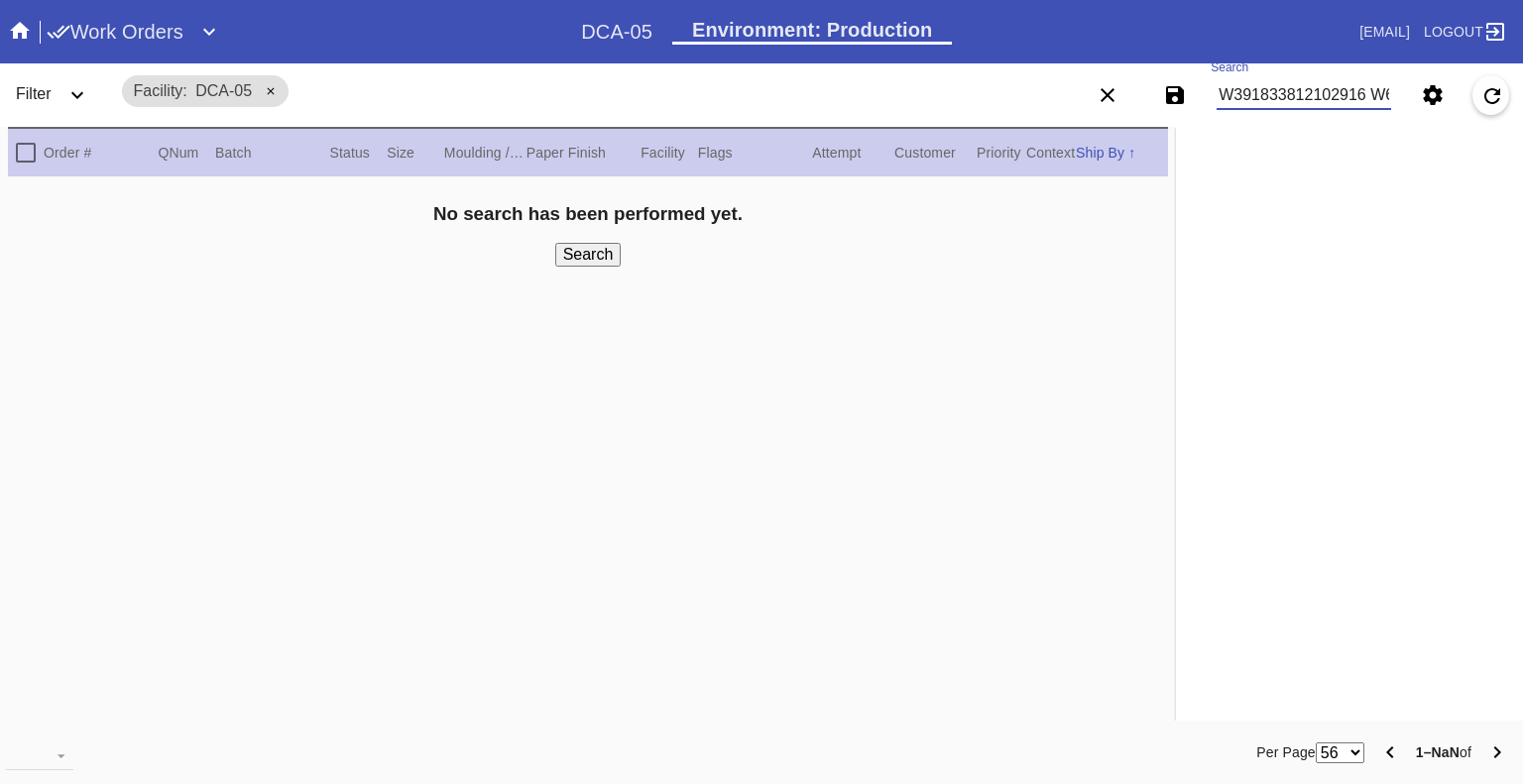 scroll, scrollTop: 0, scrollLeft: 1643, axis: horizontal 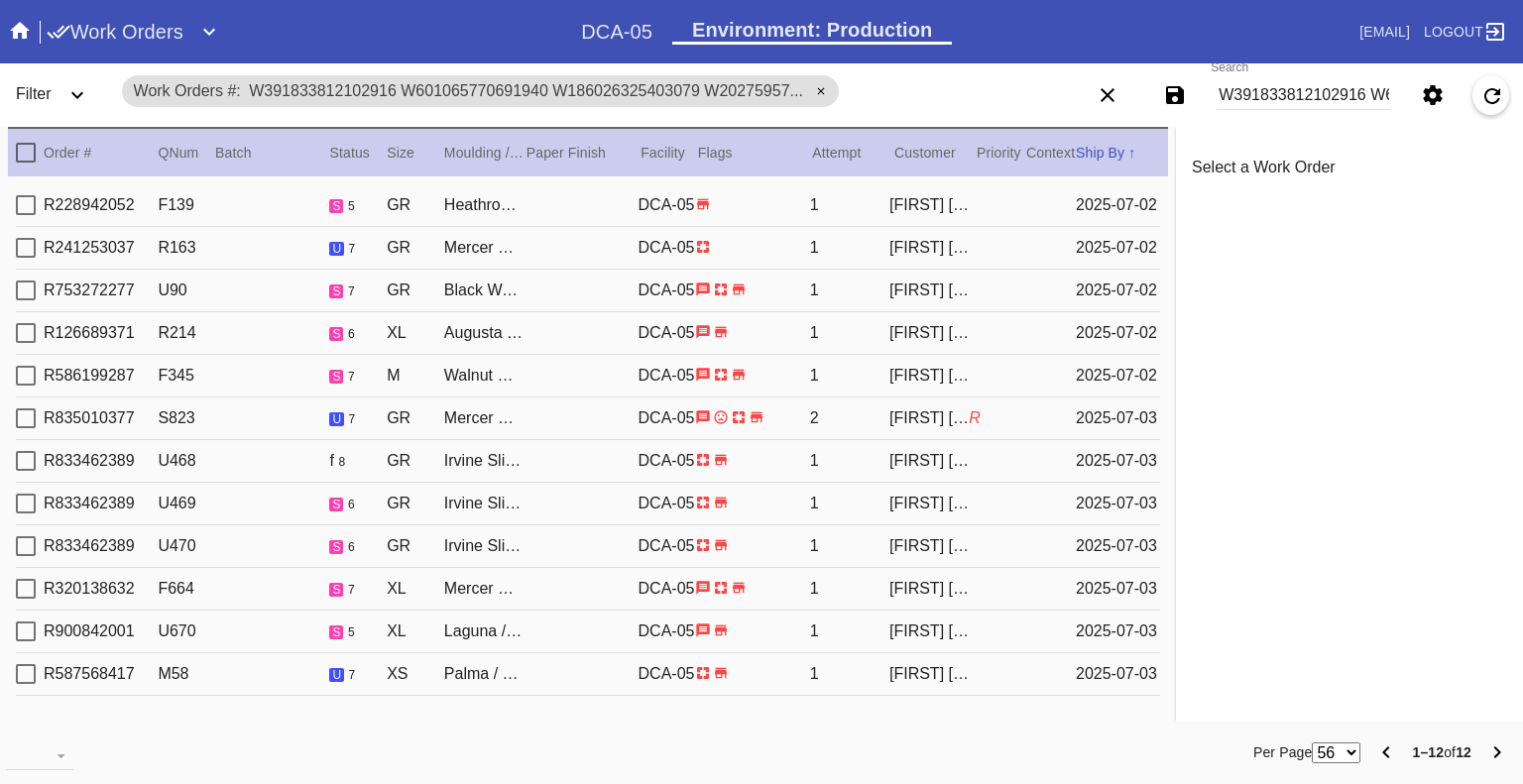 click on "W391833812102916 W601065770691940 W186026325403079 W202759575846775 W339522530759351 W628889823265508 W268604364771630 W260120036468460 W899278800507085 W562198260684522 W621112485125106 W415144431399790" at bounding box center (1304, 95) 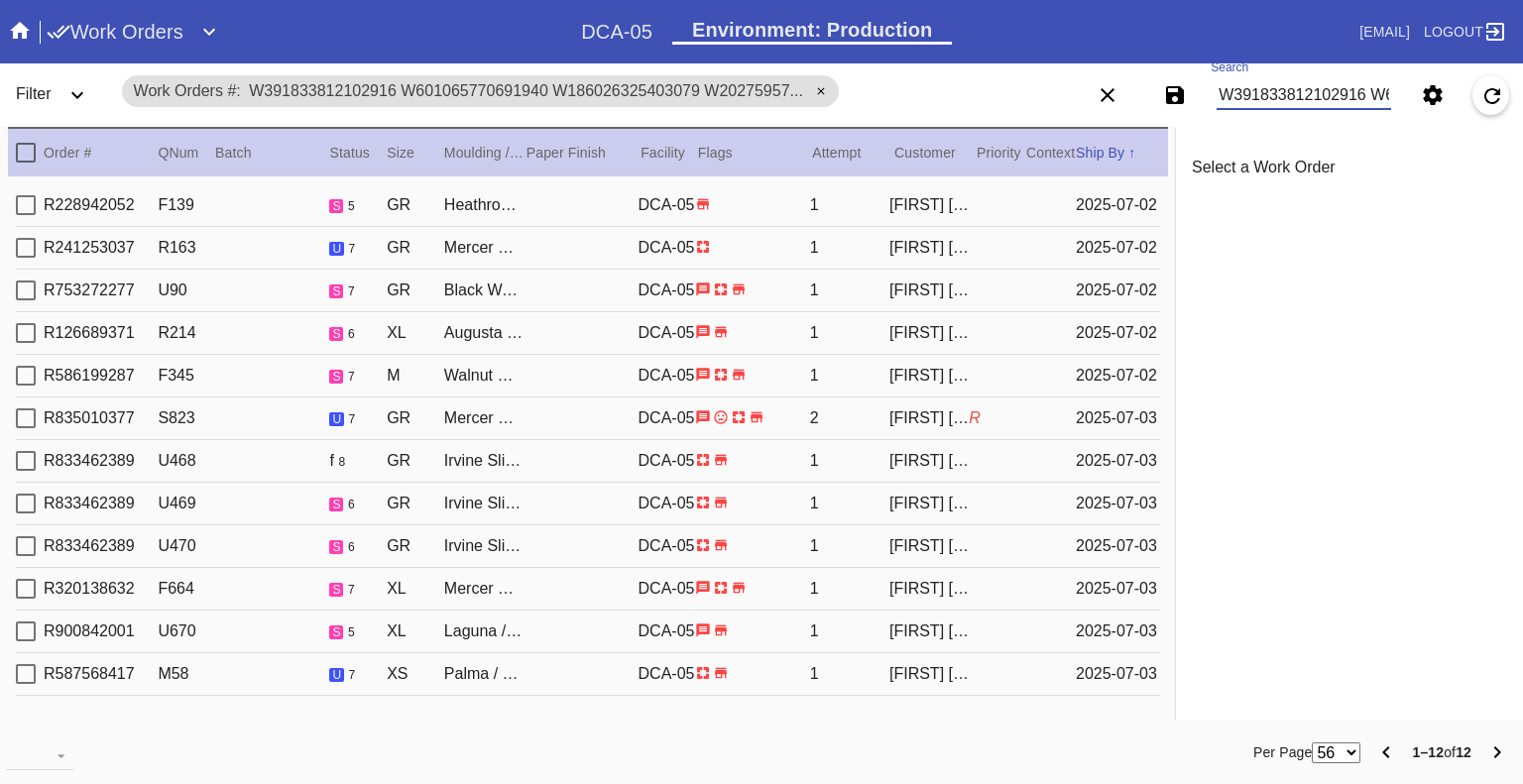 click on "W391833812102916 W601065770691940 W186026325403079 W202759575846775 W339522530759351 W628889823265508 W268604364771630 W260120036468460 W899278800507085 W562198260684522 W621112485125106 W415144431399790" at bounding box center (1304, 95) 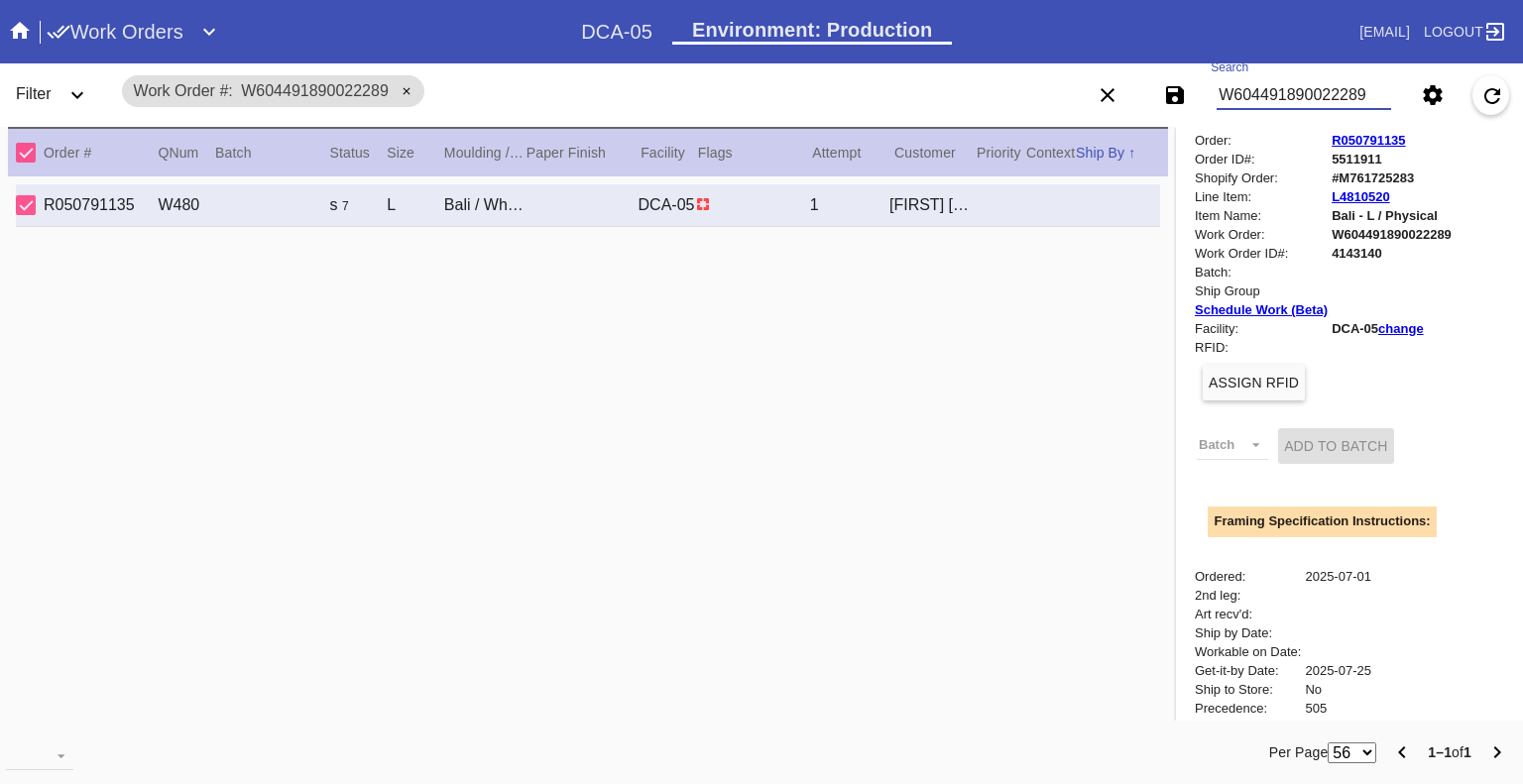 scroll, scrollTop: 0, scrollLeft: 0, axis: both 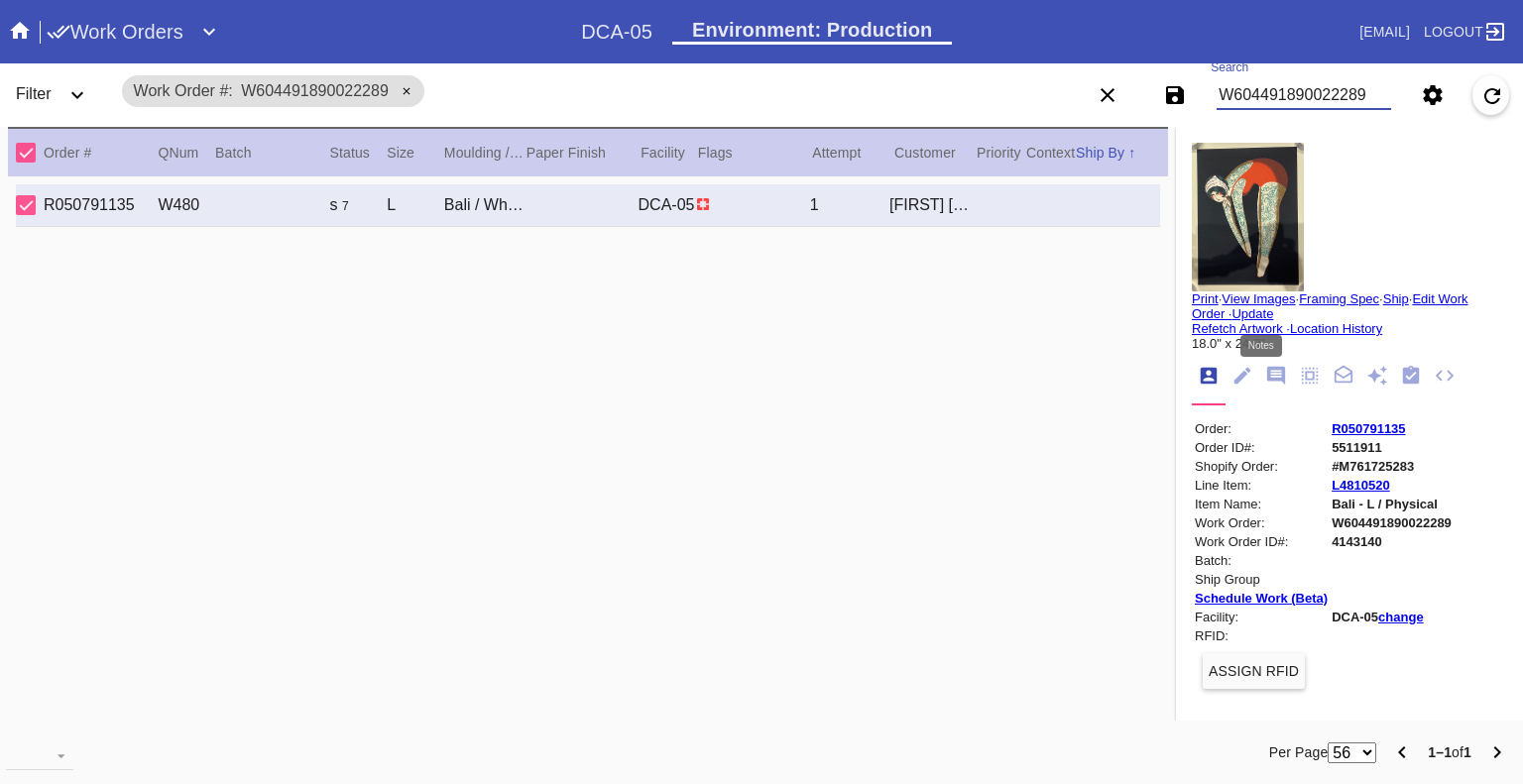 click at bounding box center [1276, 377] 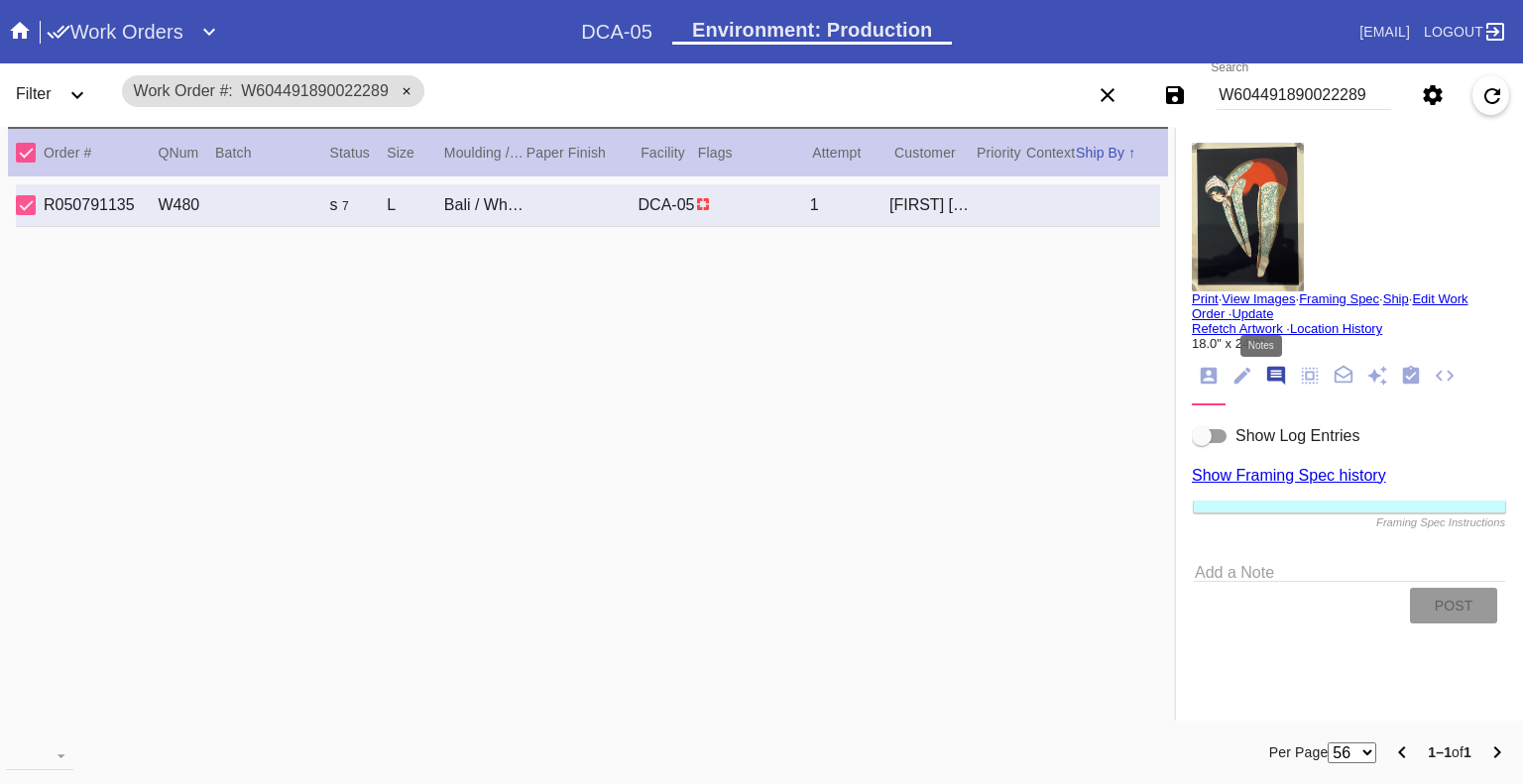scroll, scrollTop: 122, scrollLeft: 0, axis: vertical 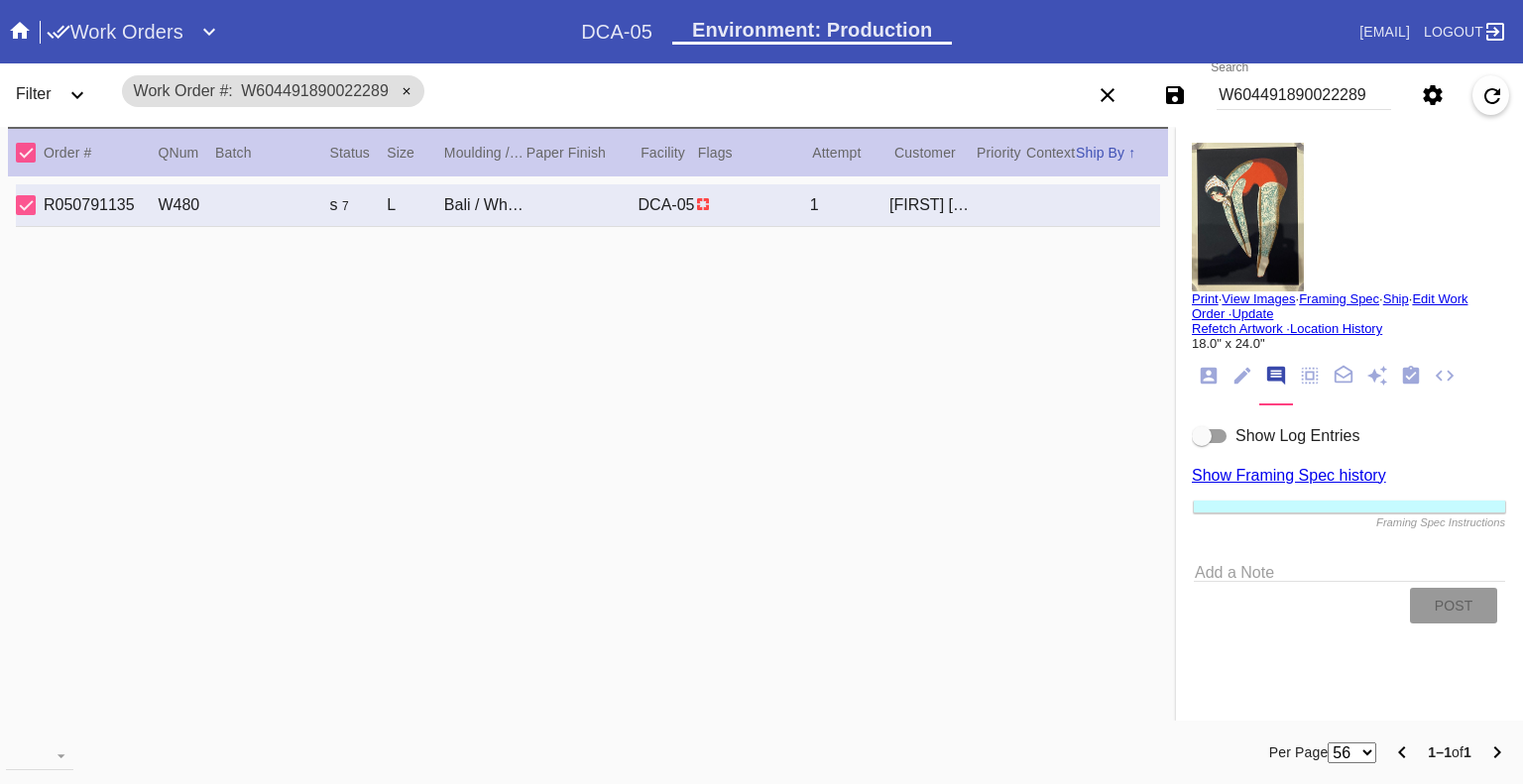 click at bounding box center [1202, 436] 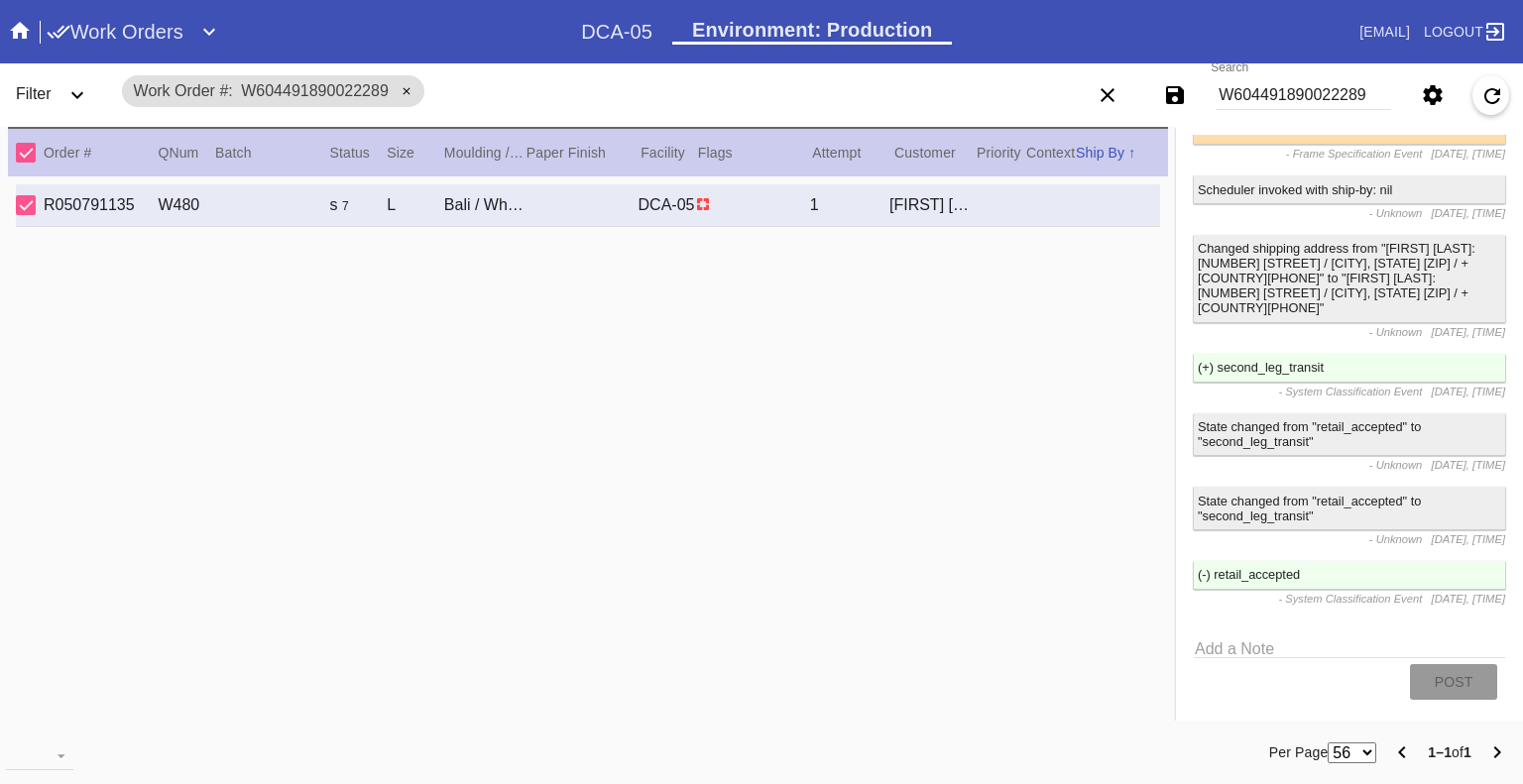 scroll, scrollTop: 741, scrollLeft: 0, axis: vertical 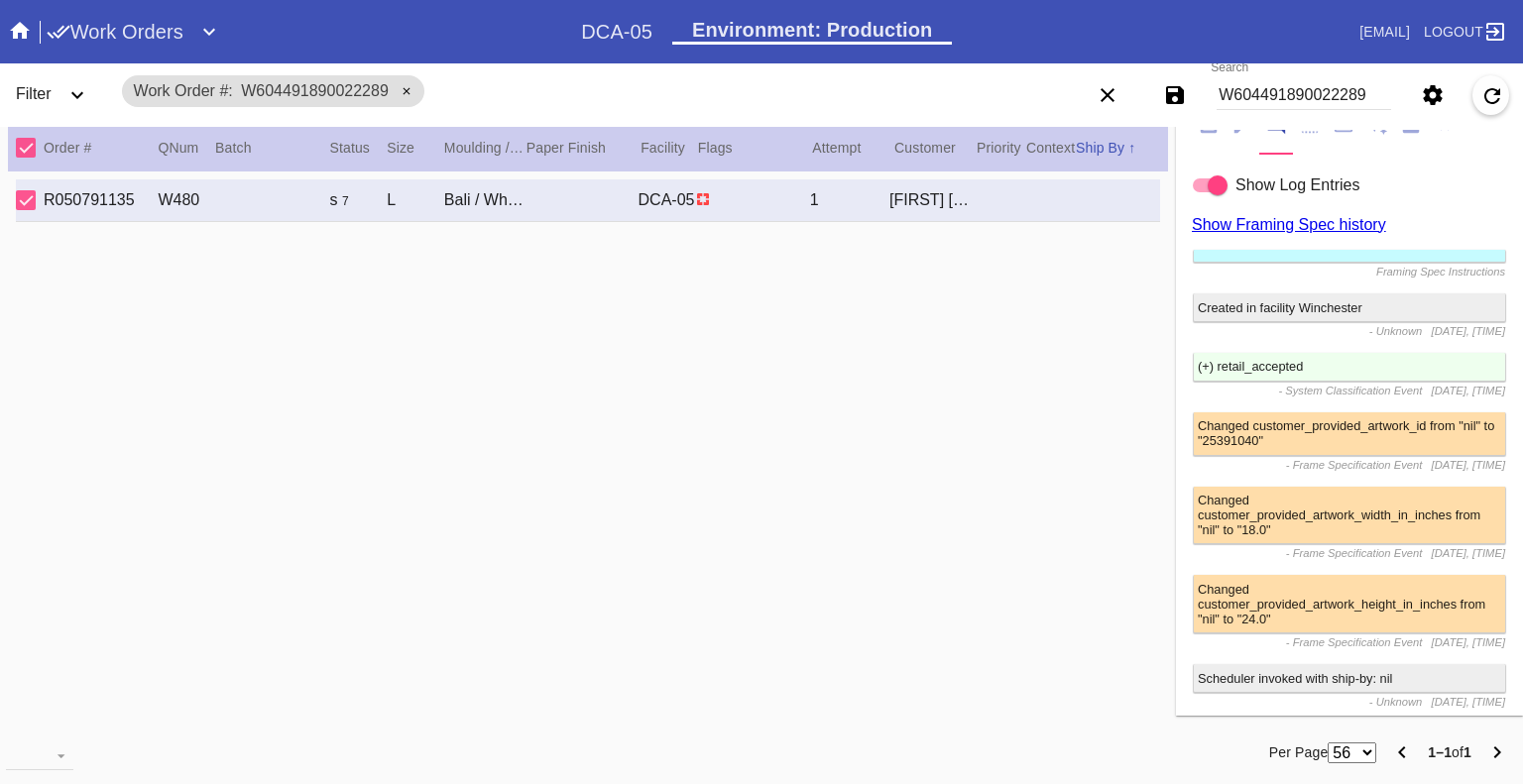 click on "W604491890022289" at bounding box center [1304, 95] 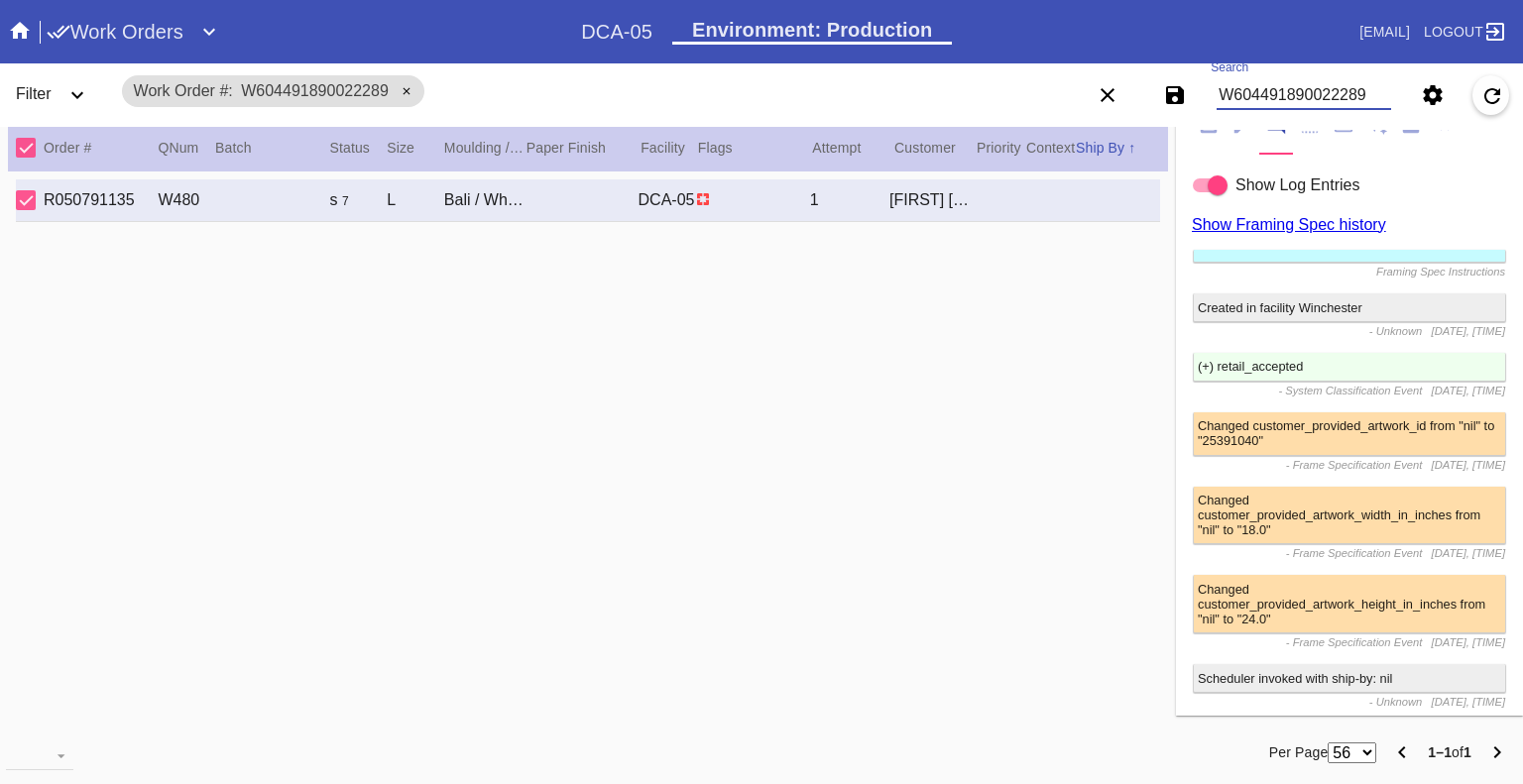 click on "W604491890022289" at bounding box center [1304, 95] 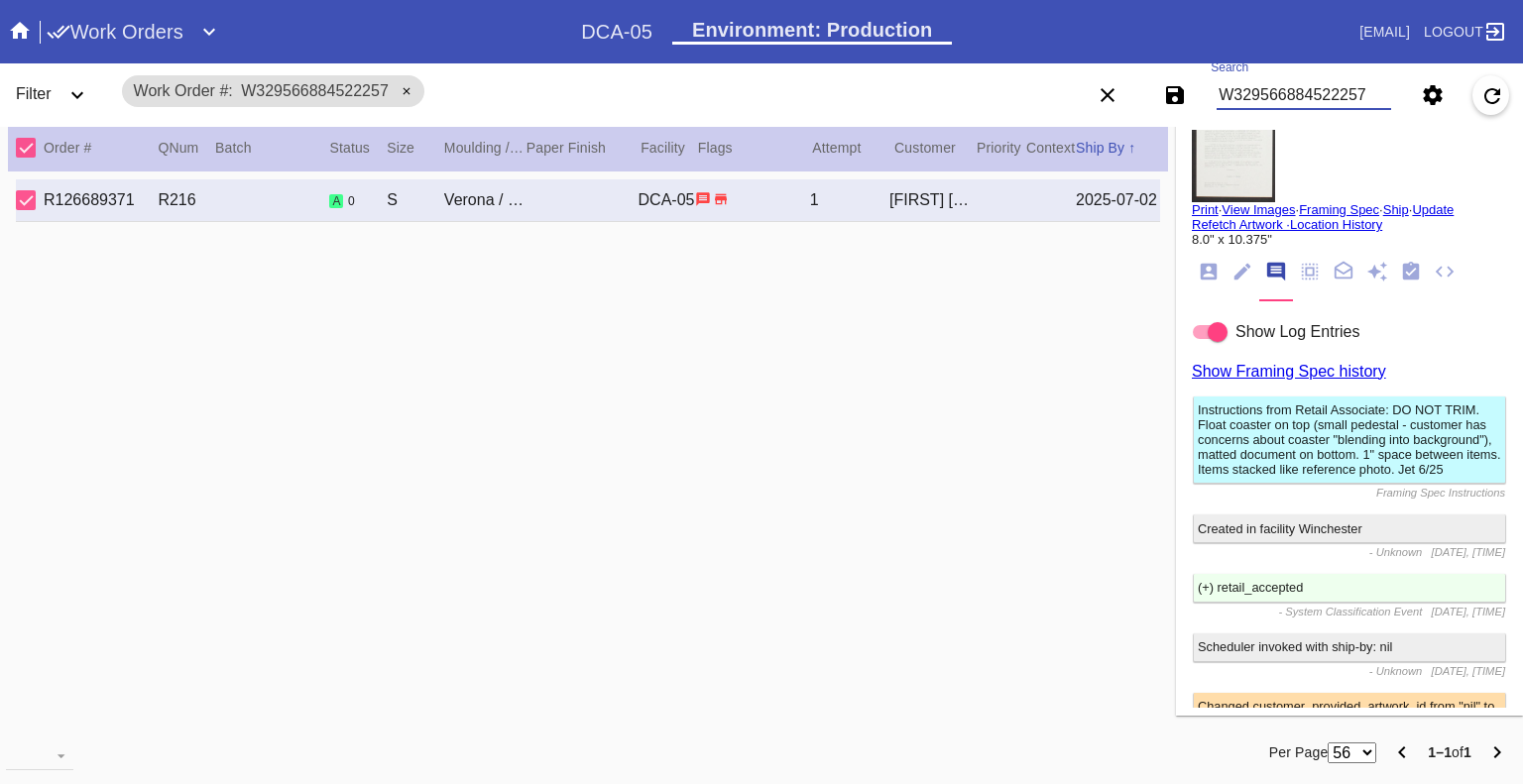 scroll, scrollTop: 0, scrollLeft: 0, axis: both 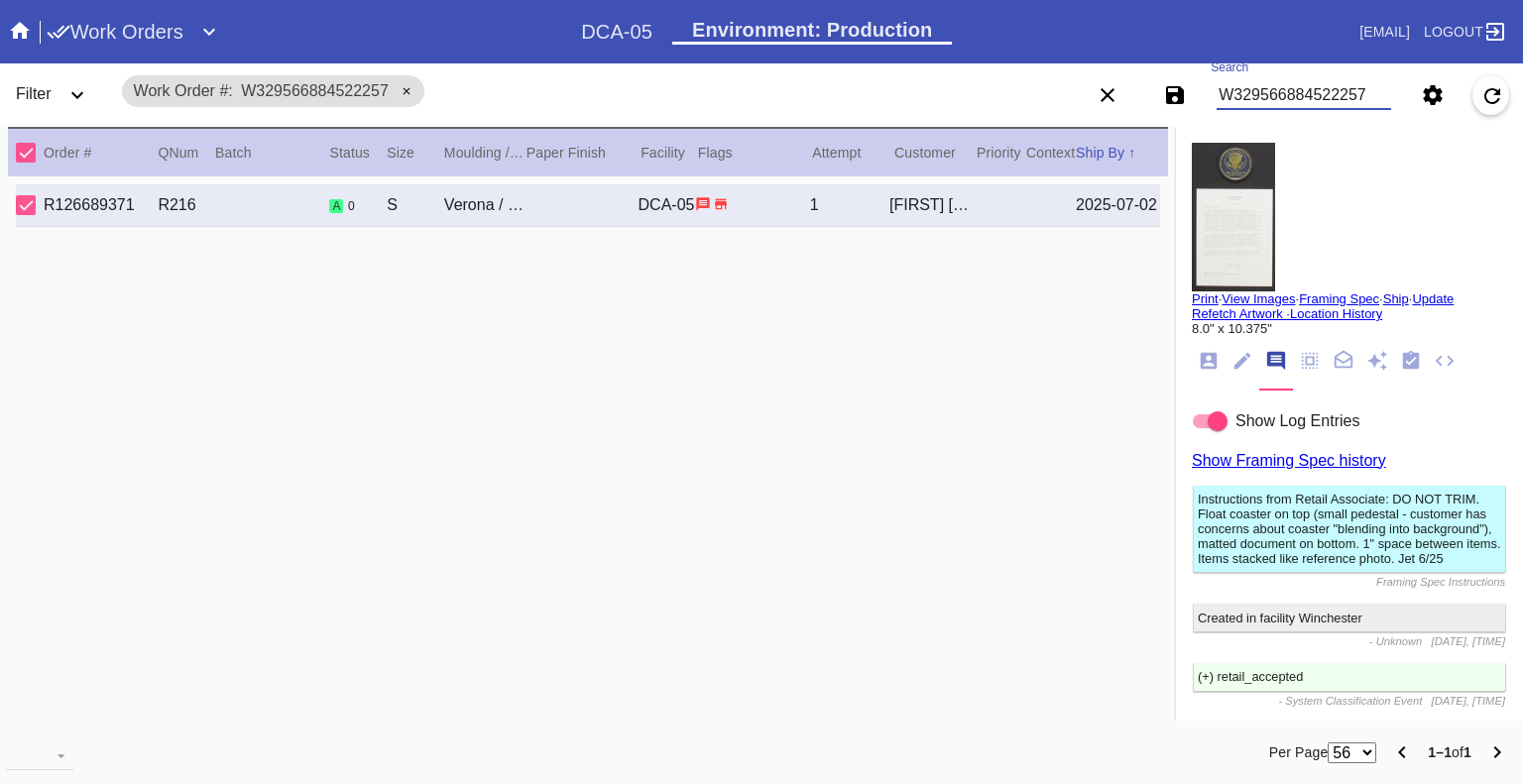 click on "Print" at bounding box center [1205, 298] 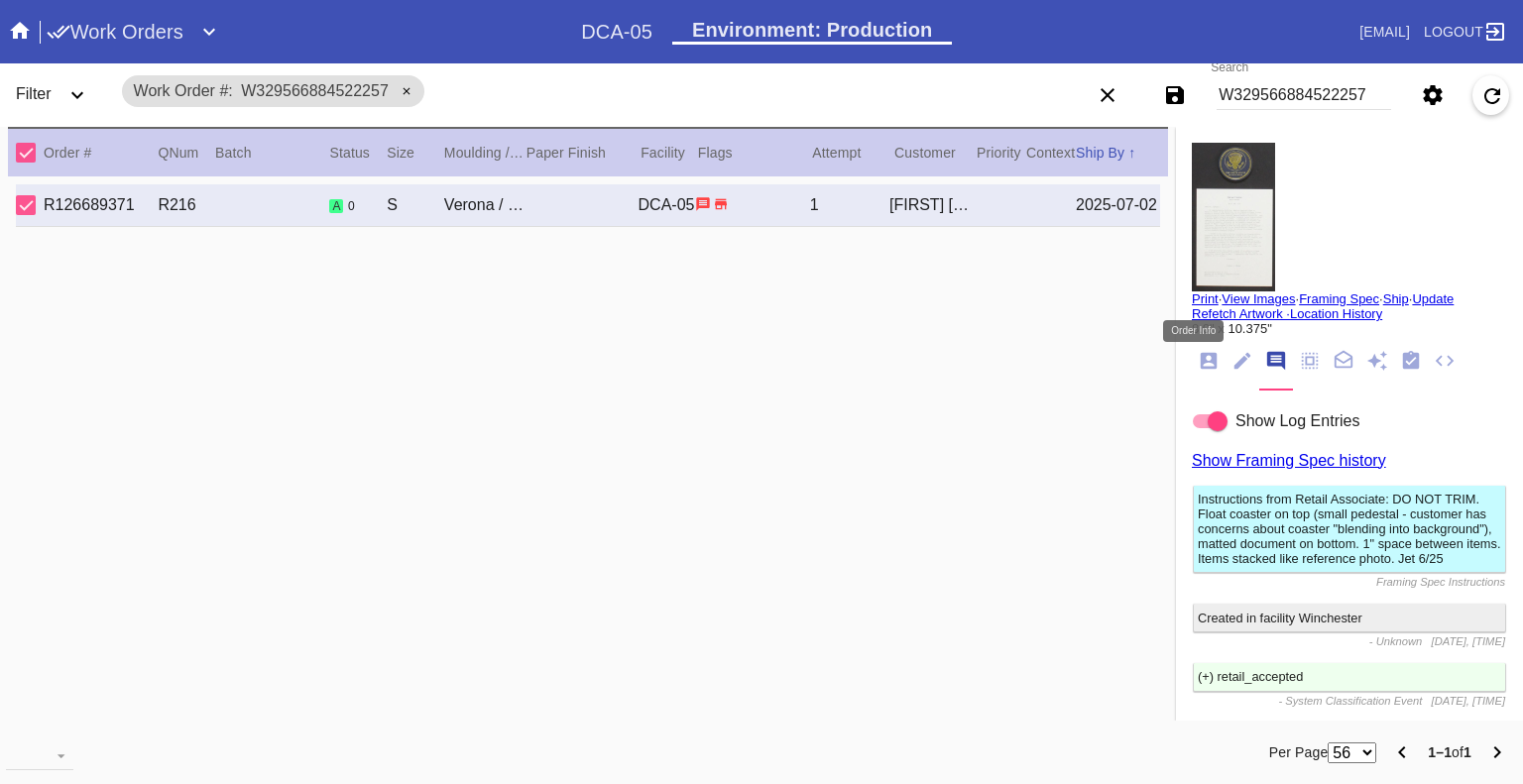 click at bounding box center [1209, 361] 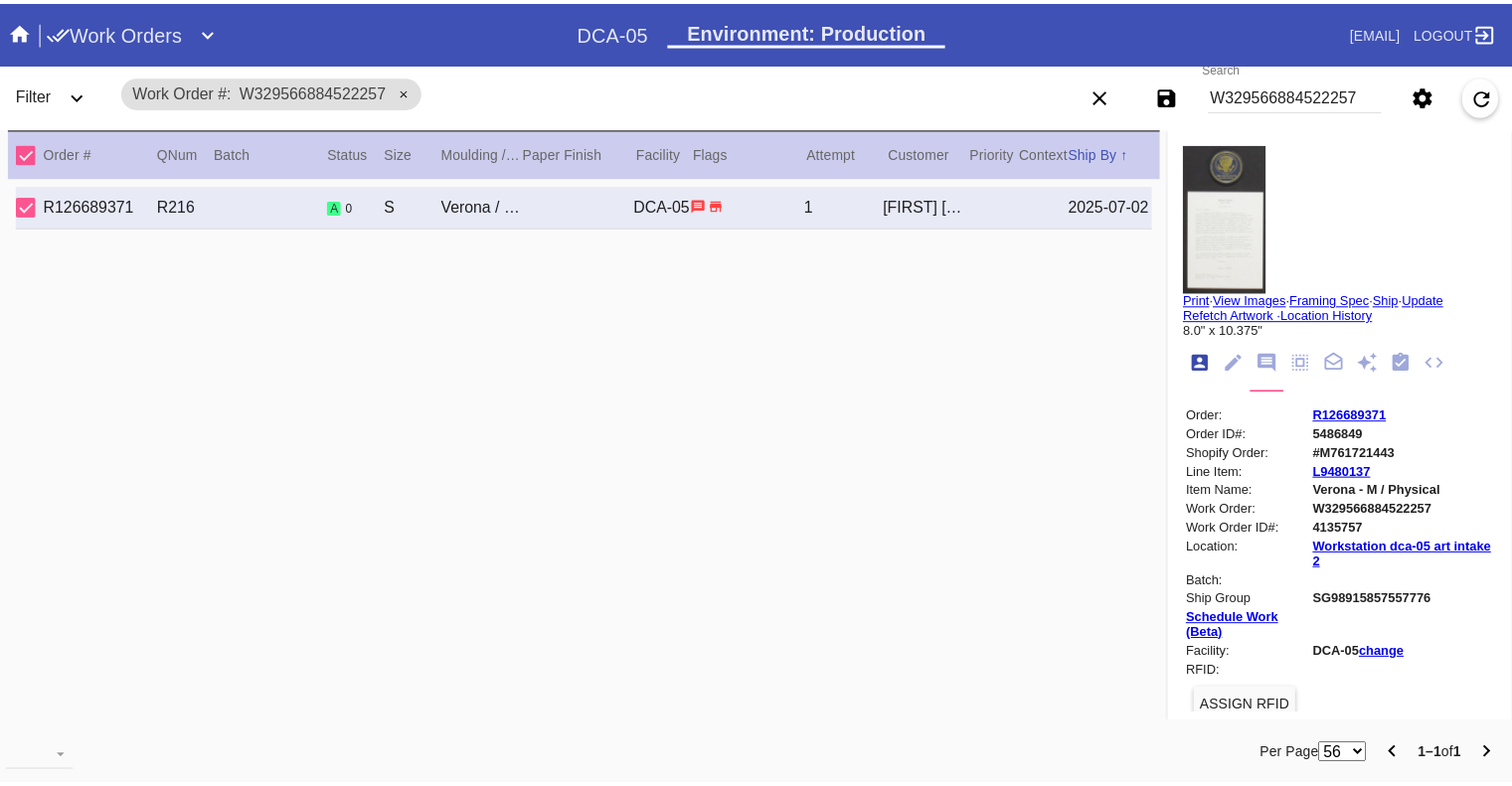 scroll, scrollTop: 24, scrollLeft: 0, axis: vertical 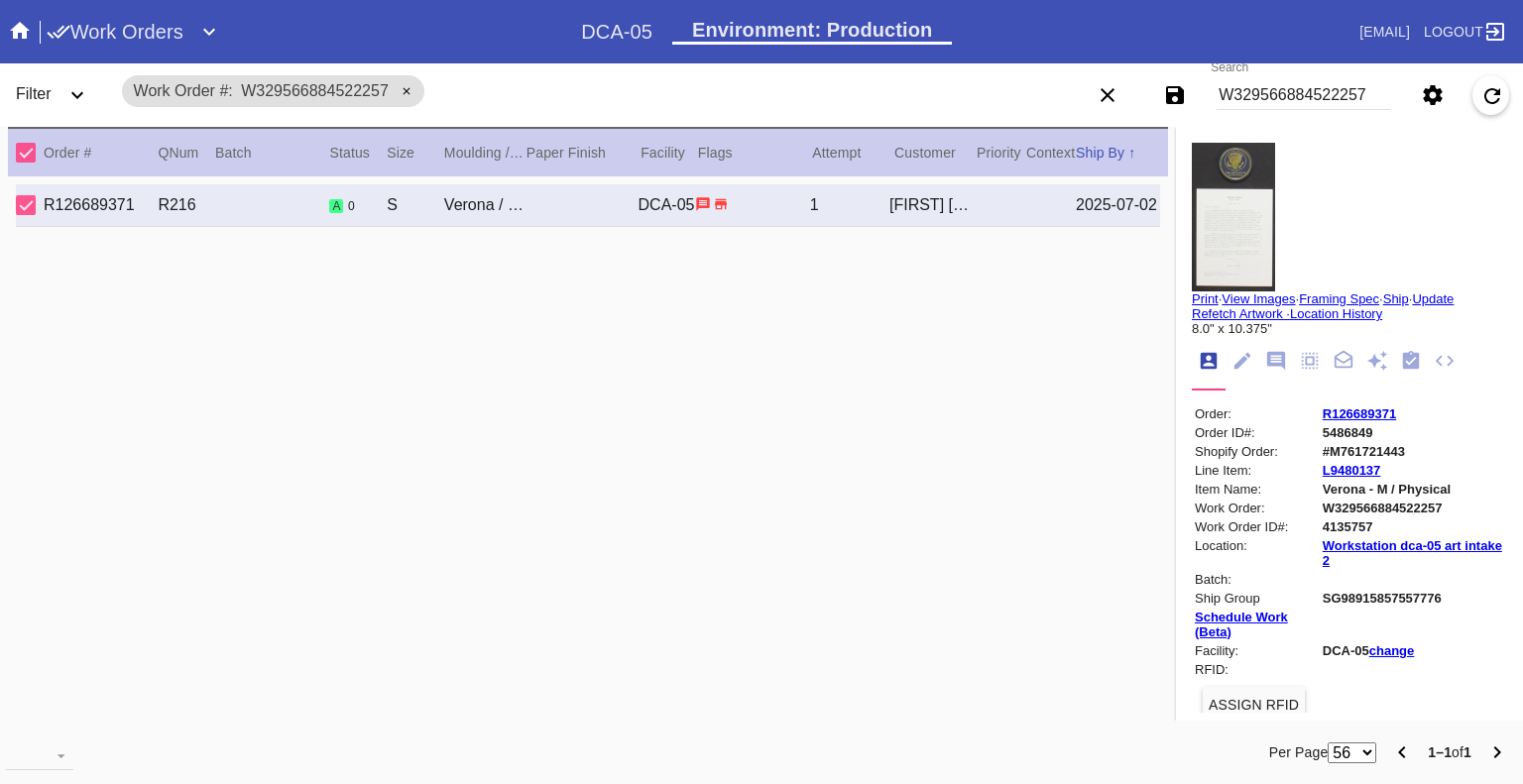 click on "R126689371" at bounding box center [1359, 413] 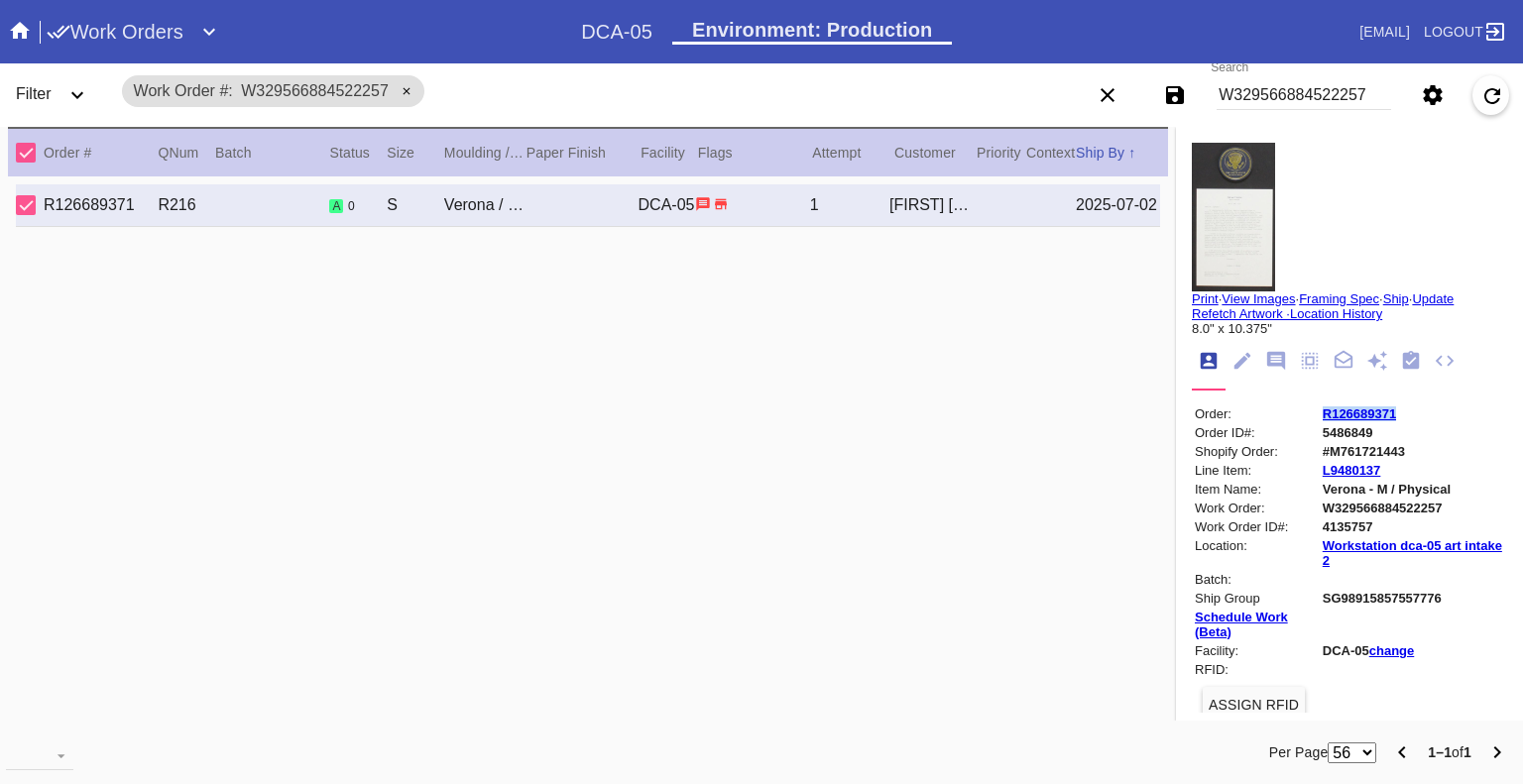 drag, startPoint x: 1384, startPoint y: 415, endPoint x: 1300, endPoint y: 407, distance: 84.38009 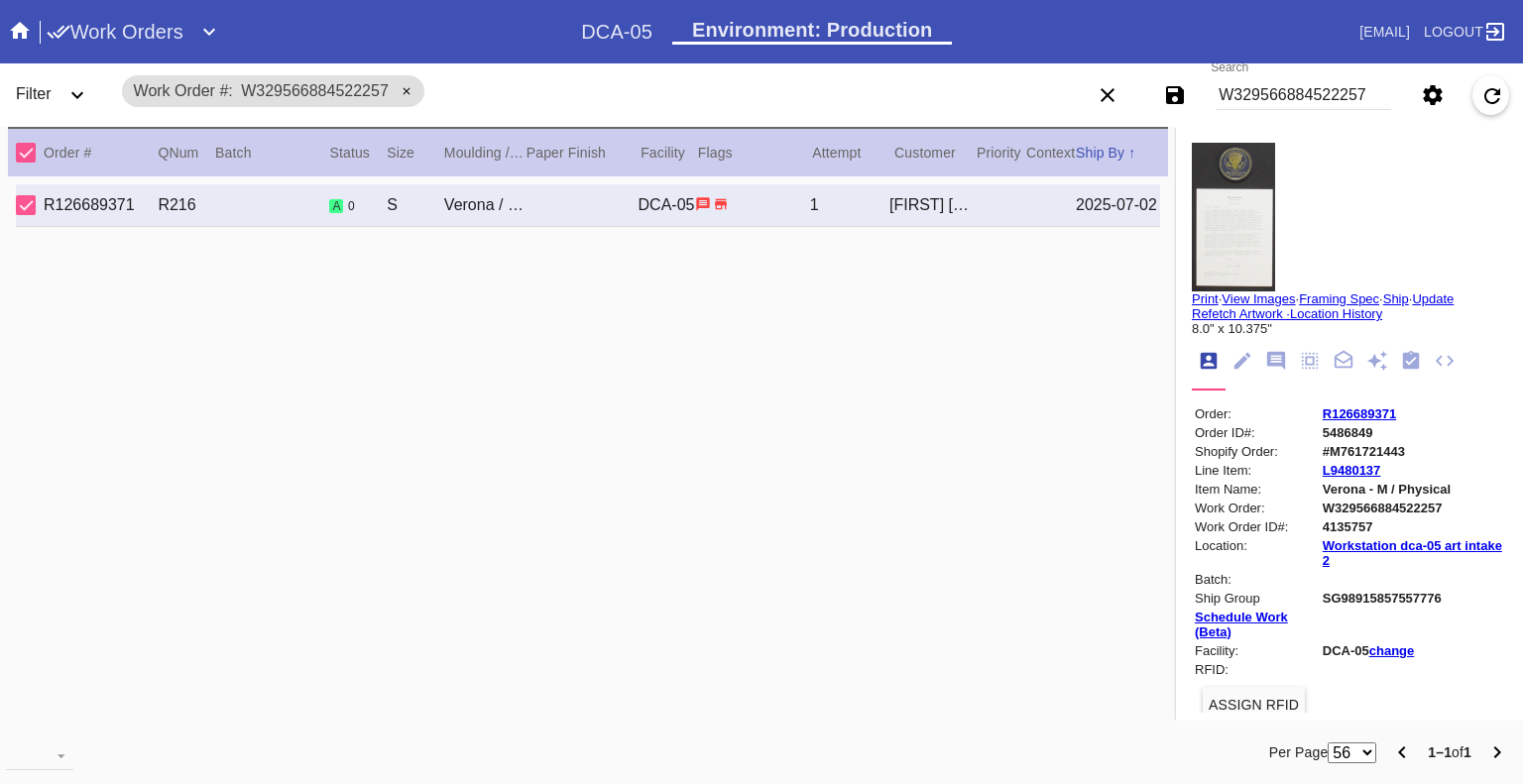 click on "W329566884522257" at bounding box center [1304, 95] 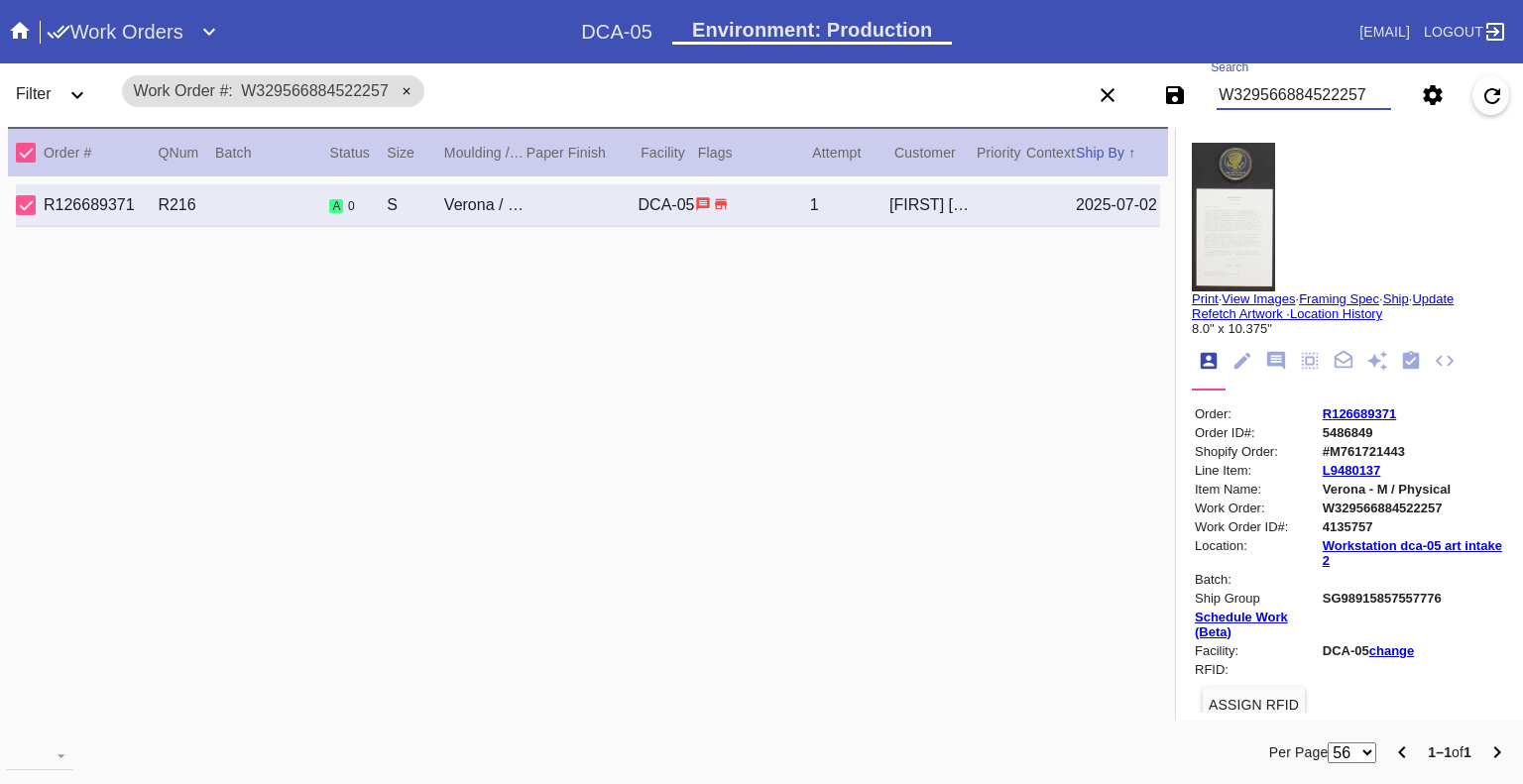 click on "W329566884522257" at bounding box center (1304, 95) 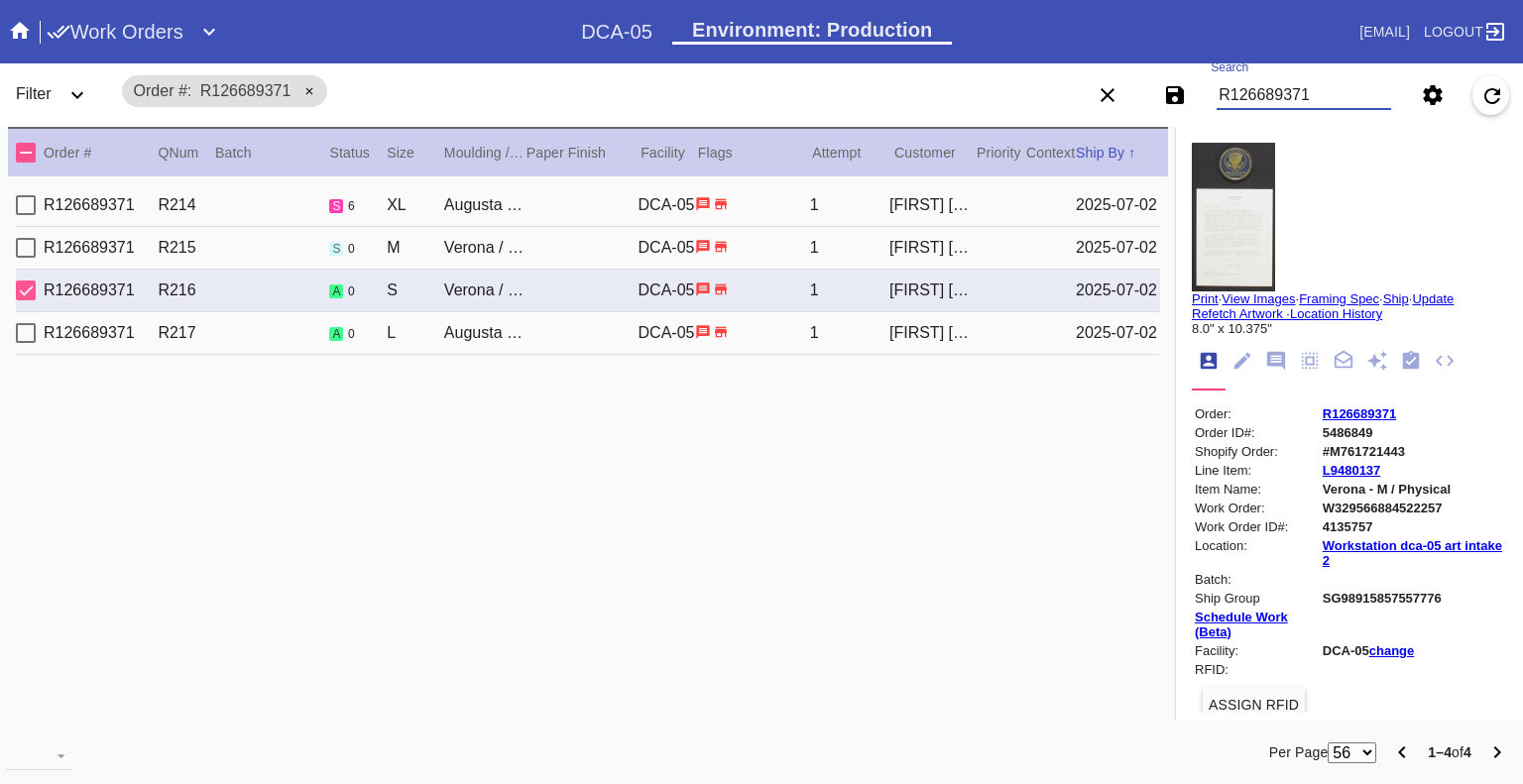 type on "R126689371" 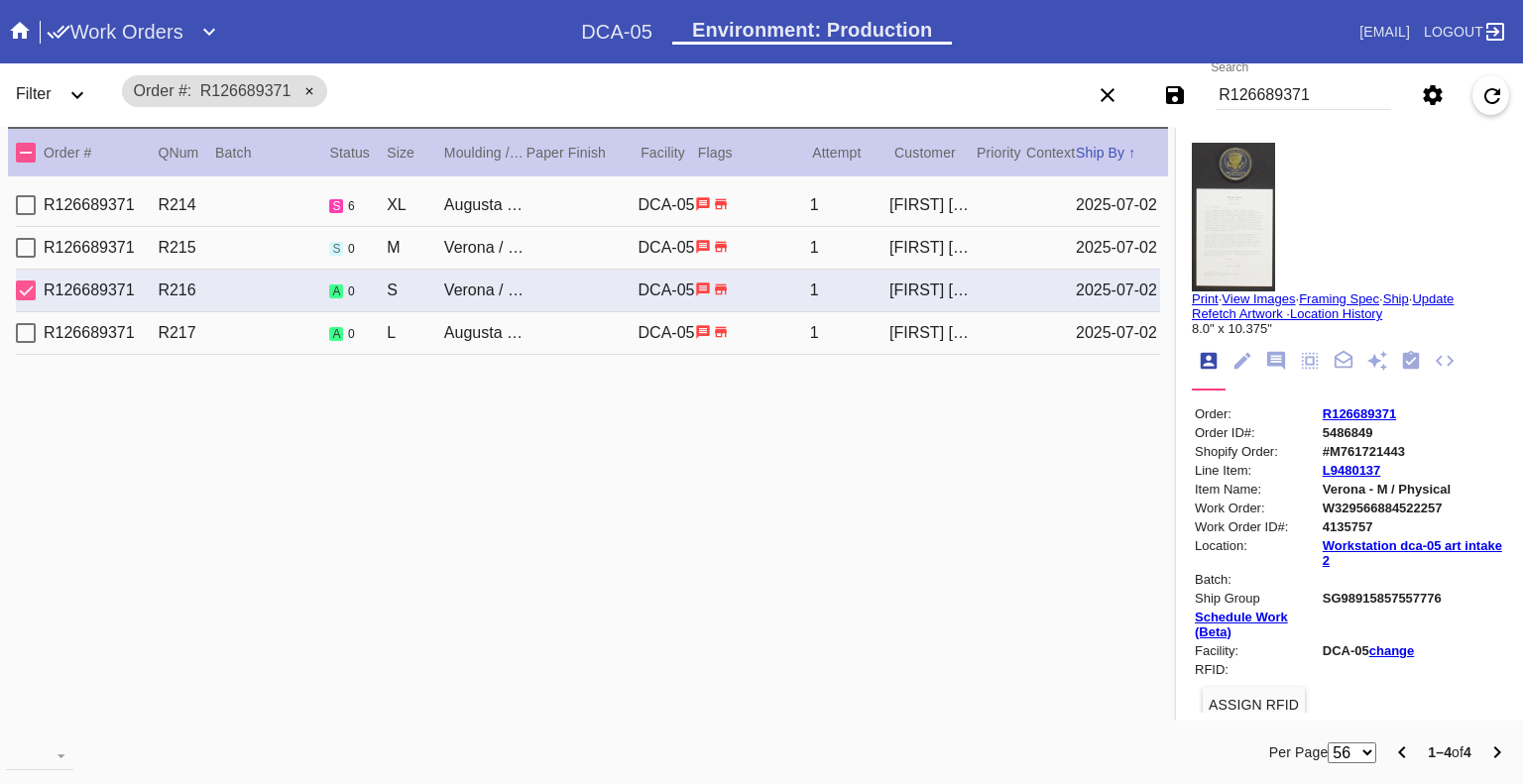 click on "Work Orders" at bounding box center (115, 32) 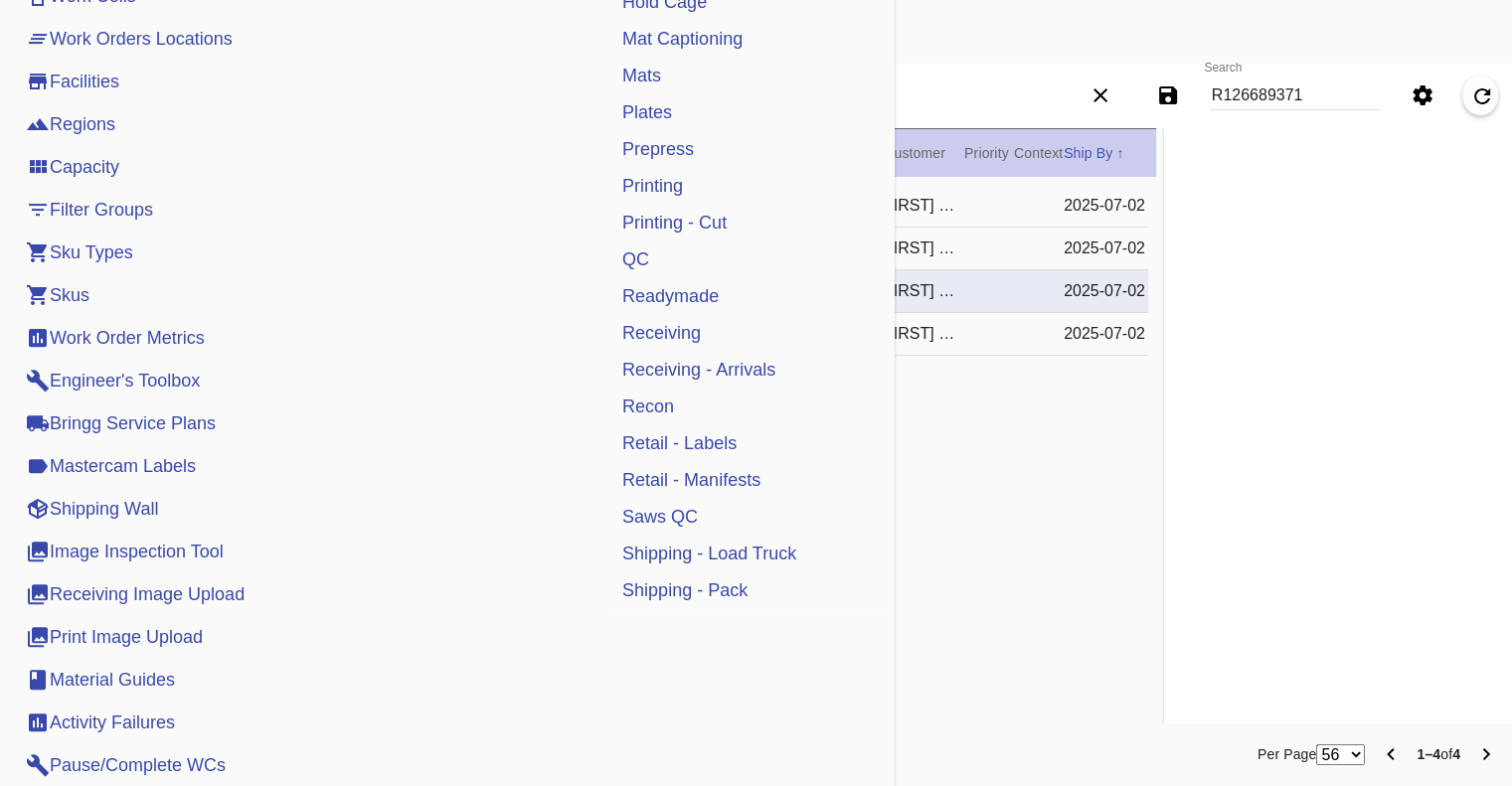 scroll, scrollTop: 696, scrollLeft: 0, axis: vertical 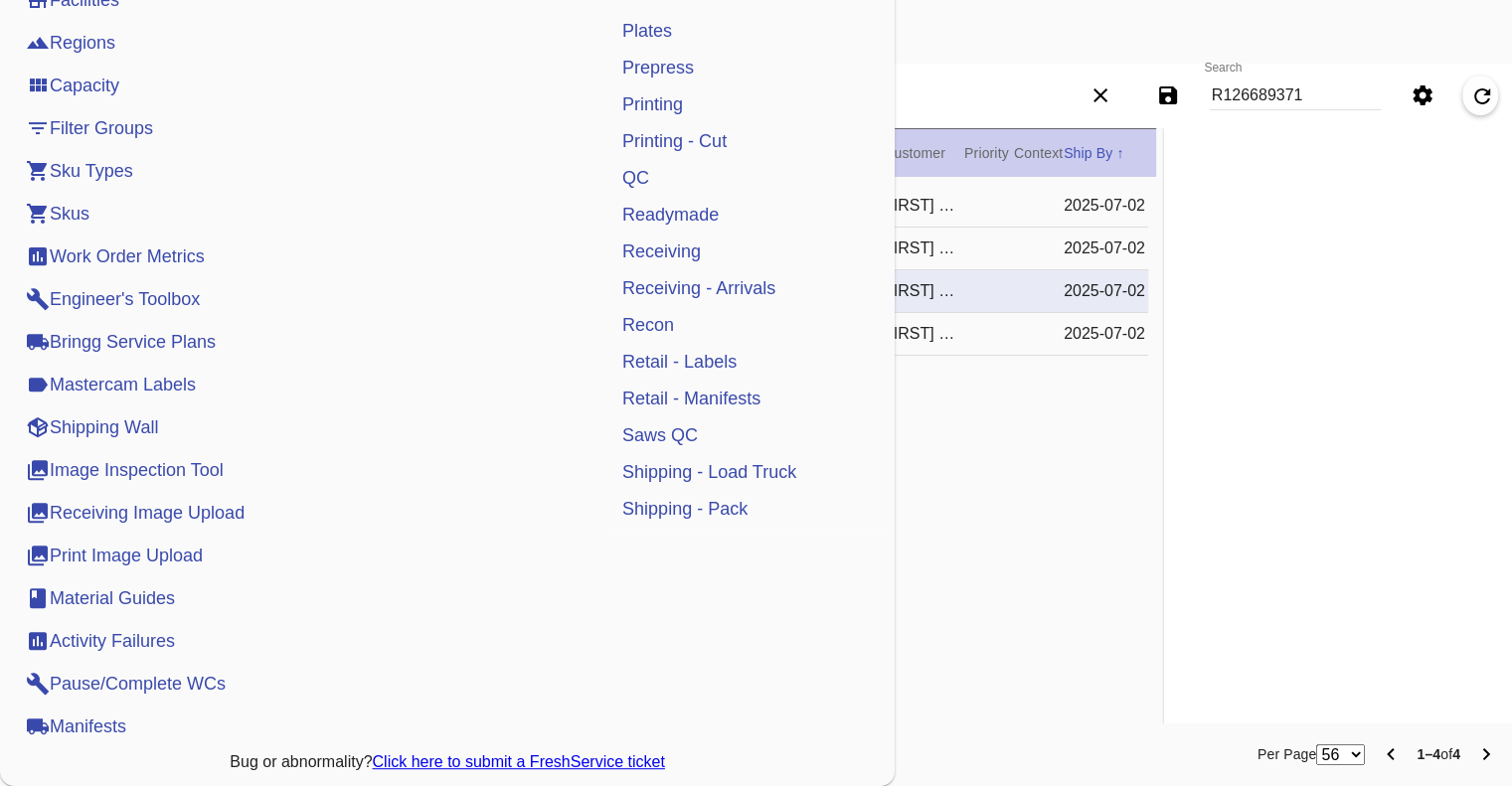 click on "Shipping Wall" at bounding box center (91, 427) 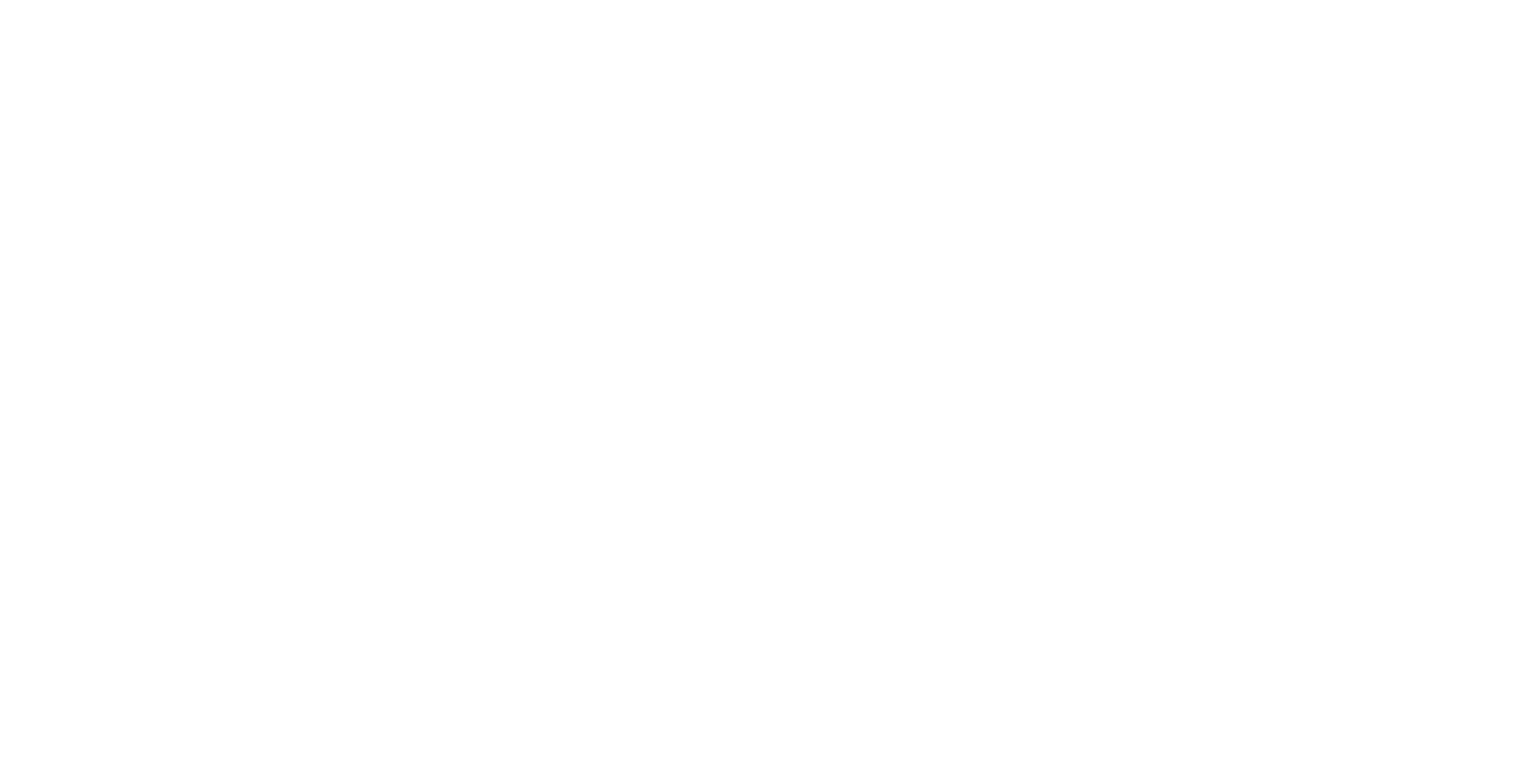 scroll, scrollTop: 0, scrollLeft: 0, axis: both 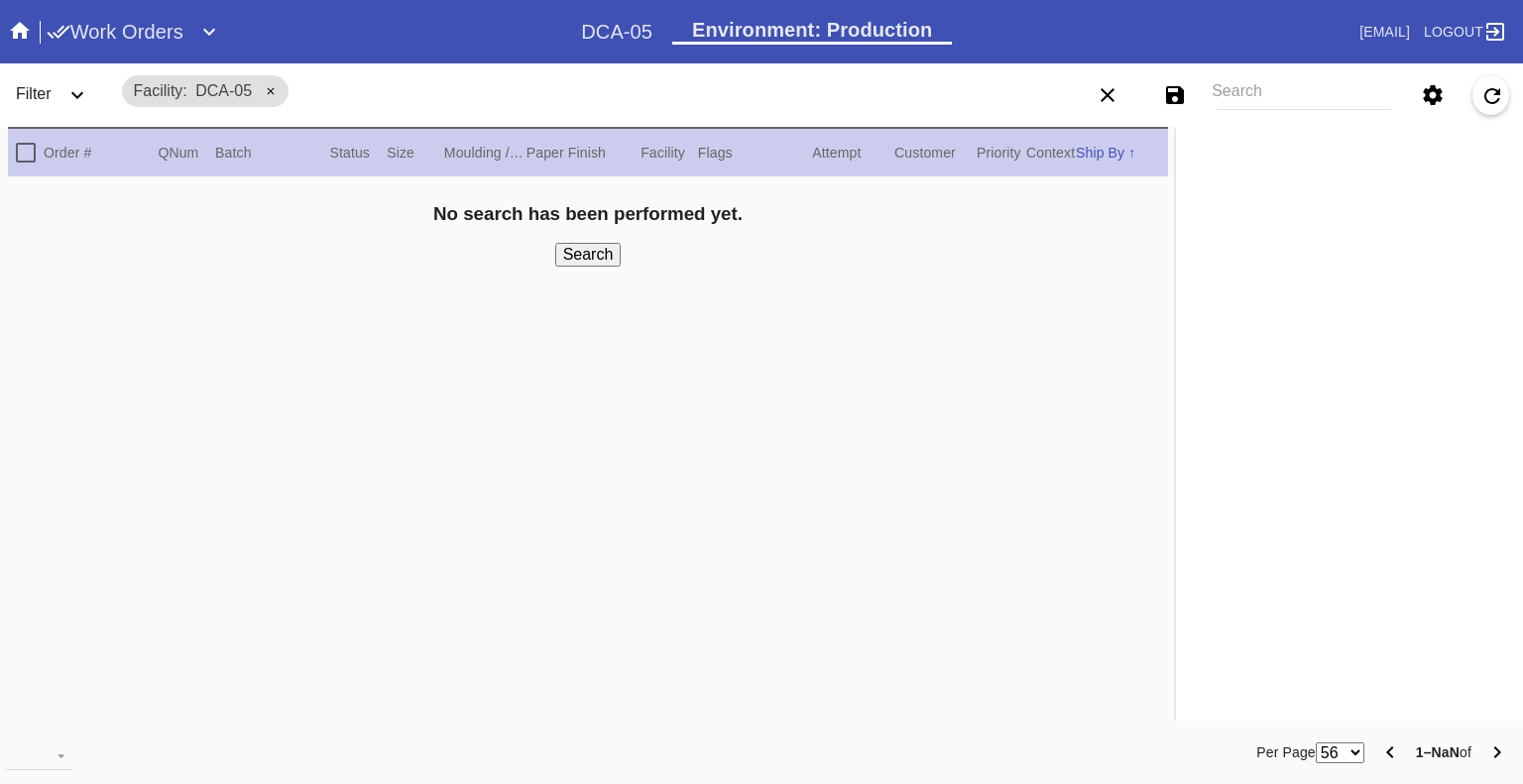 click on "Search" at bounding box center (1304, 95) 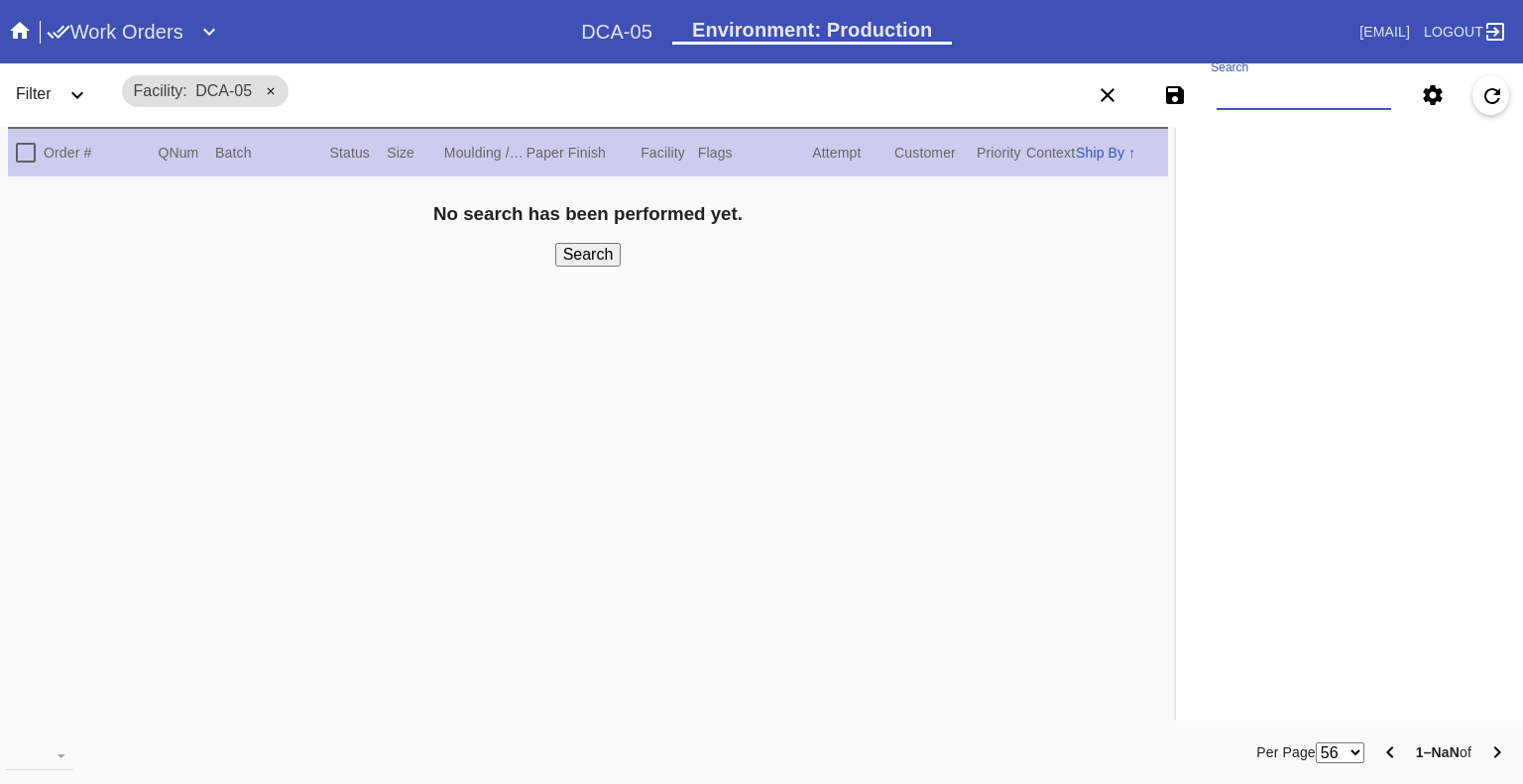 paste on "[NUMBER] [NUMBER] [NUMBER] [NUMBER] [NUMBER] [NUMBER] [NUMBER] [NUMBER] [NUMBER] [NUMBER] [NUMBER] [NUMBER] [NUMBER] [NUMBER] [NUMBER] [NUMBER] [NUMBER] [NUMBER] [NUMBER] [NUMBER] [NUMBER] [NUMBER] [NUMBER] [NUMBER] [NUMBER] [NUMBER] [NUMBER] [NUMBER] [NUMBER] [NUMBER] [NUMBER] [NUMBER] [NUMBER] [NUMBER] [NUMBER] [NUMBER] [NUMBER] [NUMBER] [NUMBER] [NUMBER] [NUMBER] [NUMBER] [NUMBER] [NUMBER] [NUMBER] [NUMBER]" 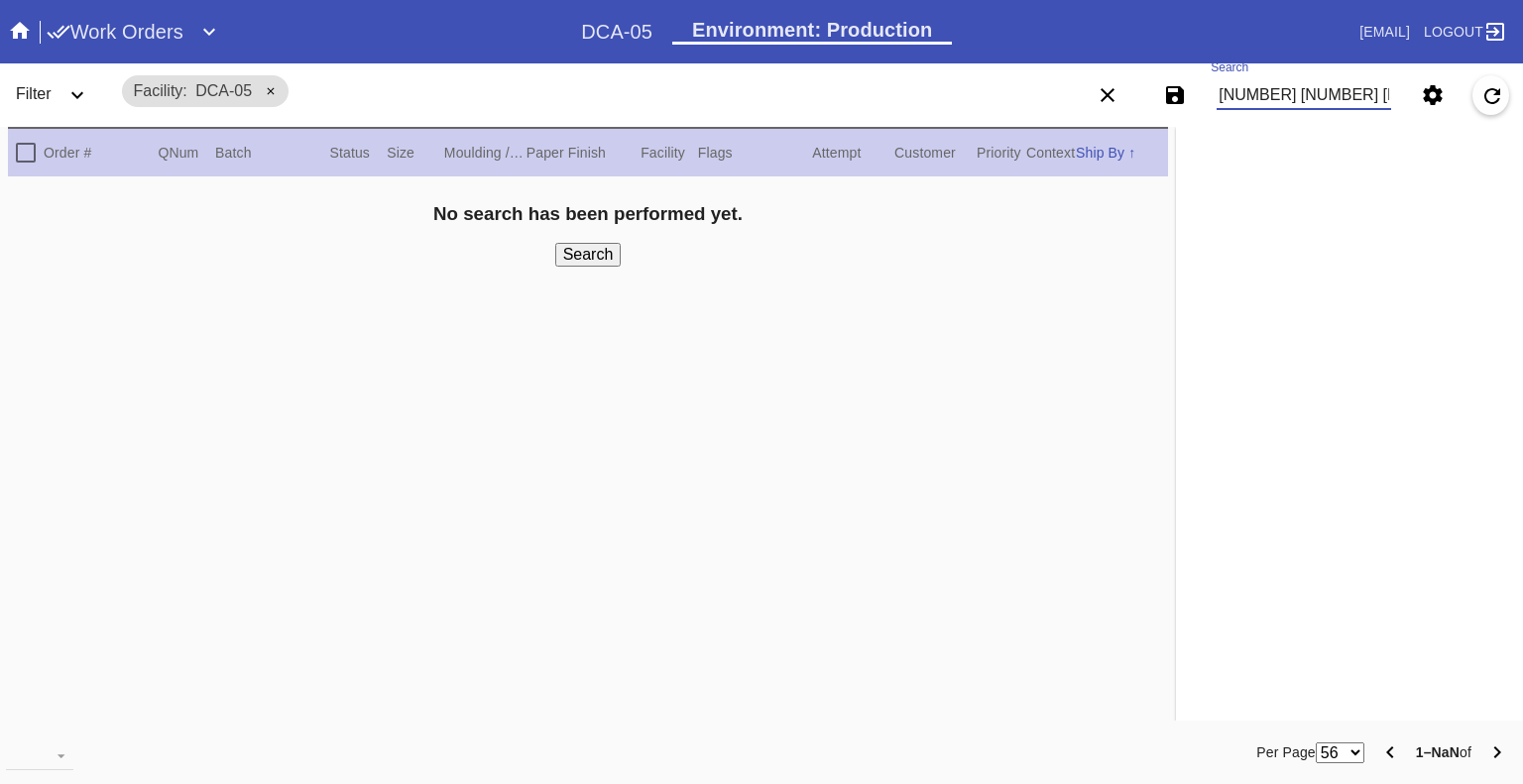 scroll, scrollTop: 0, scrollLeft: 6493, axis: horizontal 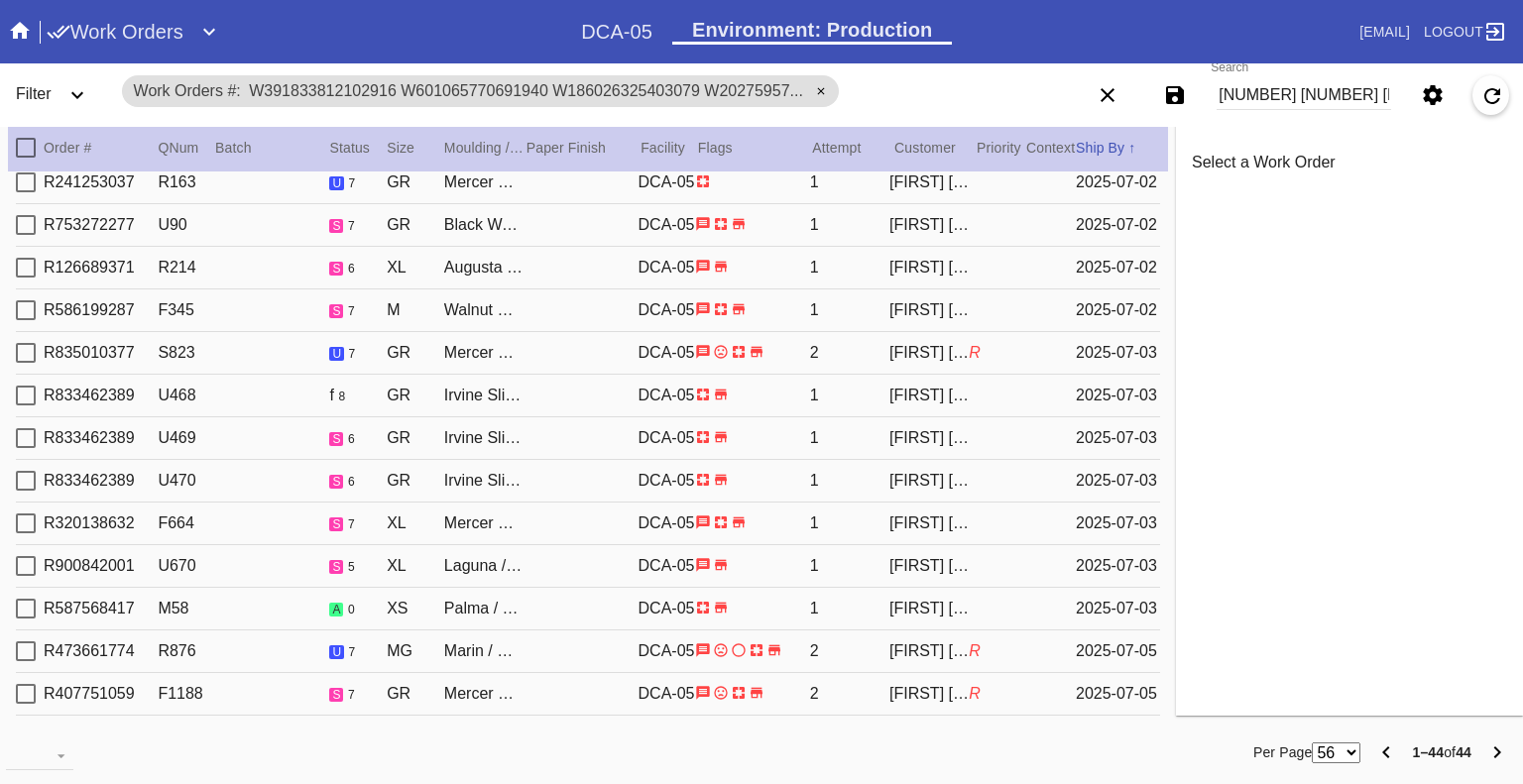 click on "[NUMBER] [NUMBER] [NUMBER] [NUMBER] [NUMBER] [NUMBER] [NUMBER] [NUMBER] [NUMBER] [NUMBER] [NUMBER] [NUMBER] [NUMBER] [NUMBER] [NUMBER] [NUMBER] [NUMBER] [NUMBER] [NUMBER] [NUMBER] [NUMBER] [NUMBER] [NUMBER] [NUMBER] [NUMBER] [NUMBER] [NUMBER] [NUMBER] [NUMBER] [NUMBER] [NUMBER] [NUMBER] [NUMBER] [NUMBER] [NUMBER] [NUMBER] [NUMBER] [NUMBER] [NUMBER] [NUMBER] [NUMBER] [NUMBER] [NUMBER] [NUMBER] [NUMBER] [NUMBER]" at bounding box center (1304, 95) 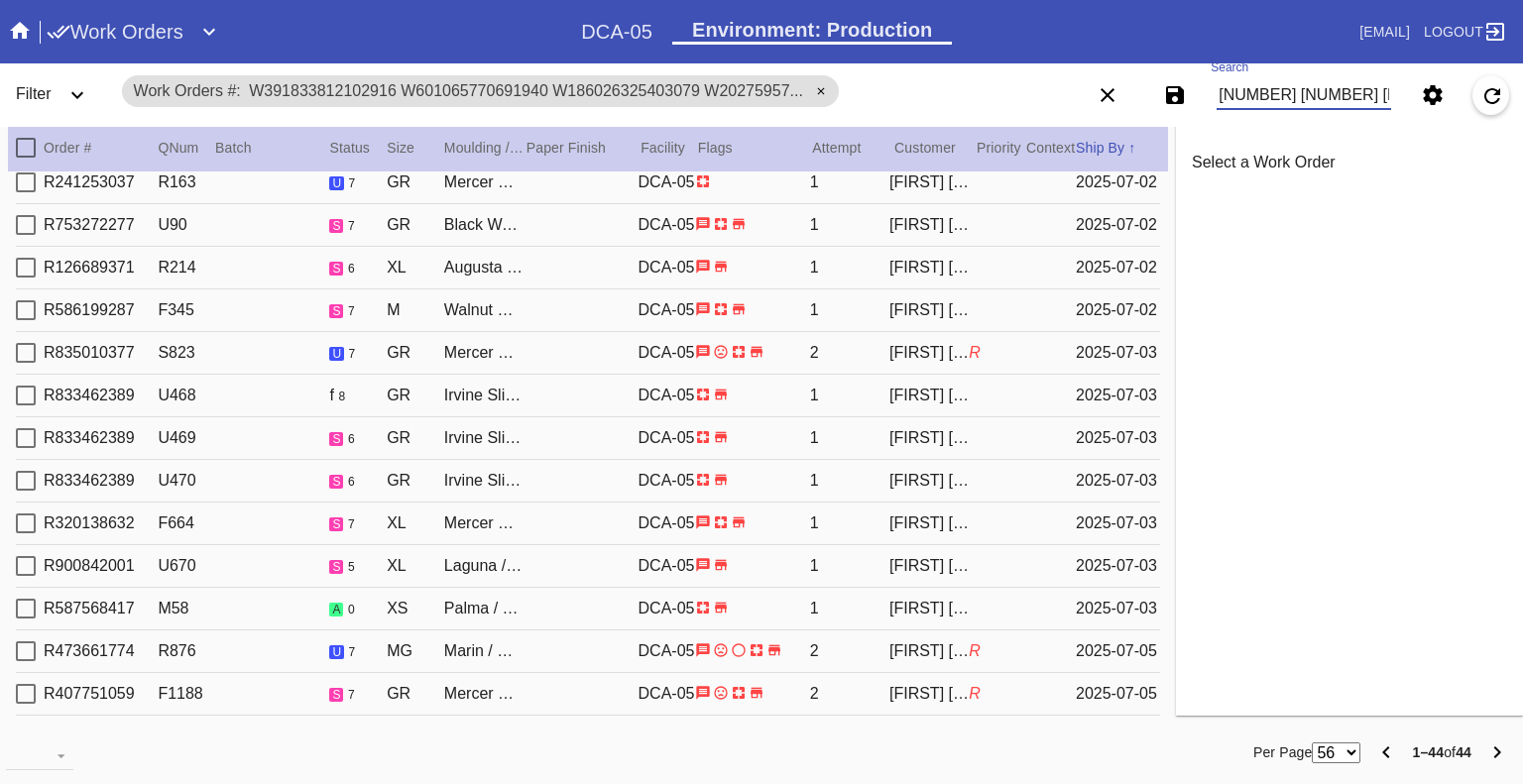 click on "[NUMBER] [NUMBER] [NUMBER] [NUMBER] [NUMBER] [NUMBER] [NUMBER] [NUMBER] [NUMBER] [NUMBER] [NUMBER] [NUMBER] [NUMBER] [NUMBER] [NUMBER] [NUMBER] [NUMBER] [NUMBER] [NUMBER] [NUMBER] [NUMBER] [NUMBER] [NUMBER] [NUMBER] [NUMBER] [NUMBER] [NUMBER] [NUMBER] [NUMBER] [NUMBER] [NUMBER] [NUMBER] [NUMBER] [NUMBER] [NUMBER] [NUMBER] [NUMBER] [NUMBER] [NUMBER] [NUMBER] [NUMBER] [NUMBER] [NUMBER] [NUMBER] [NUMBER] [NUMBER]" at bounding box center [1304, 95] 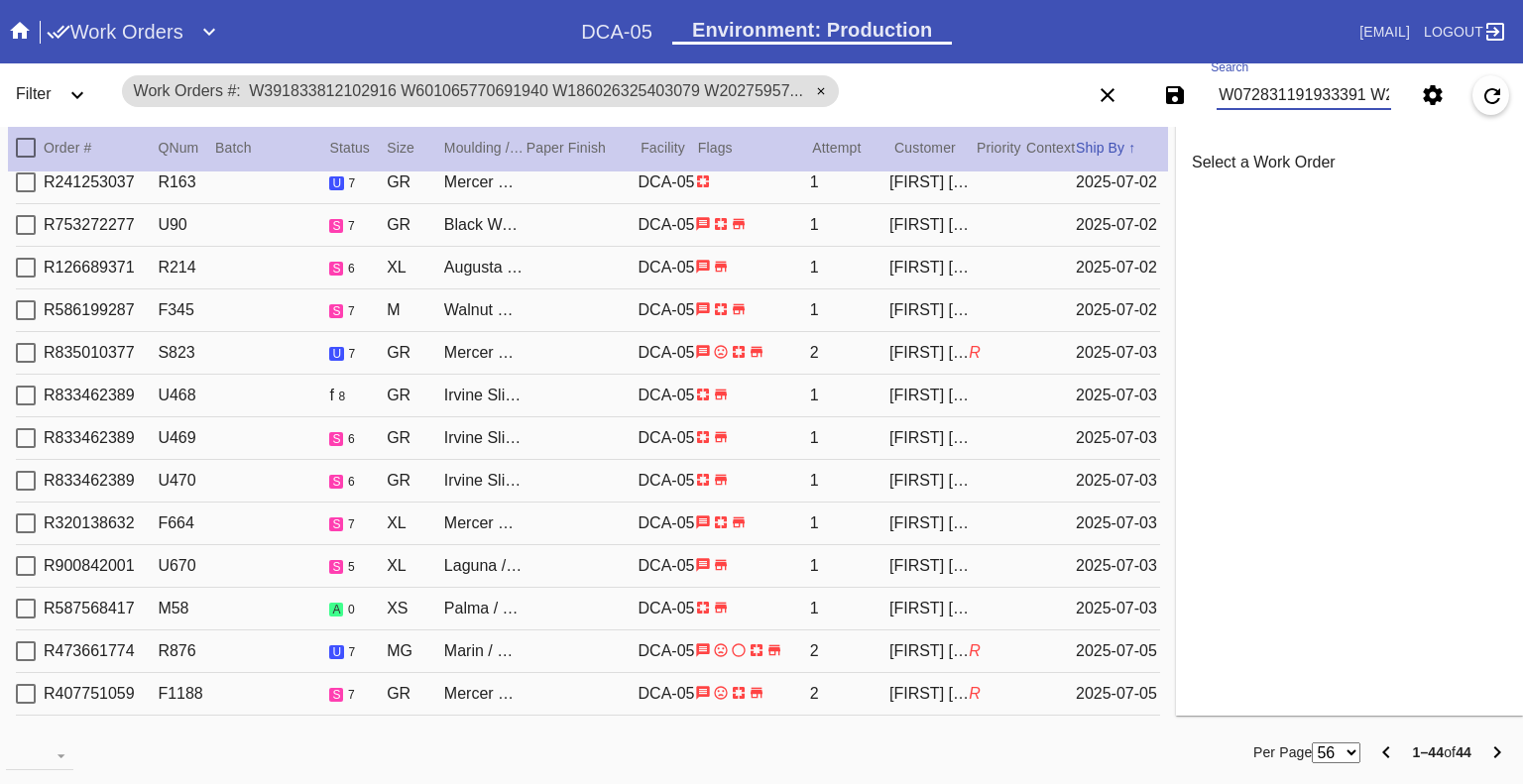 scroll, scrollTop: 0, scrollLeft: 1037, axis: horizontal 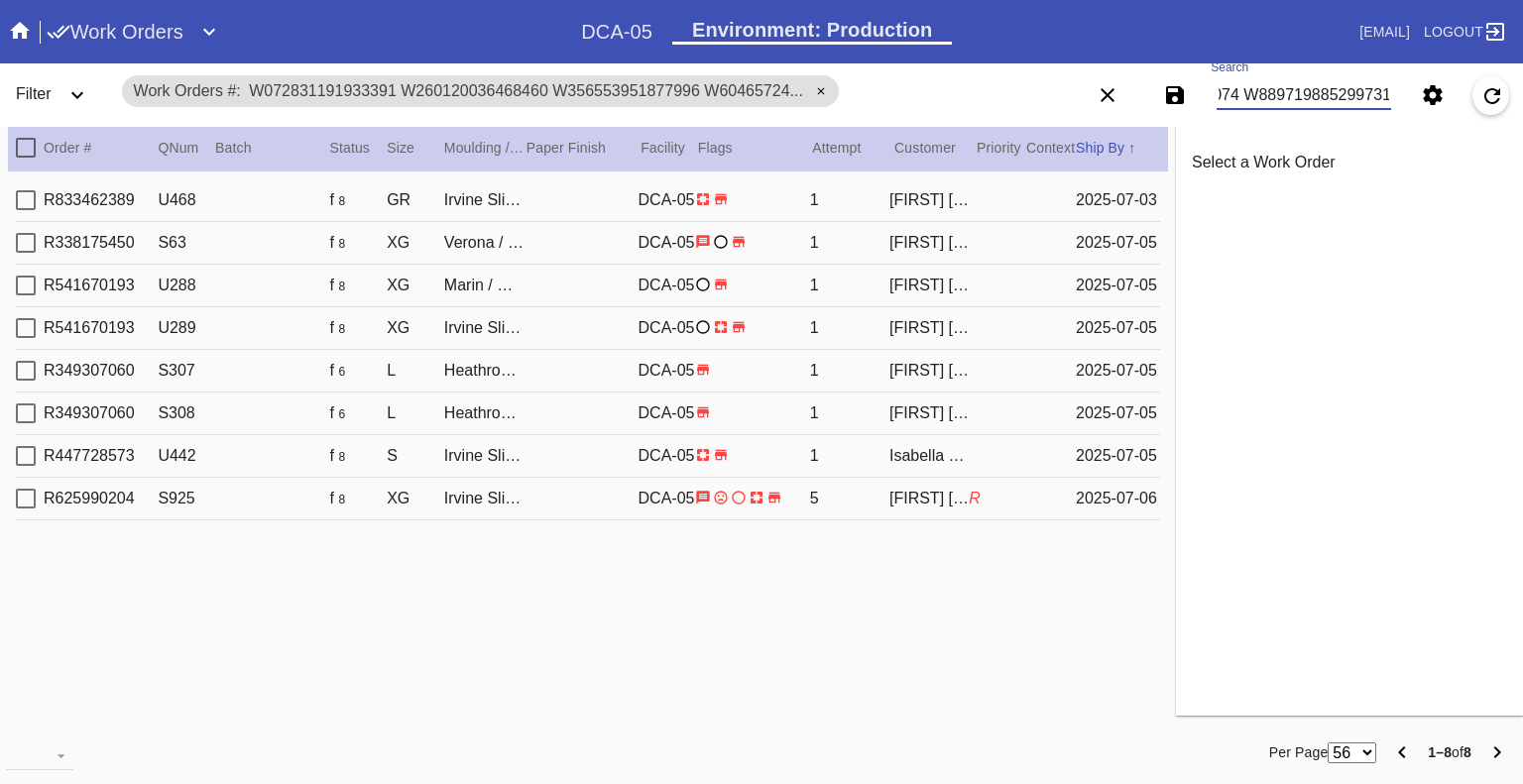 type on "W072831191933391 W260120036468460 W356553951877996 W604657246056460 W628733012556846 W634242291409131 W864314975535074 W889719885299731" 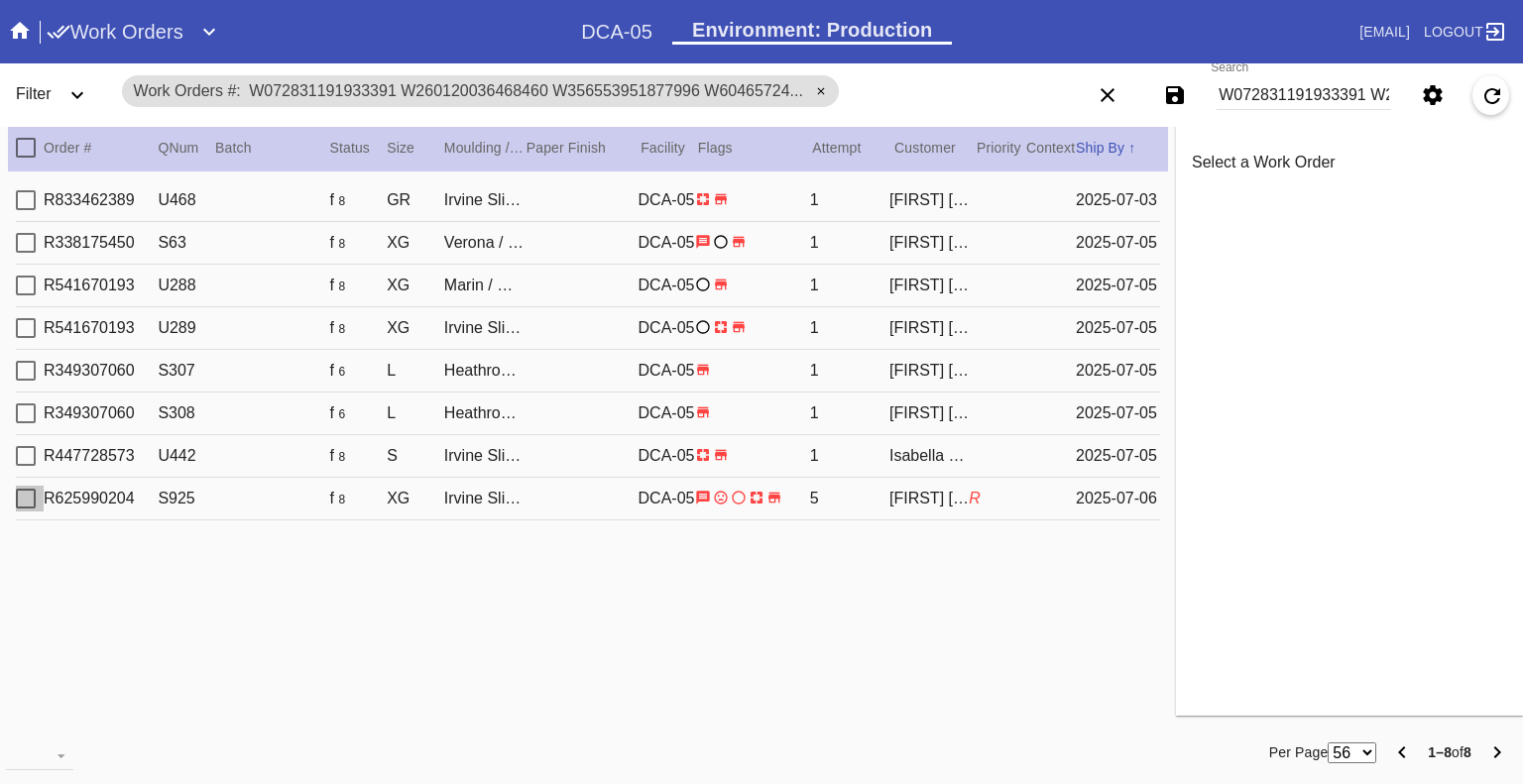 click at bounding box center (26, 200) 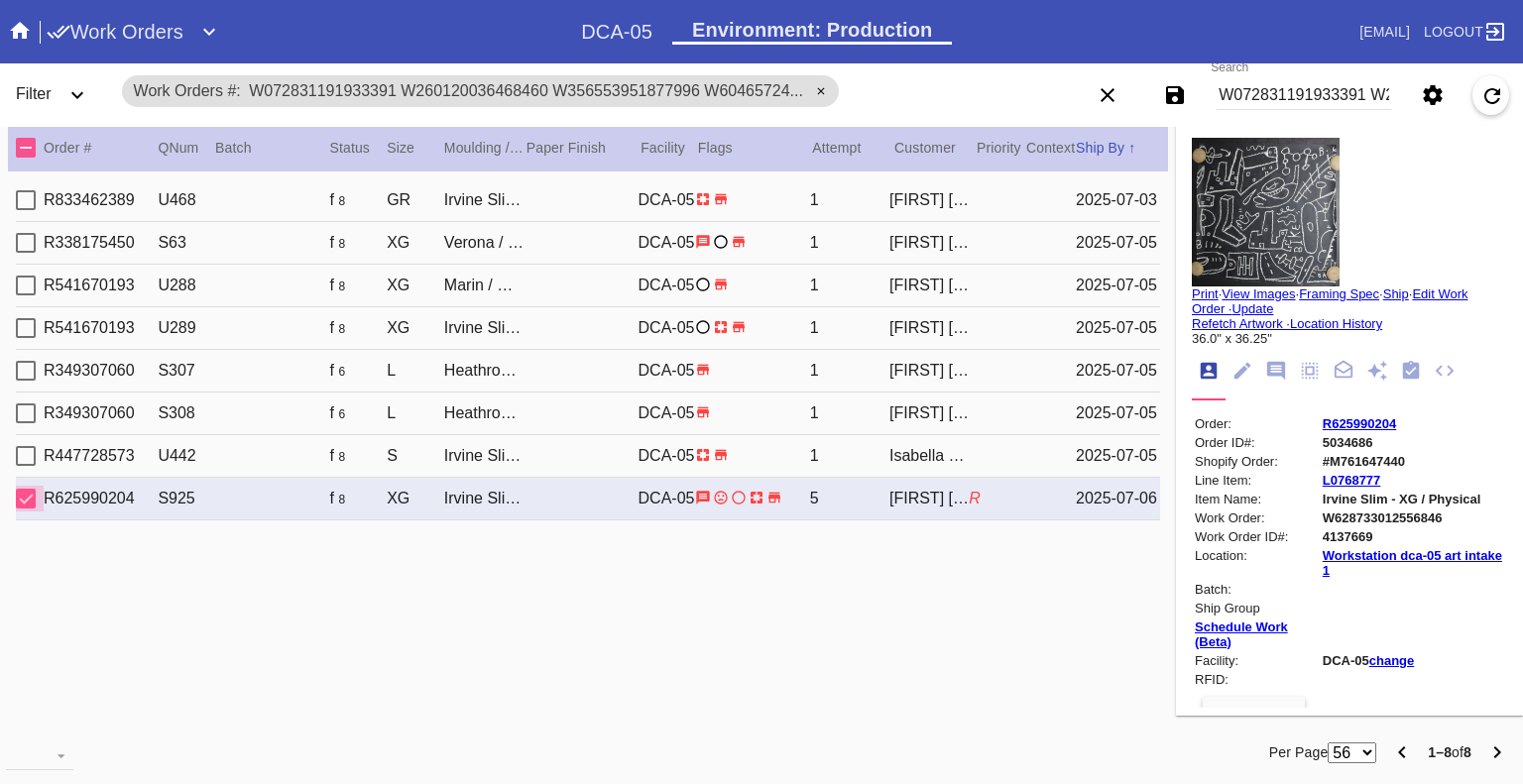 click at bounding box center [26, 499] 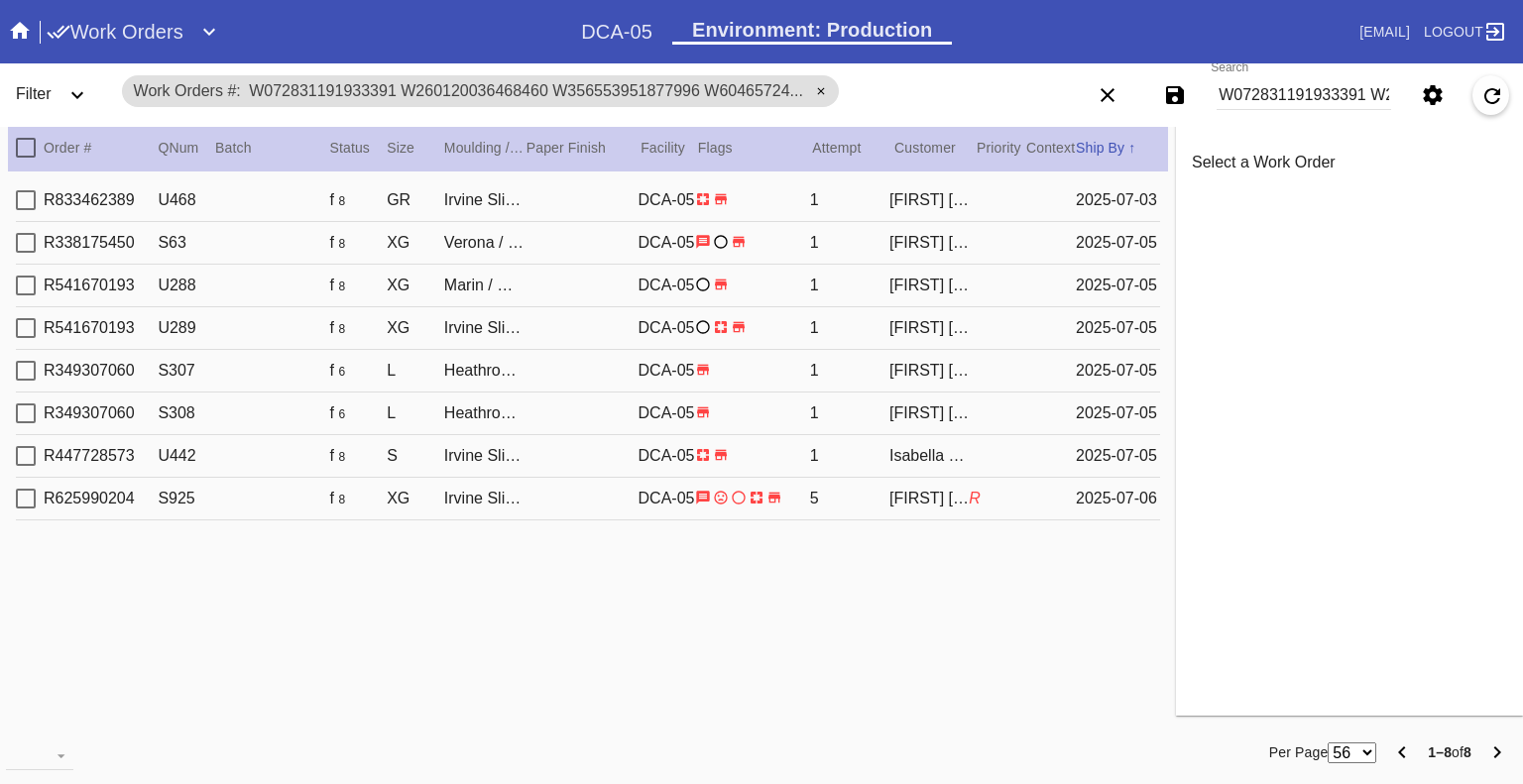 click at bounding box center [26, 499] 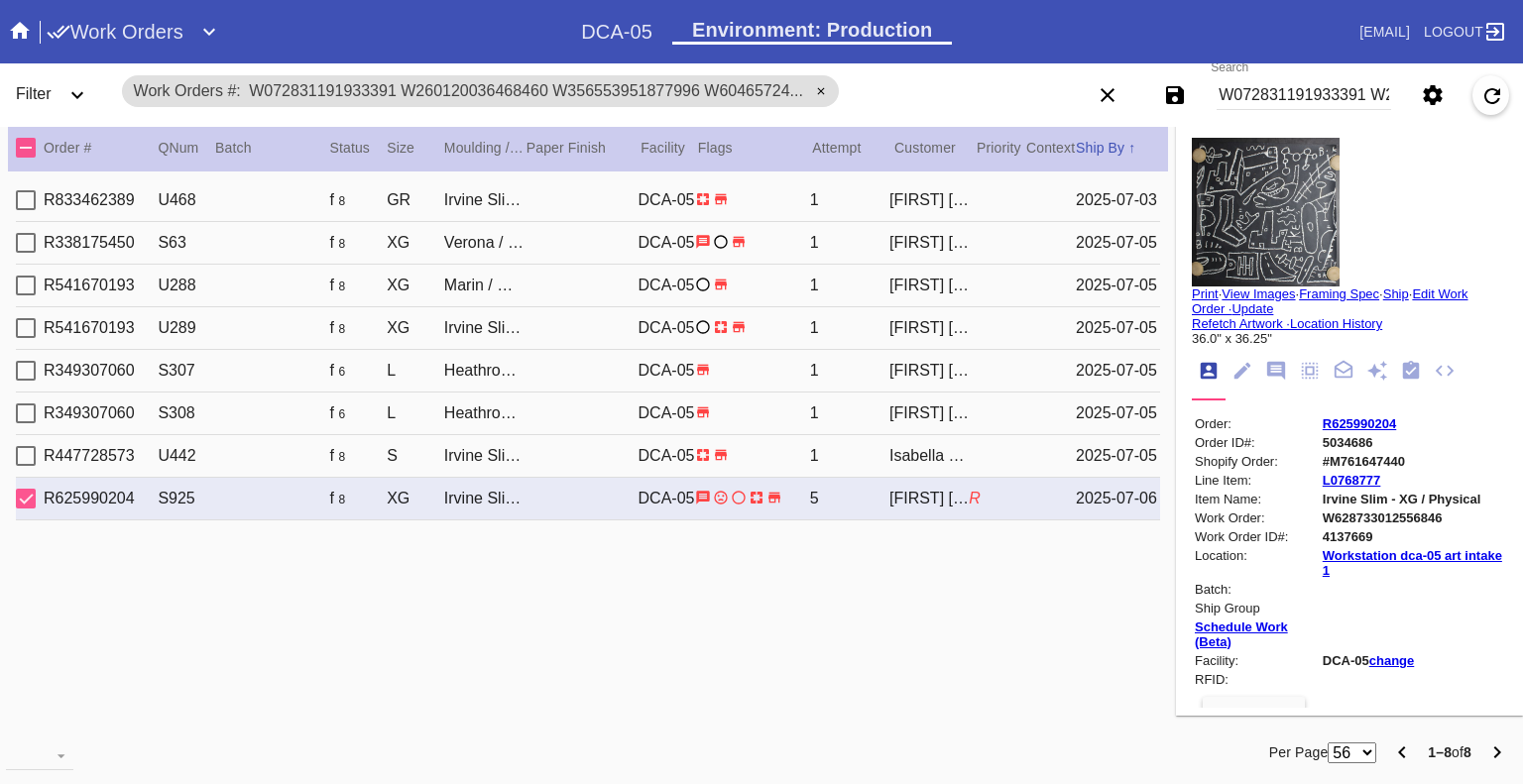 click at bounding box center (1276, 372) 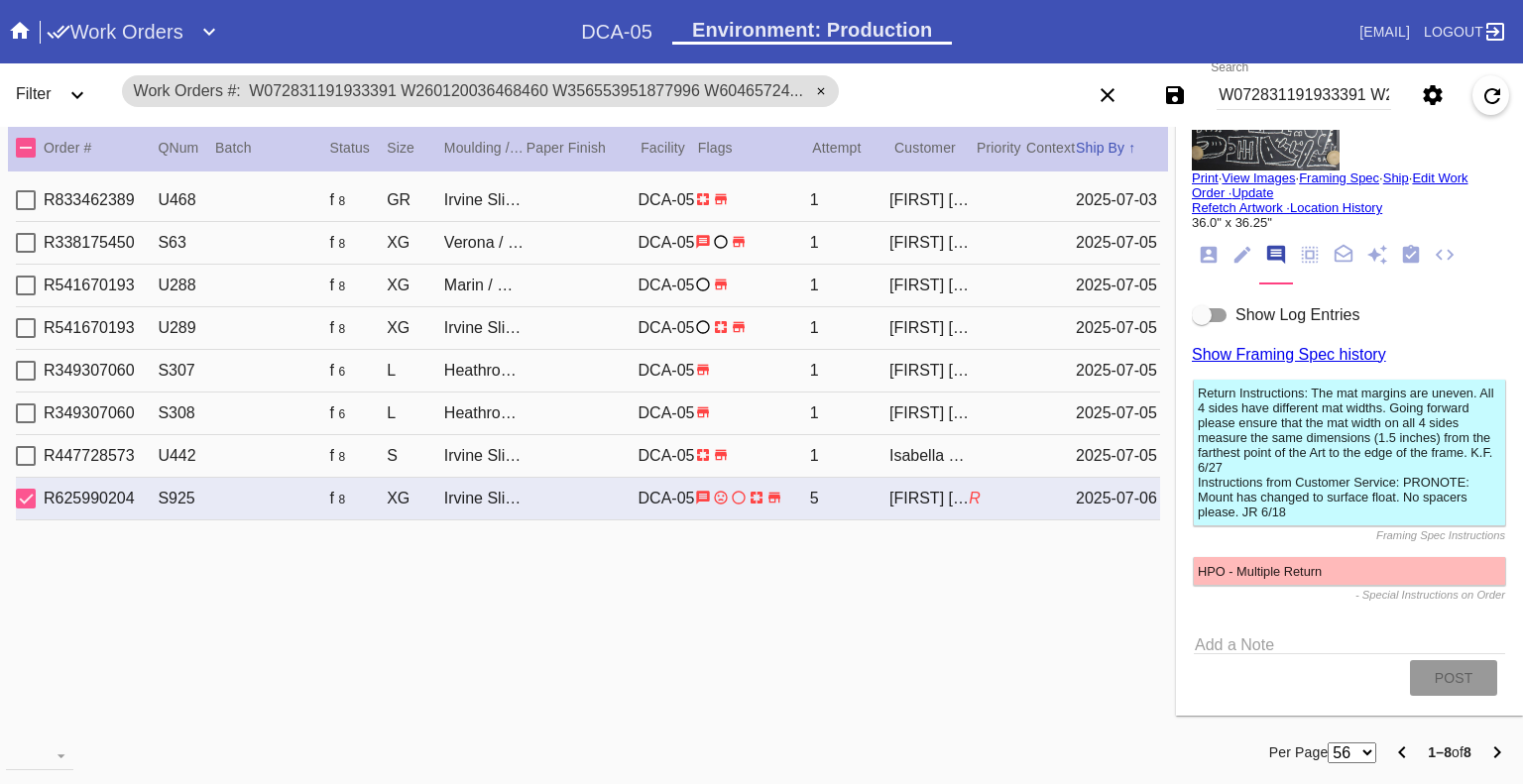 scroll, scrollTop: 132, scrollLeft: 0, axis: vertical 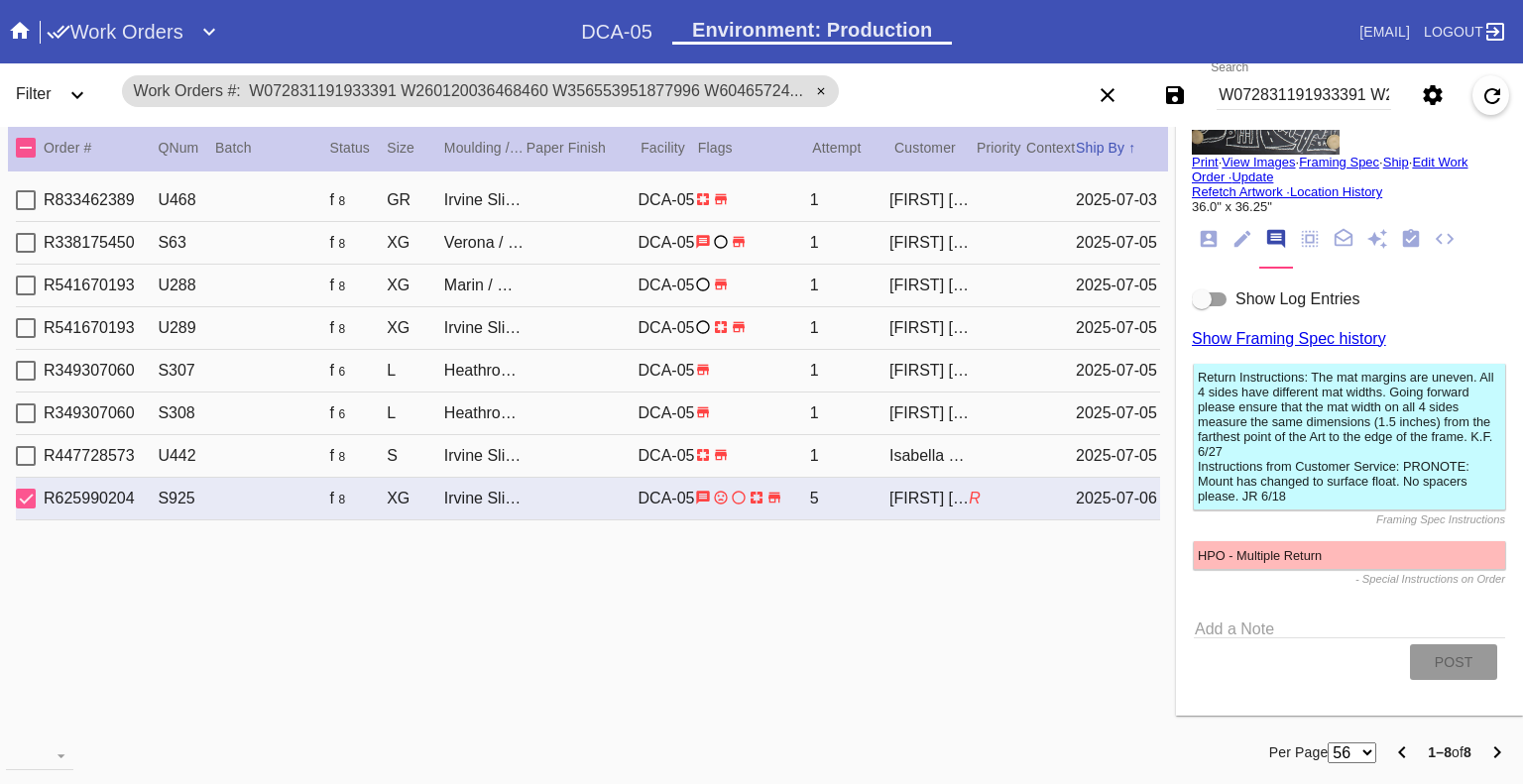 click at bounding box center [1210, 299] 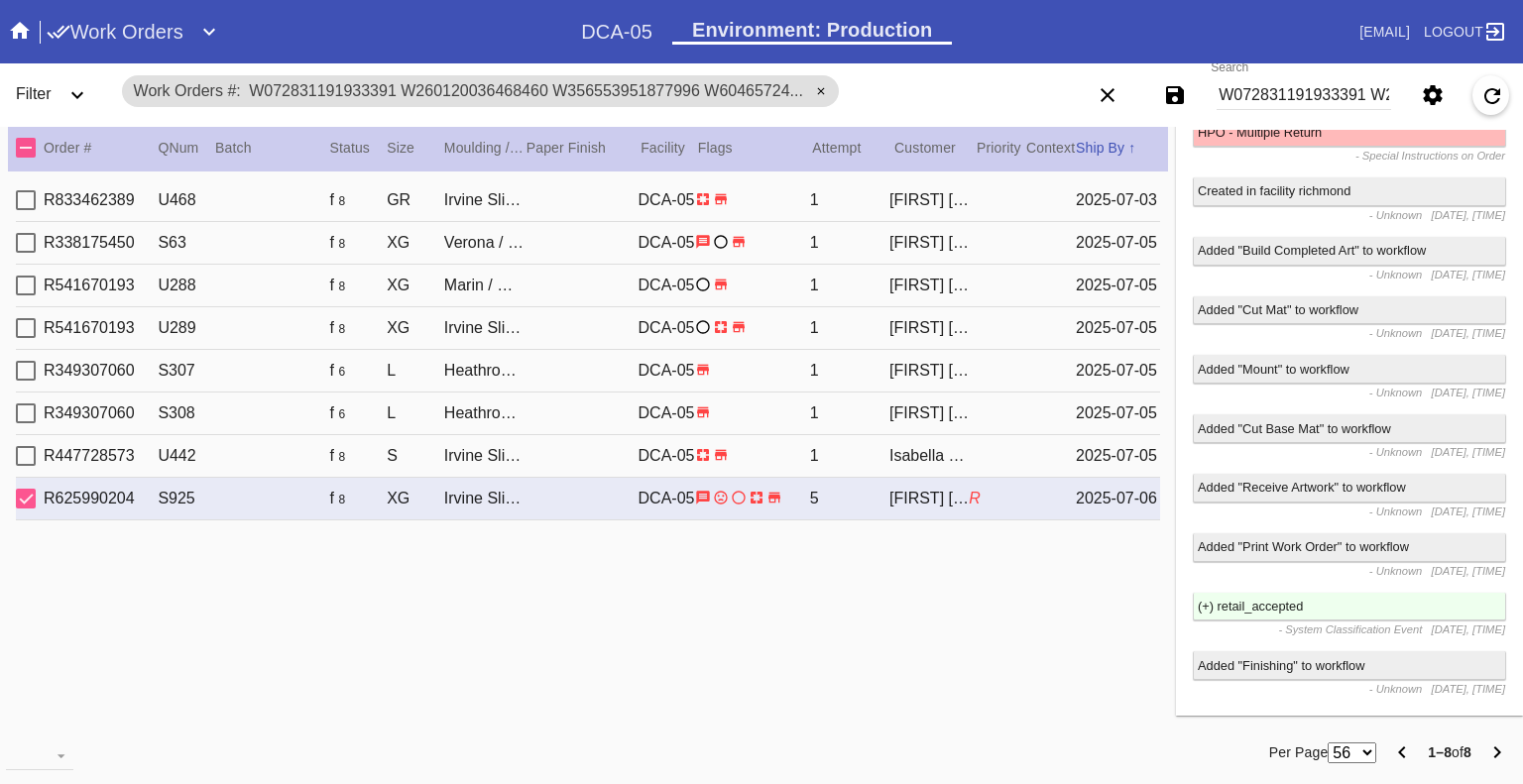 scroll, scrollTop: 0, scrollLeft: 0, axis: both 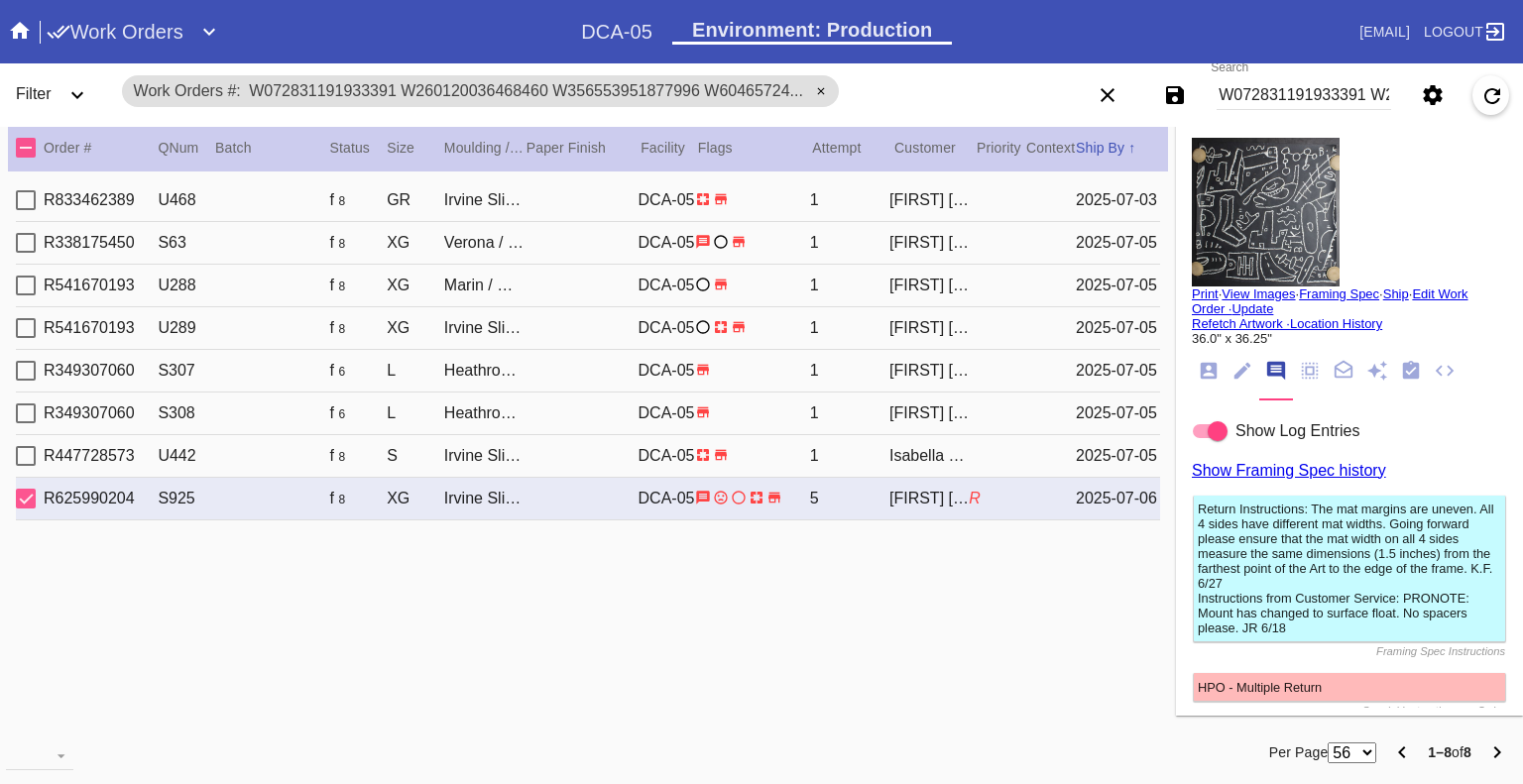 click at bounding box center [20, 30] 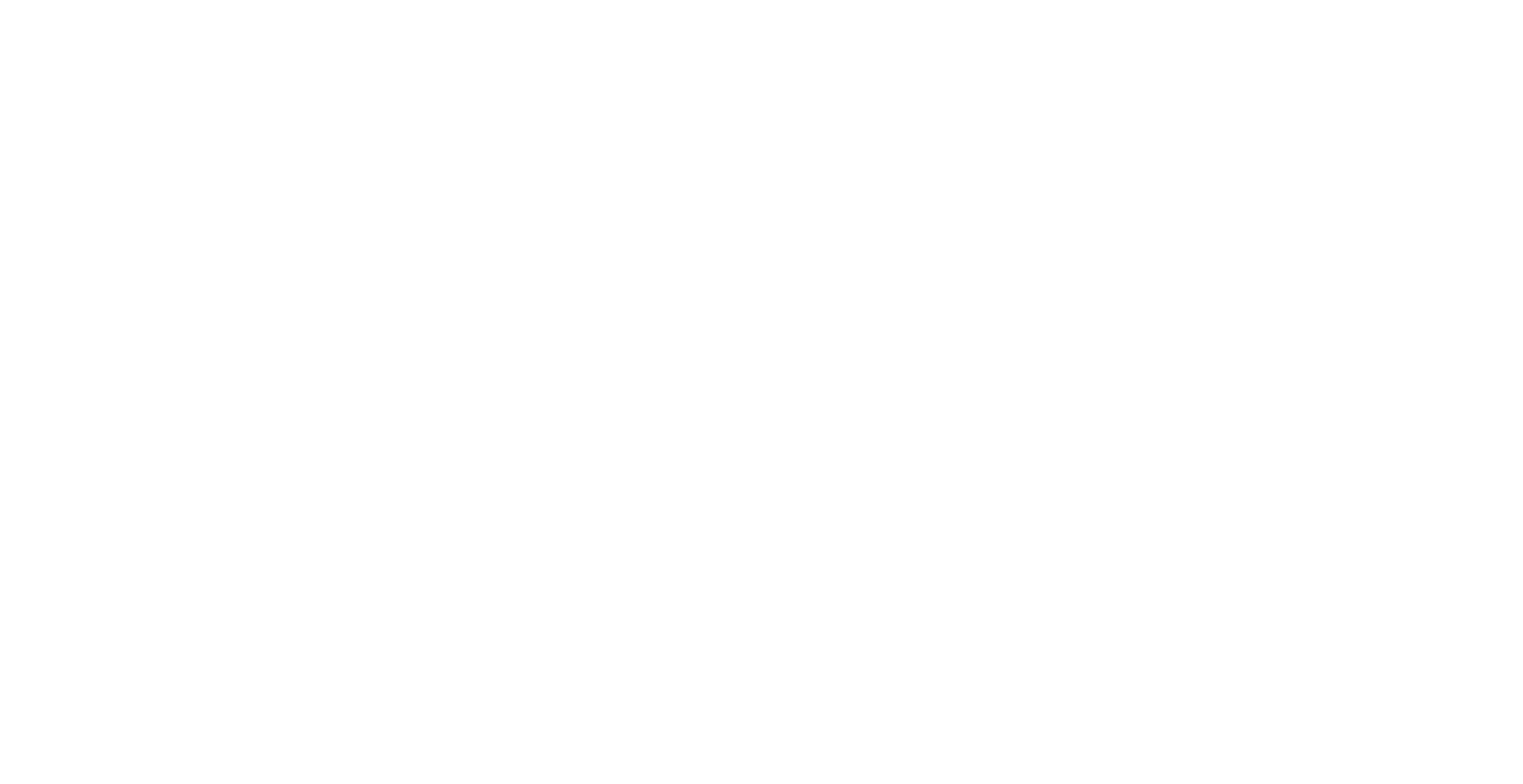 scroll, scrollTop: 0, scrollLeft: 0, axis: both 